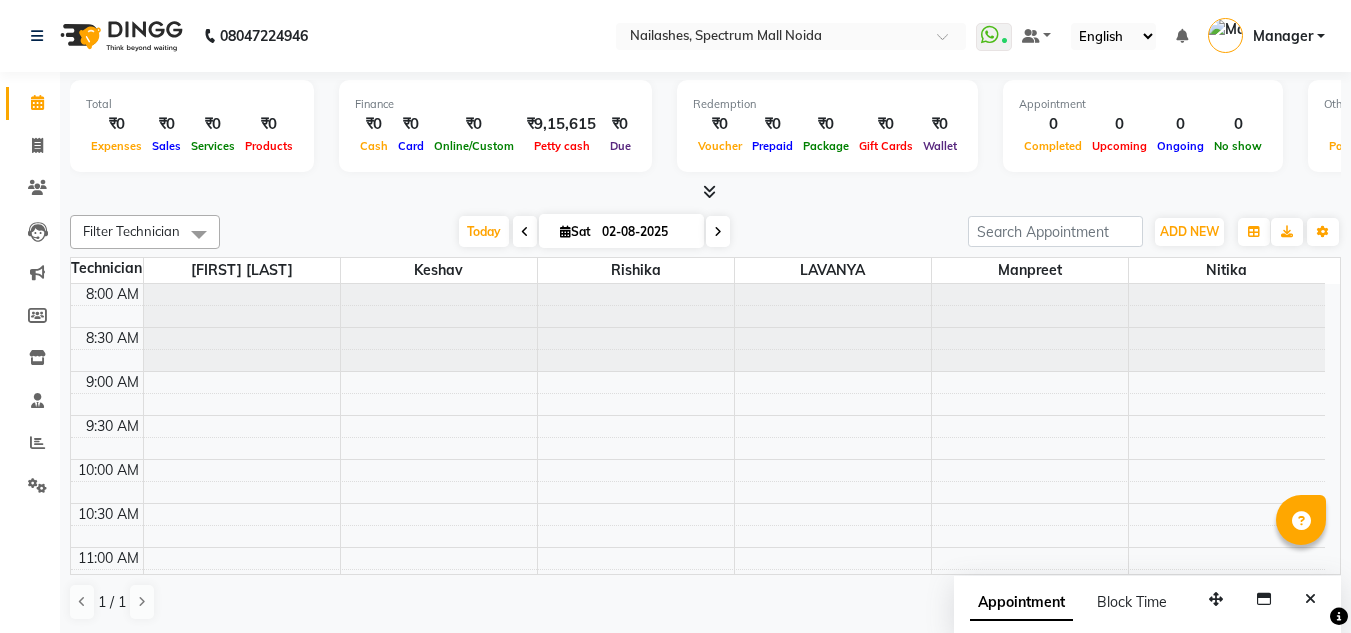 scroll, scrollTop: 1, scrollLeft: 0, axis: vertical 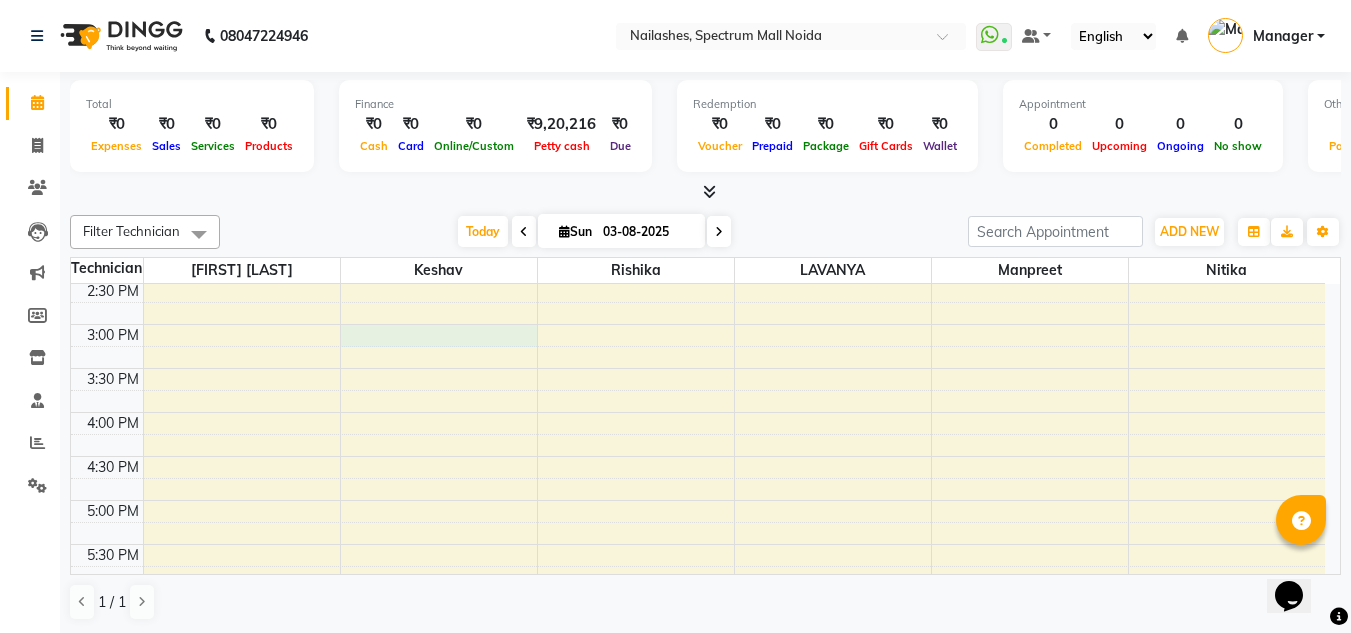 click on "8:00 AM 8:30 AM 9:00 AM 9:30 AM 10:00 AM 10:30 AM 11:00 AM 11:30 AM 12:00 PM 12:30 PM 1:00 PM 1:30 PM 2:00 PM 2:30 PM 3:00 PM 3:30 PM 4:00 PM 4:30 PM 5:00 PM 5:30 PM 6:00 PM 6:30 PM 7:00 PM 7:30 PM 8:00 PM 8:30 PM" at bounding box center [698, 280] 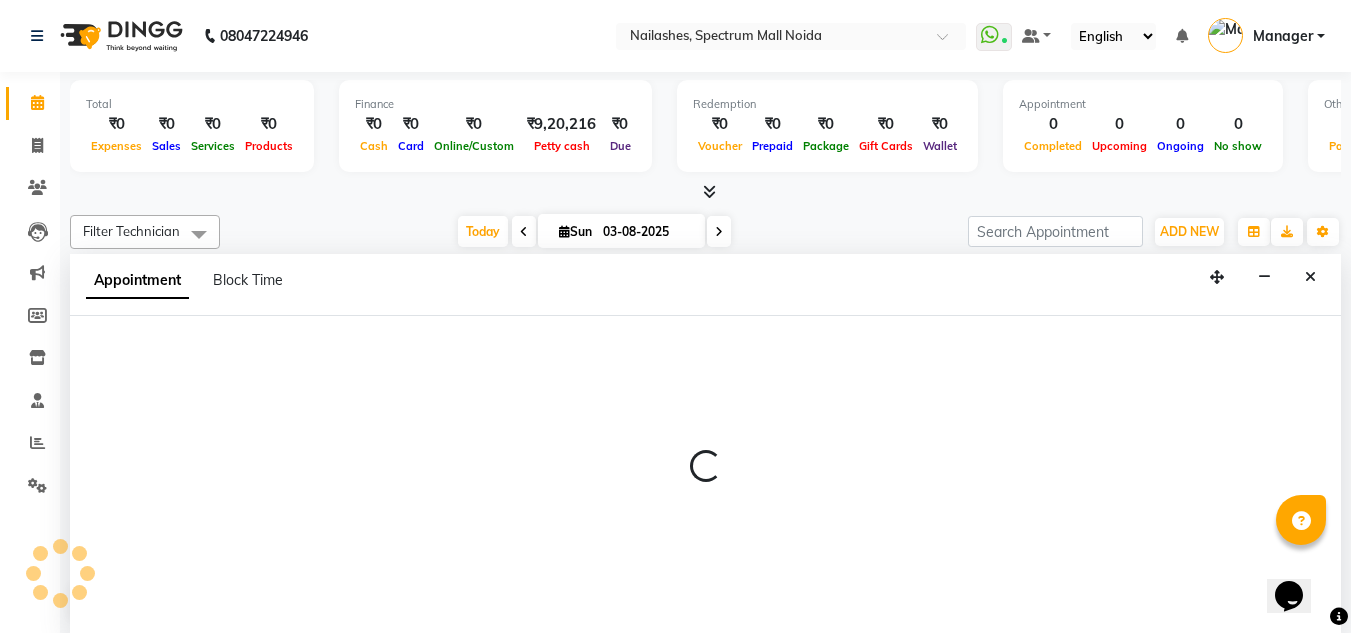select on "46557" 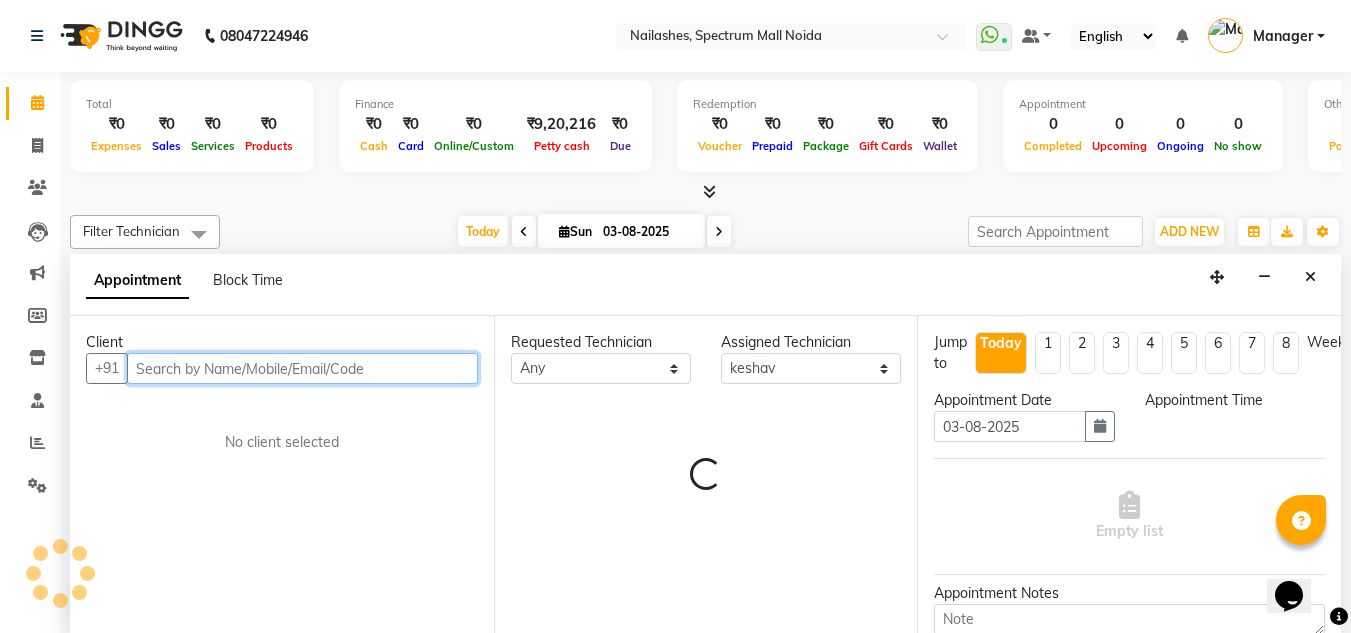 scroll, scrollTop: 1, scrollLeft: 0, axis: vertical 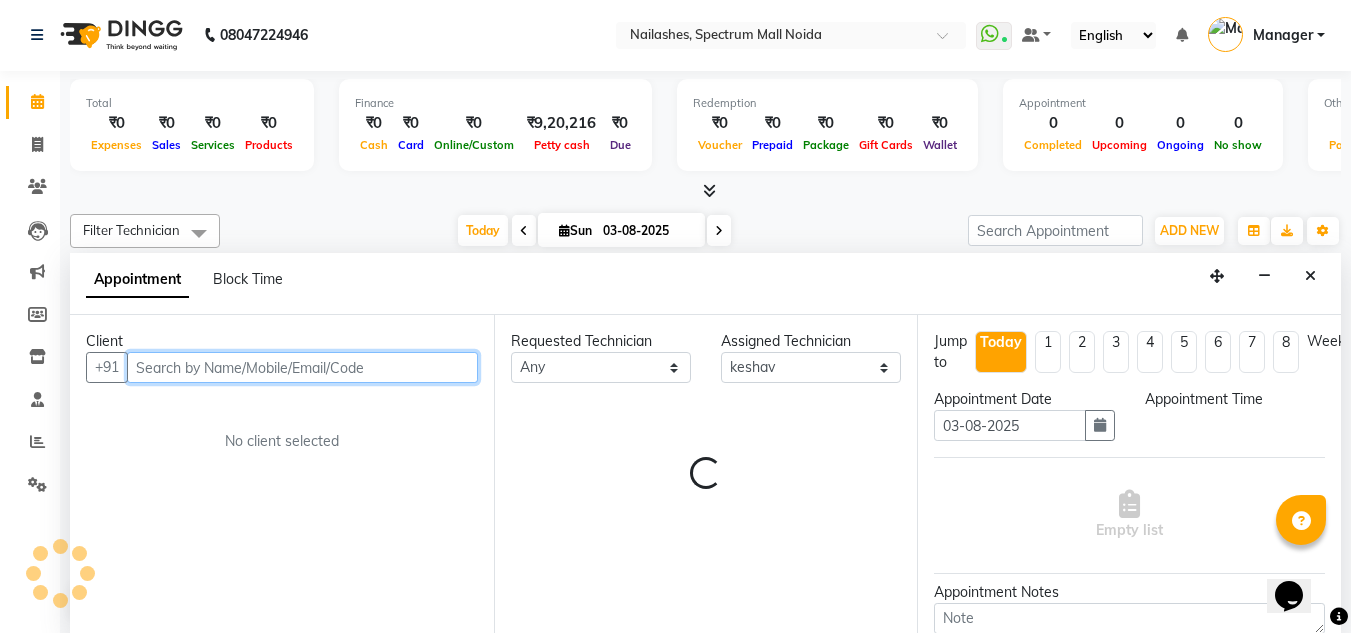 select on "900" 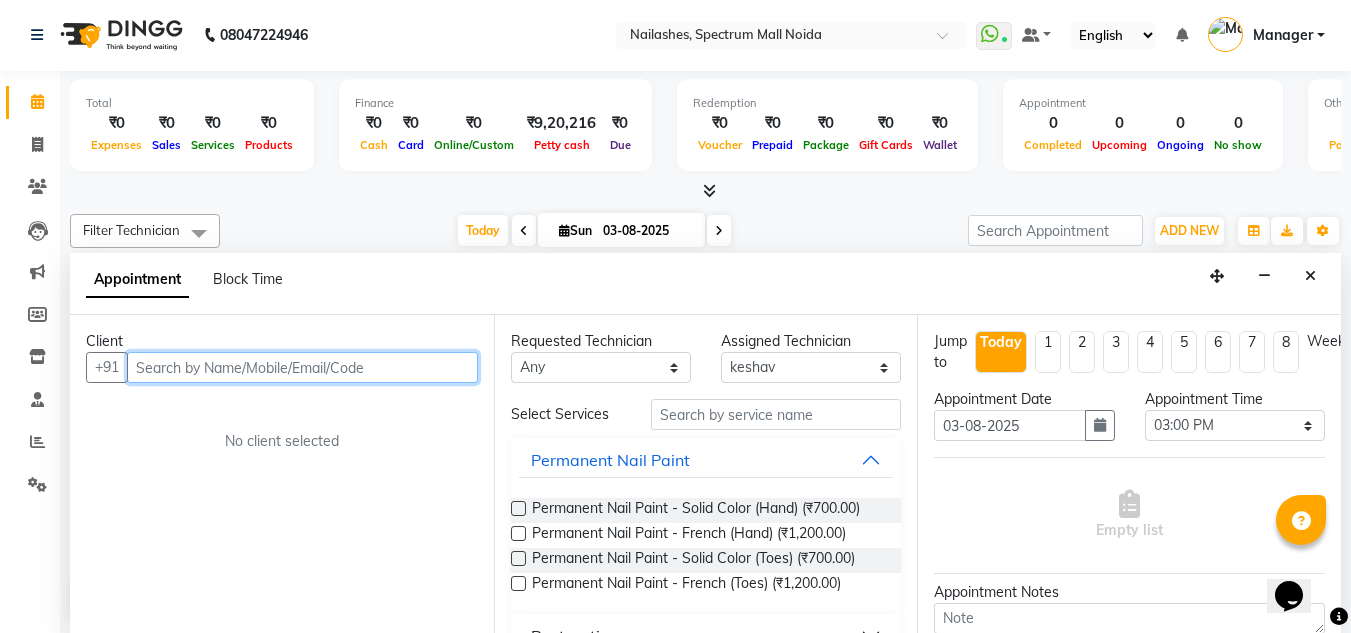 click at bounding box center (302, 367) 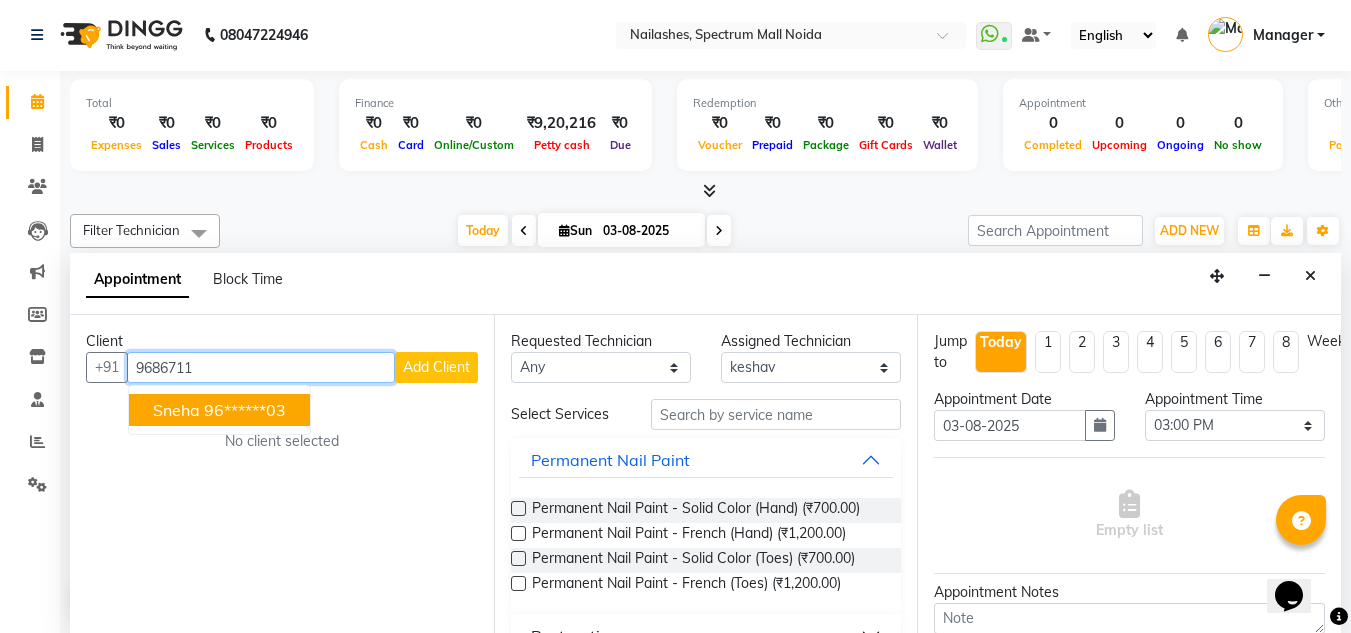click on "96******03" at bounding box center (245, 410) 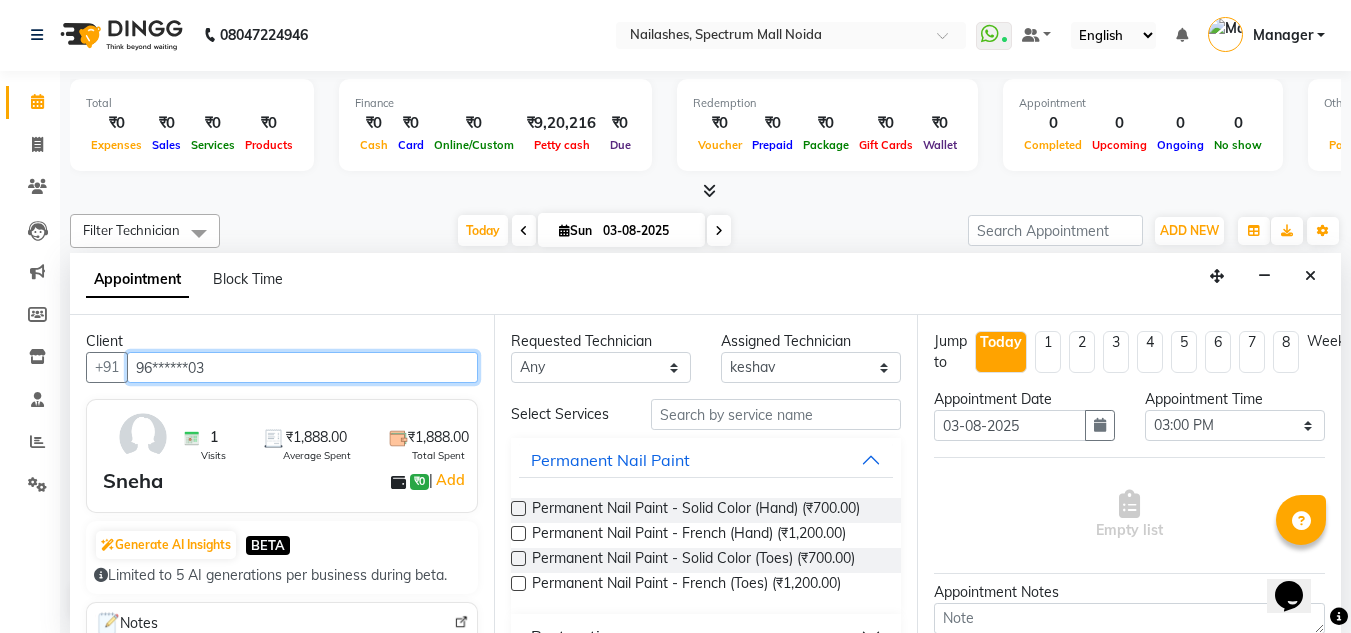 type on "96******03" 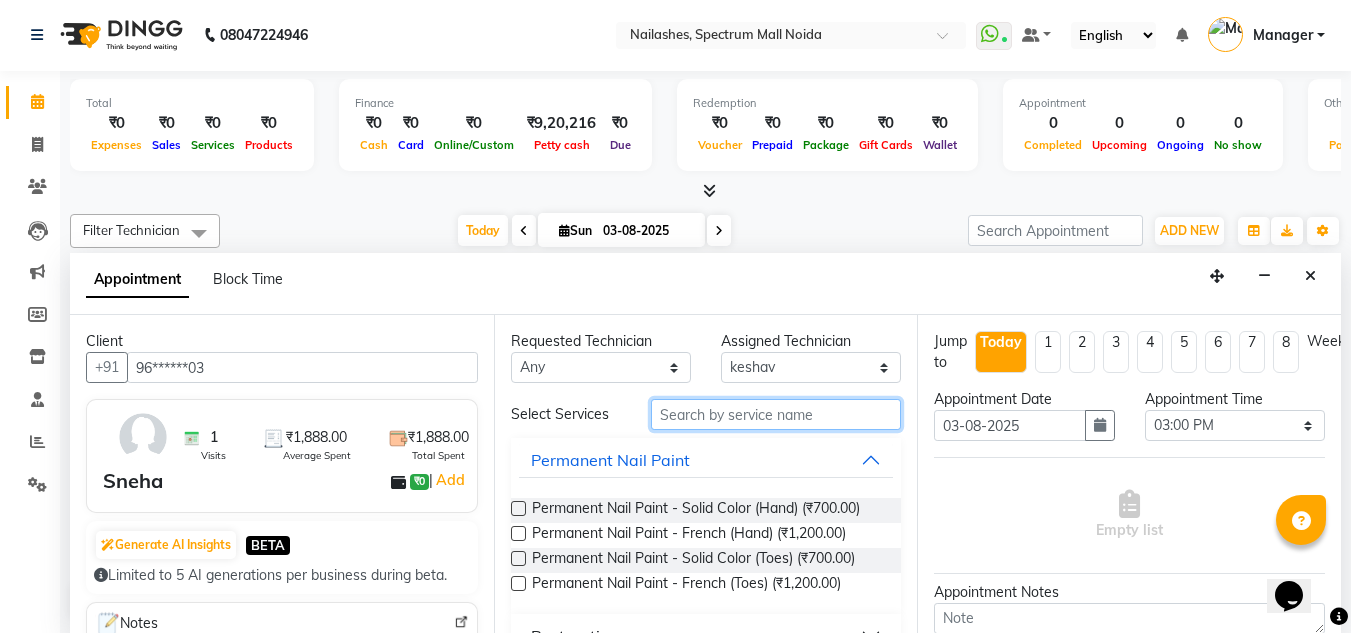 click at bounding box center (776, 414) 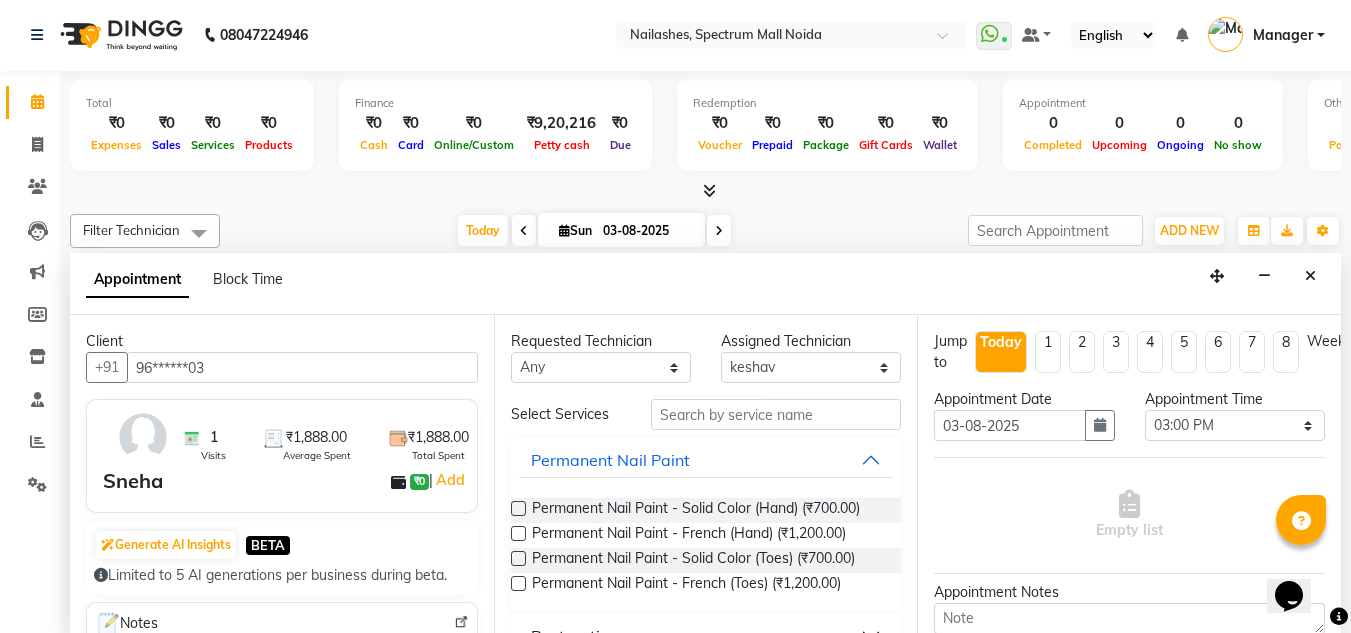 click at bounding box center (518, 508) 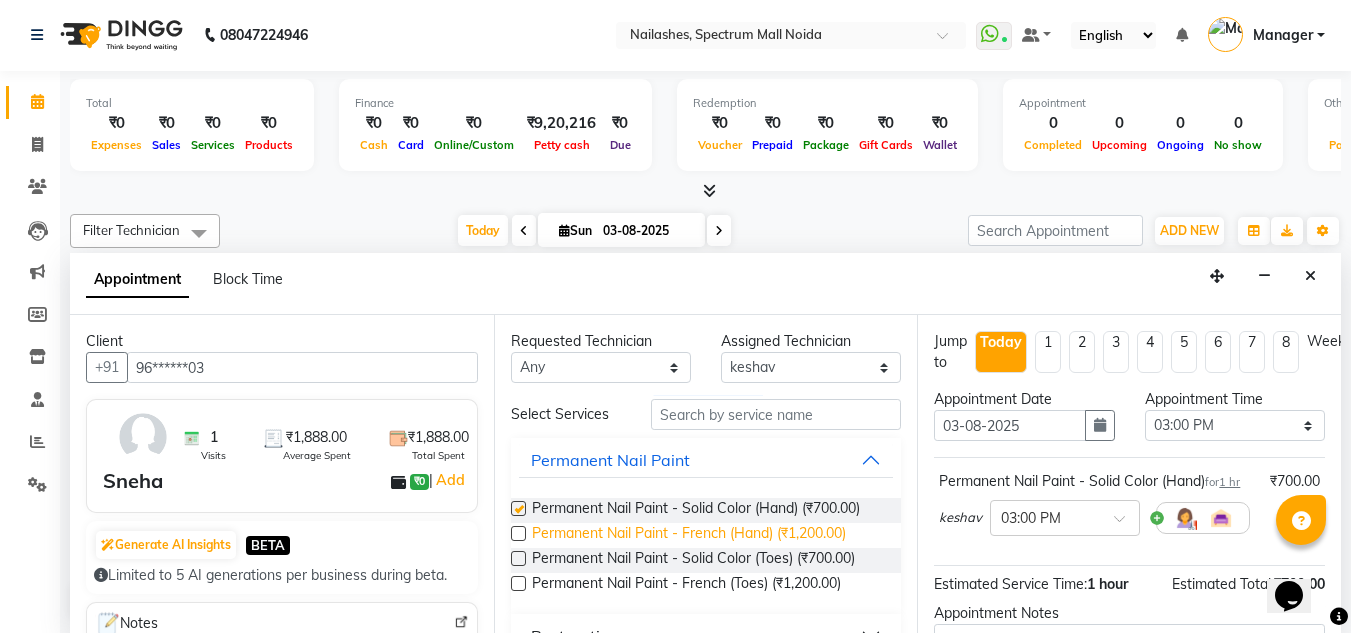 checkbox on "false" 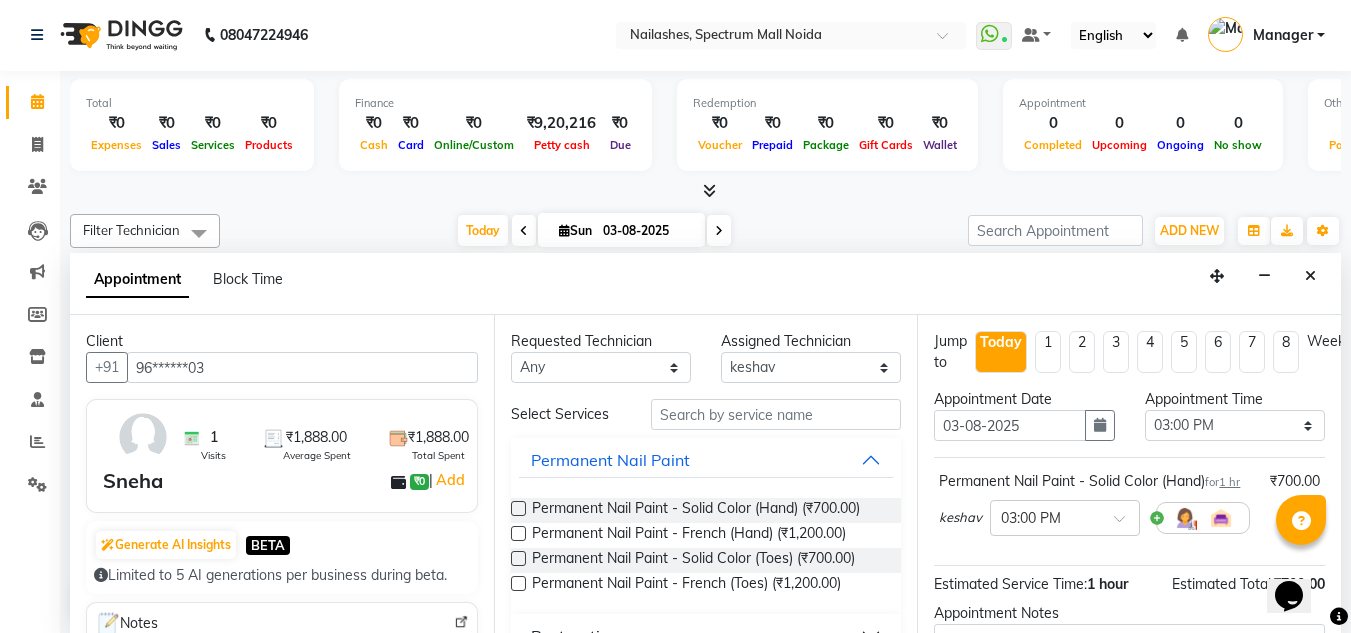 scroll, scrollTop: 244, scrollLeft: 0, axis: vertical 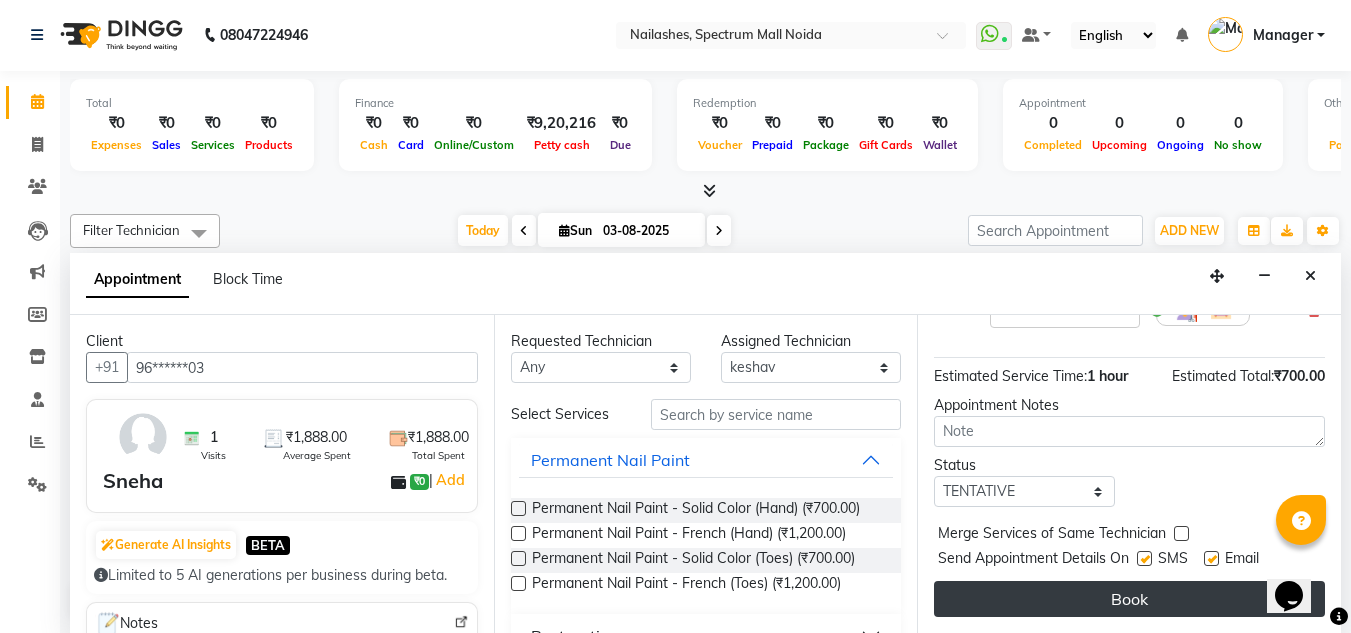 click on "Book" at bounding box center (1129, 599) 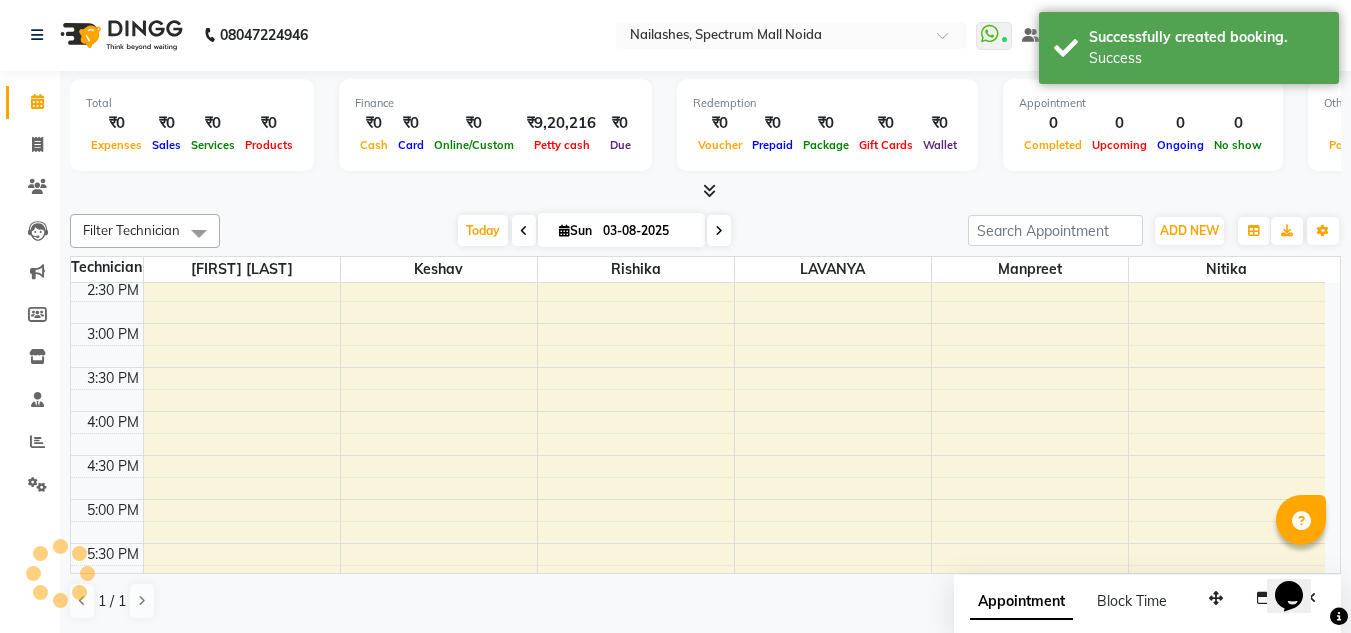 scroll, scrollTop: 0, scrollLeft: 0, axis: both 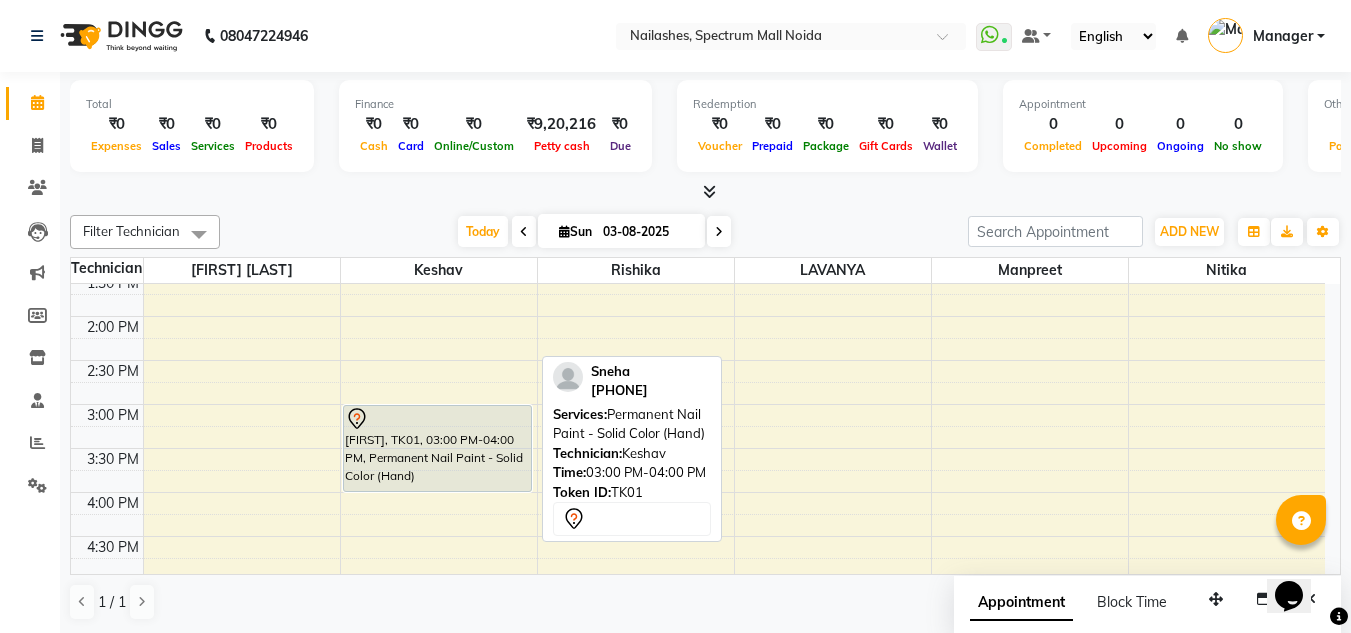 click on "[FIRST], TK01, 03:00 PM-04:00 PM, Permanent Nail Paint - Solid Color (Hand)" at bounding box center [437, 448] 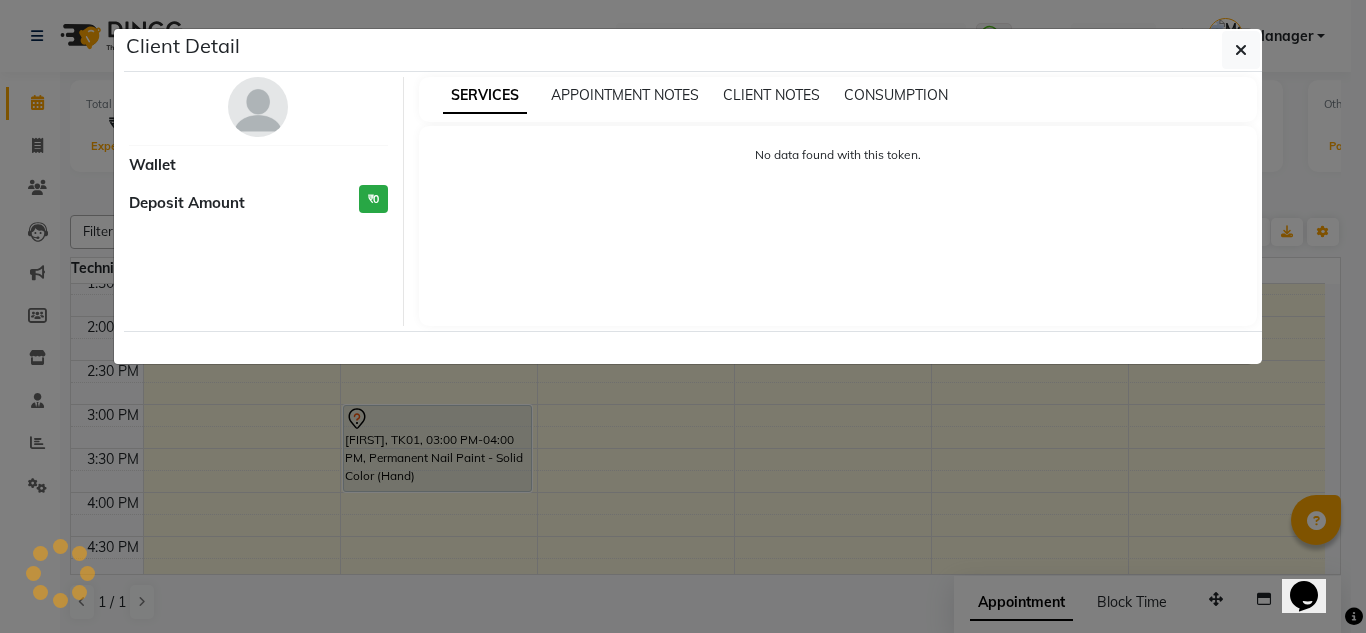 select on "7" 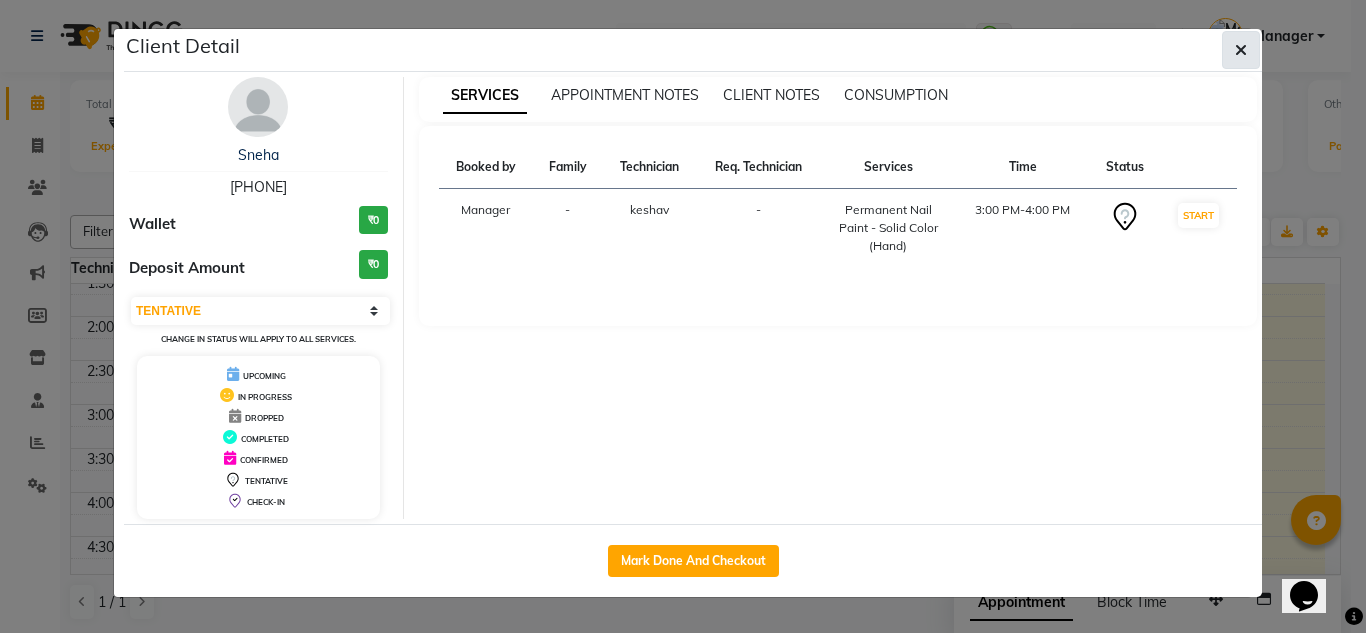 click 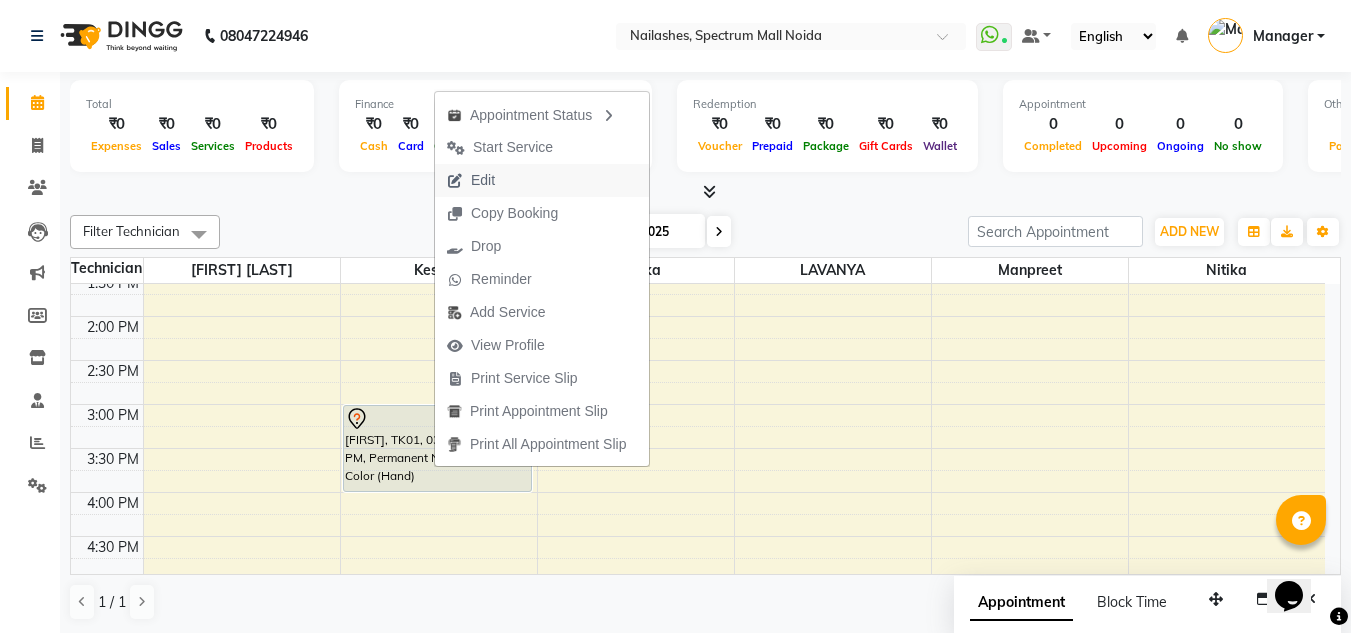 click on "Edit" at bounding box center [542, 180] 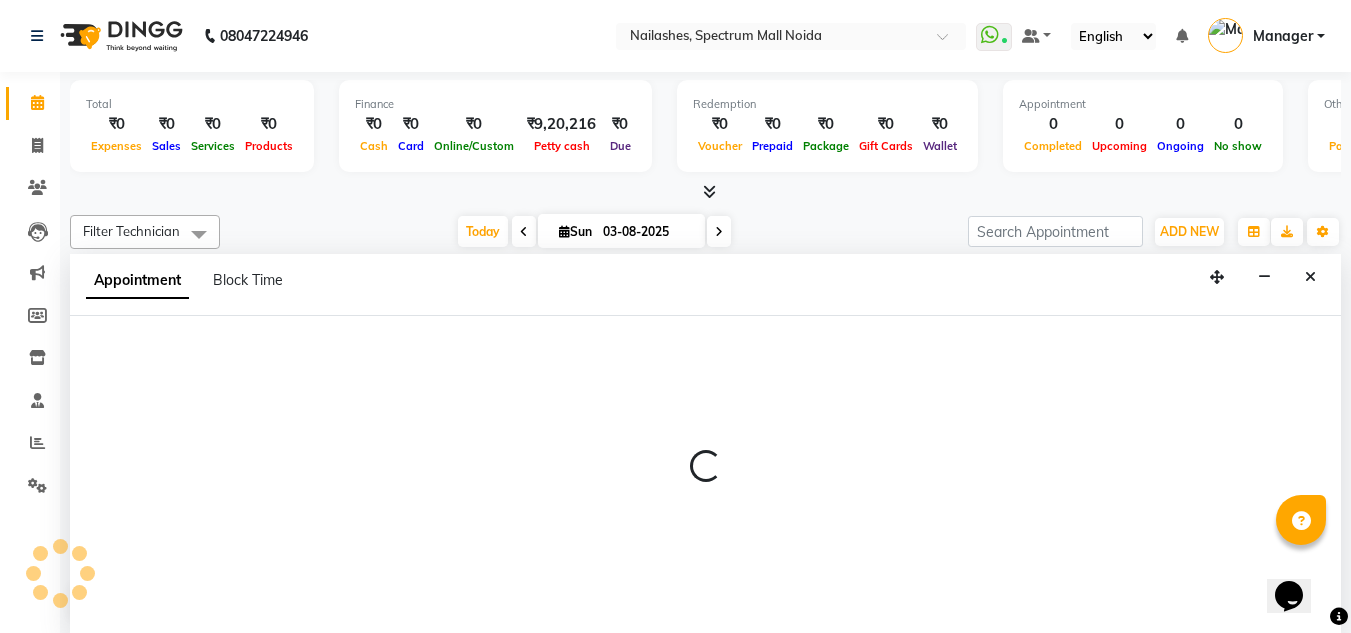 select on "tentative" 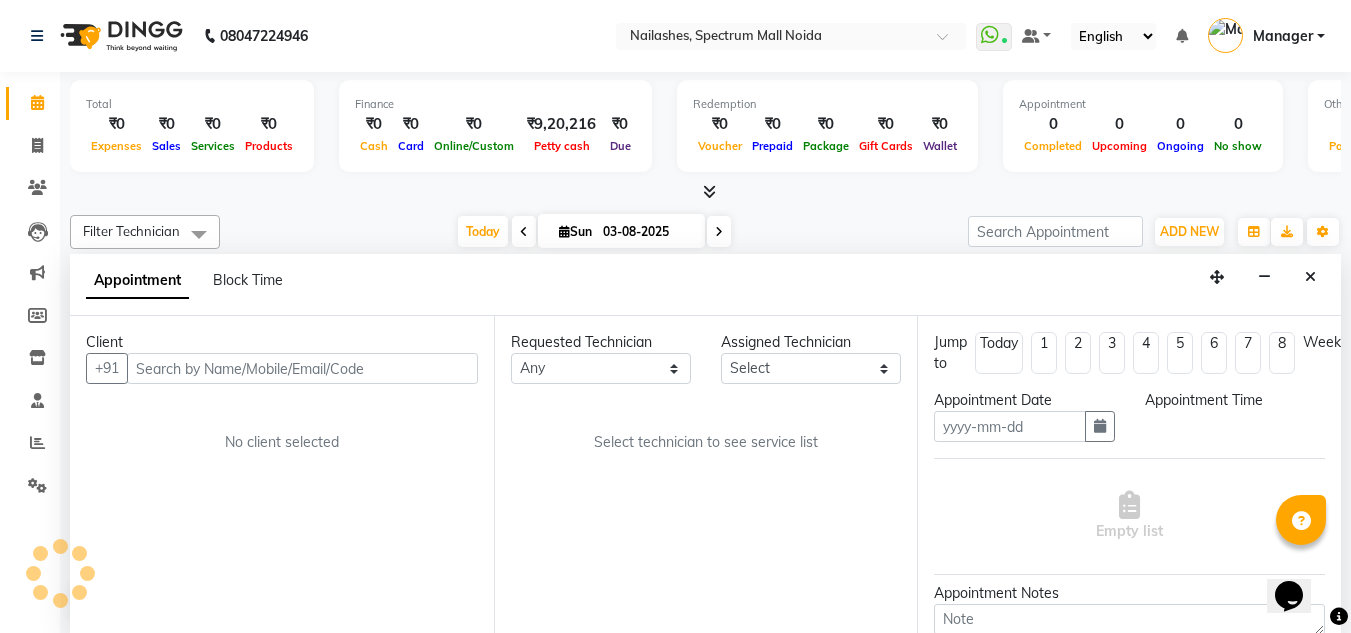 scroll, scrollTop: 1, scrollLeft: 0, axis: vertical 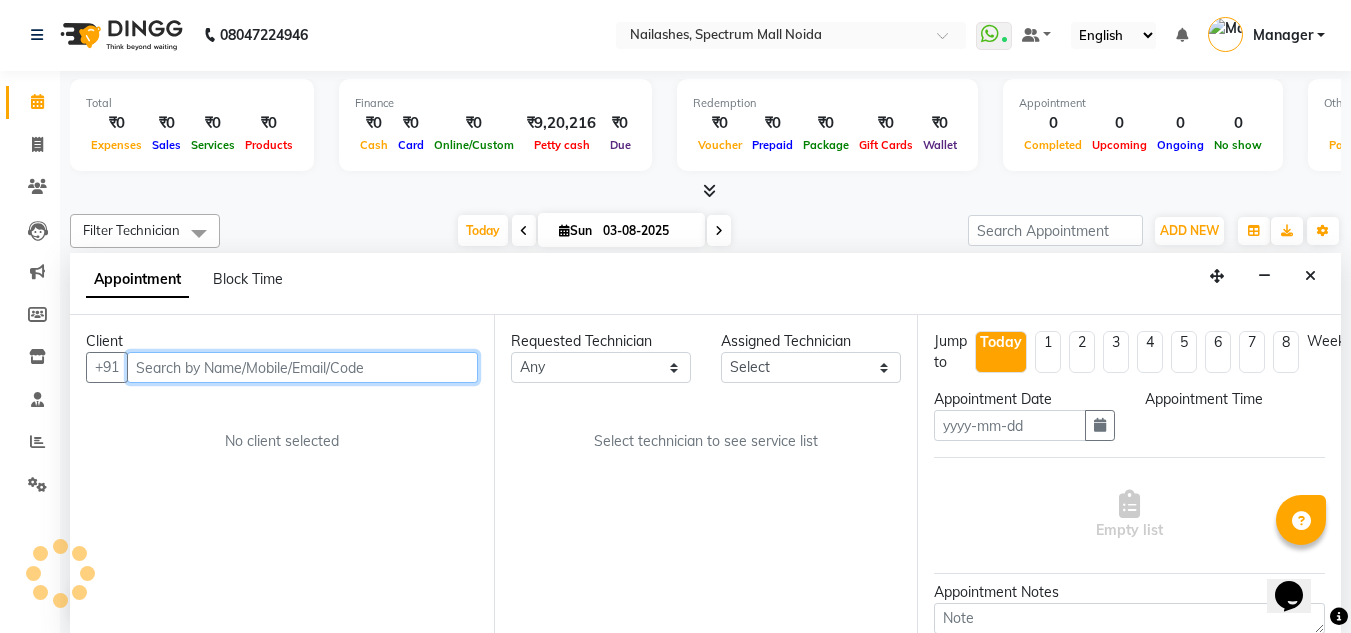 type on "03-08-2025" 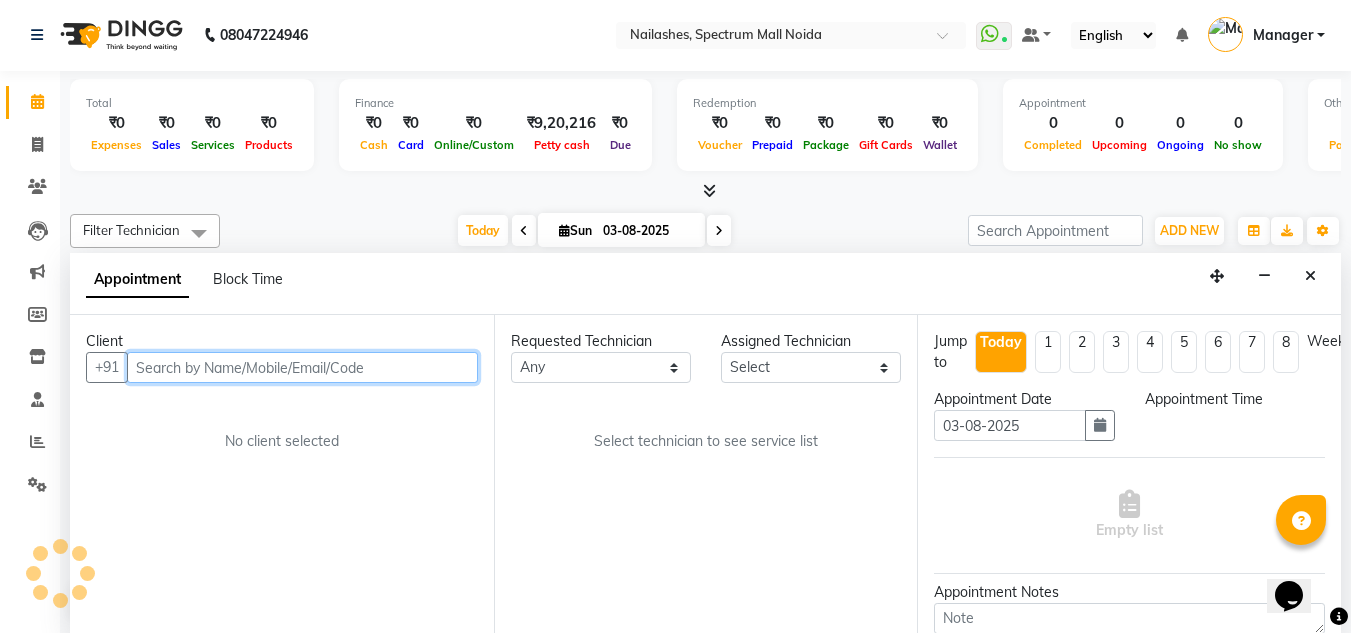 scroll, scrollTop: 441, scrollLeft: 0, axis: vertical 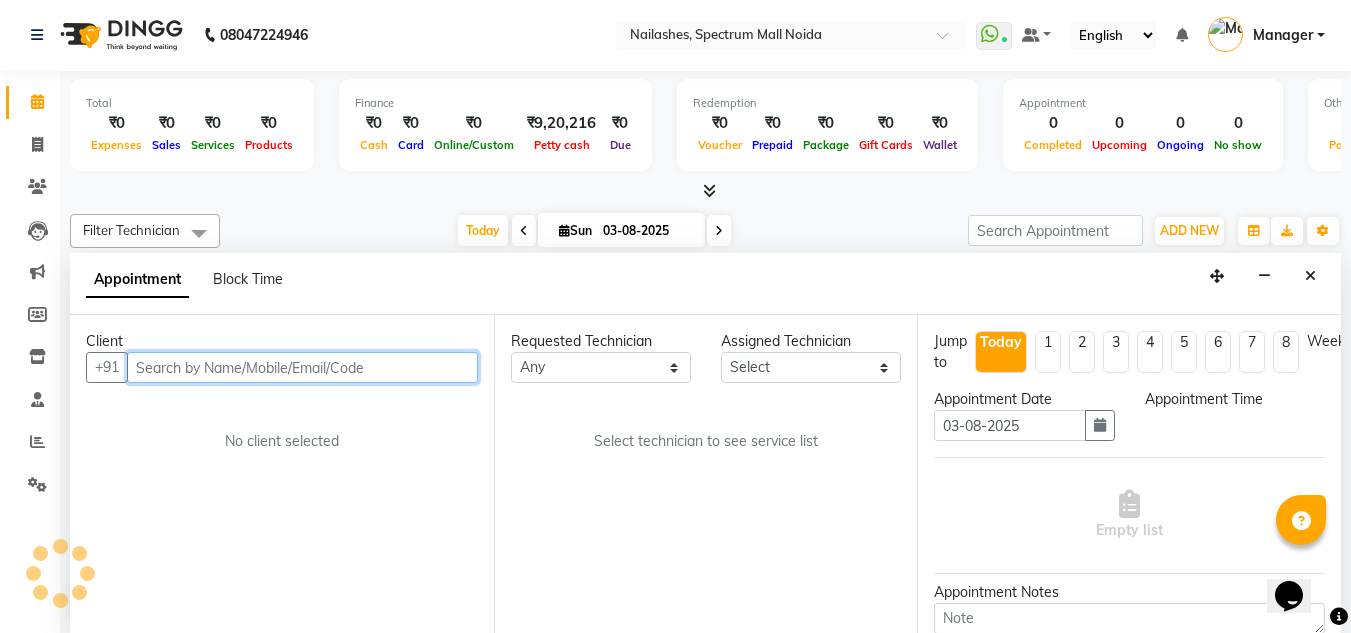 select on "46557" 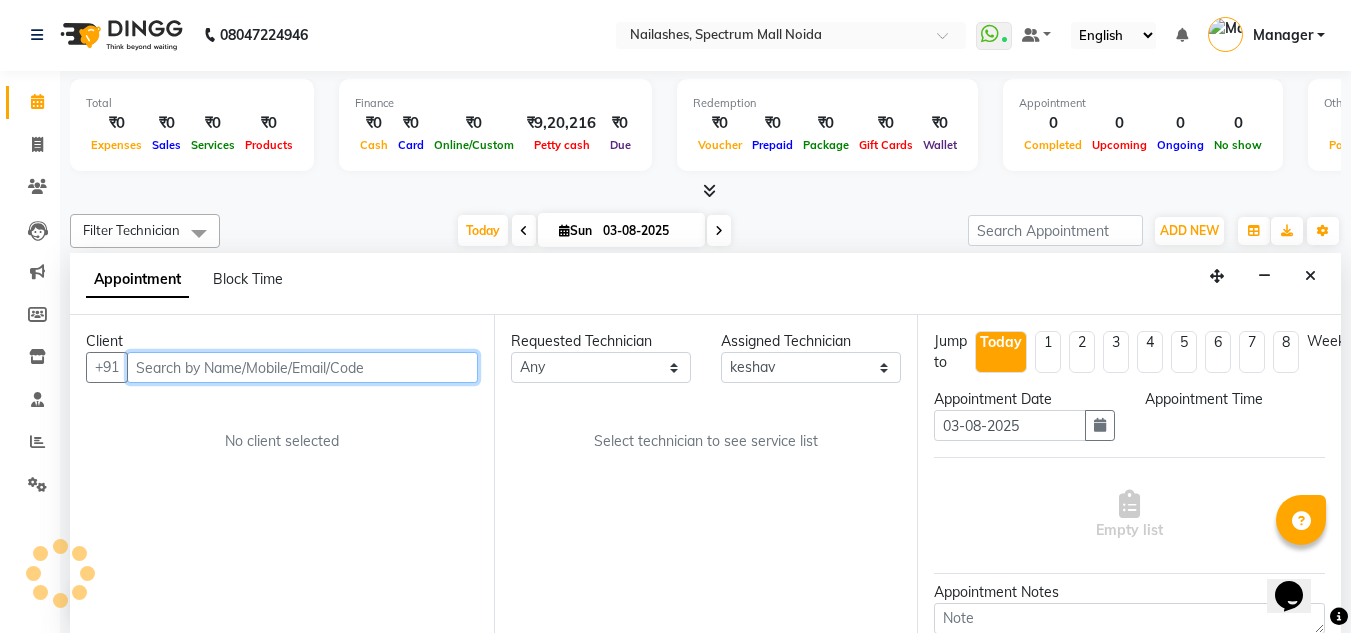 select on "900" 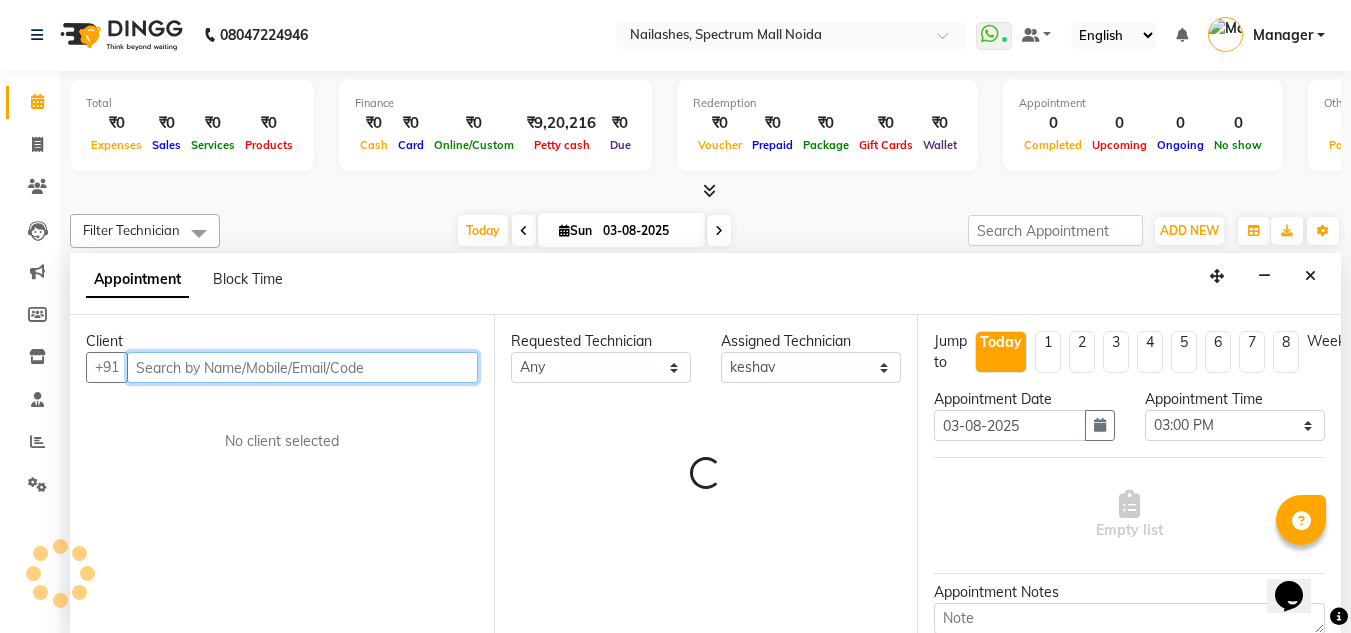 select on "2975" 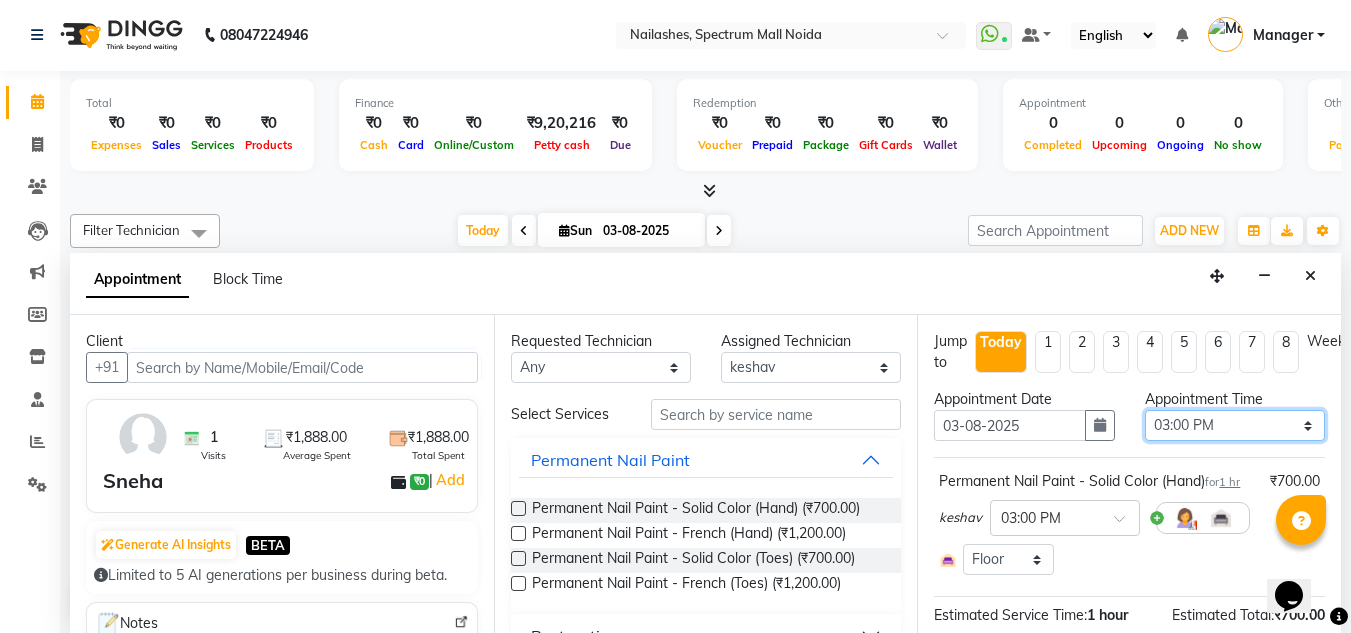 click on "Select 09:00 AM 09:15 AM 09:30 AM 09:45 AM 10:00 AM 10:15 AM 10:30 AM 10:45 AM 11:00 AM 11:15 AM 11:30 AM 11:45 AM 12:00 PM 12:15 PM 12:30 PM 12:45 PM 01:00 PM 01:15 PM 01:30 PM 01:45 PM 02:00 PM 02:15 PM 02:30 PM 02:45 PM 03:00 PM 03:15 PM 03:30 PM 03:45 PM 04:00 PM 04:15 PM 04:30 PM 04:45 PM 05:00 PM 05:15 PM 05:30 PM 05:45 PM 06:00 PM 06:15 PM 06:30 PM 06:45 PM 07:00 PM 07:15 PM 07:30 PM 07:45 PM 08:00 PM 08:15 PM 08:30 PM" at bounding box center (1235, 425) 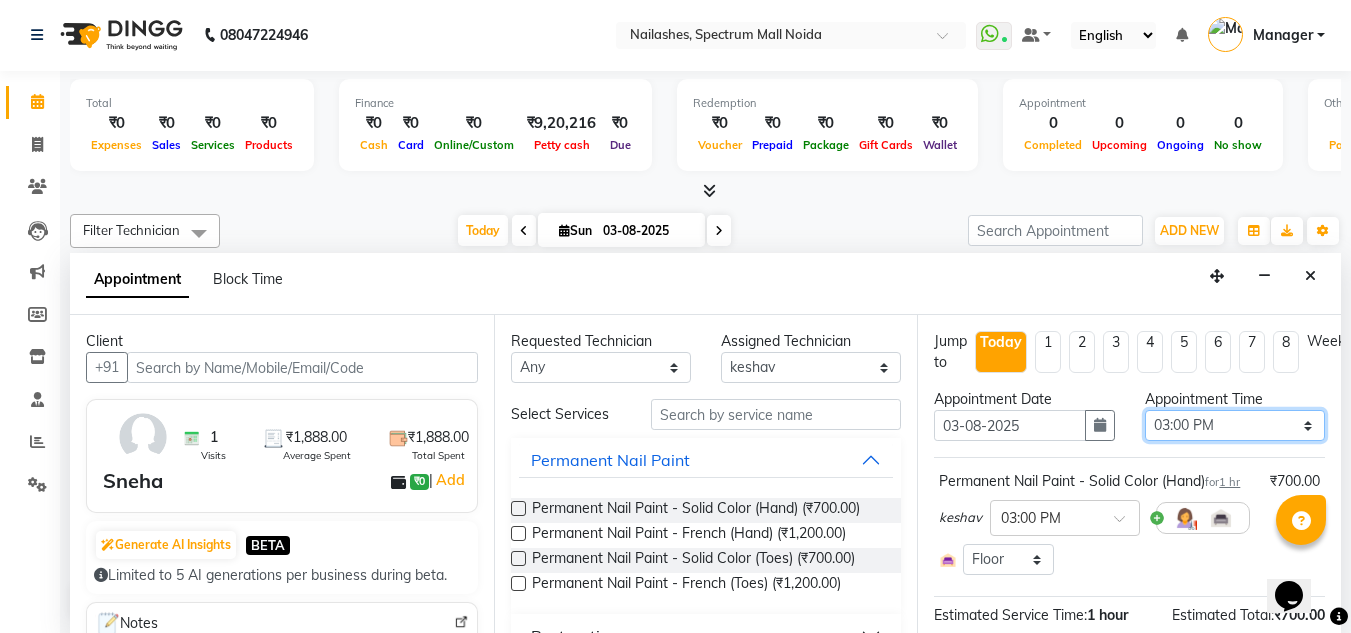 select on "840" 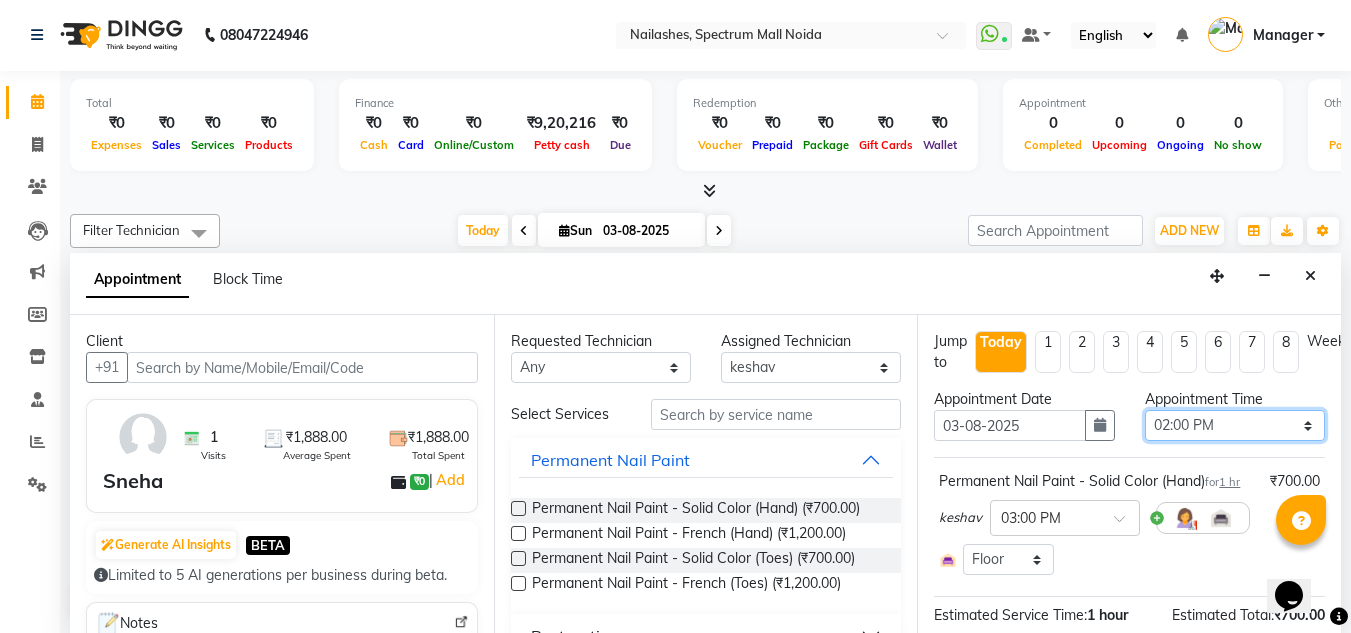 click on "Select 09:00 AM 09:15 AM 09:30 AM 09:45 AM 10:00 AM 10:15 AM 10:30 AM 10:45 AM 11:00 AM 11:15 AM 11:30 AM 11:45 AM 12:00 PM 12:15 PM 12:30 PM 12:45 PM 01:00 PM 01:15 PM 01:30 PM 01:45 PM 02:00 PM 02:15 PM 02:30 PM 02:45 PM 03:00 PM 03:15 PM 03:30 PM 03:45 PM 04:00 PM 04:15 PM 04:30 PM 04:45 PM 05:00 PM 05:15 PM 05:30 PM 05:45 PM 06:00 PM 06:15 PM 06:30 PM 06:45 PM 07:00 PM 07:15 PM 07:30 PM 07:45 PM 08:00 PM 08:15 PM 08:30 PM" at bounding box center (1235, 425) 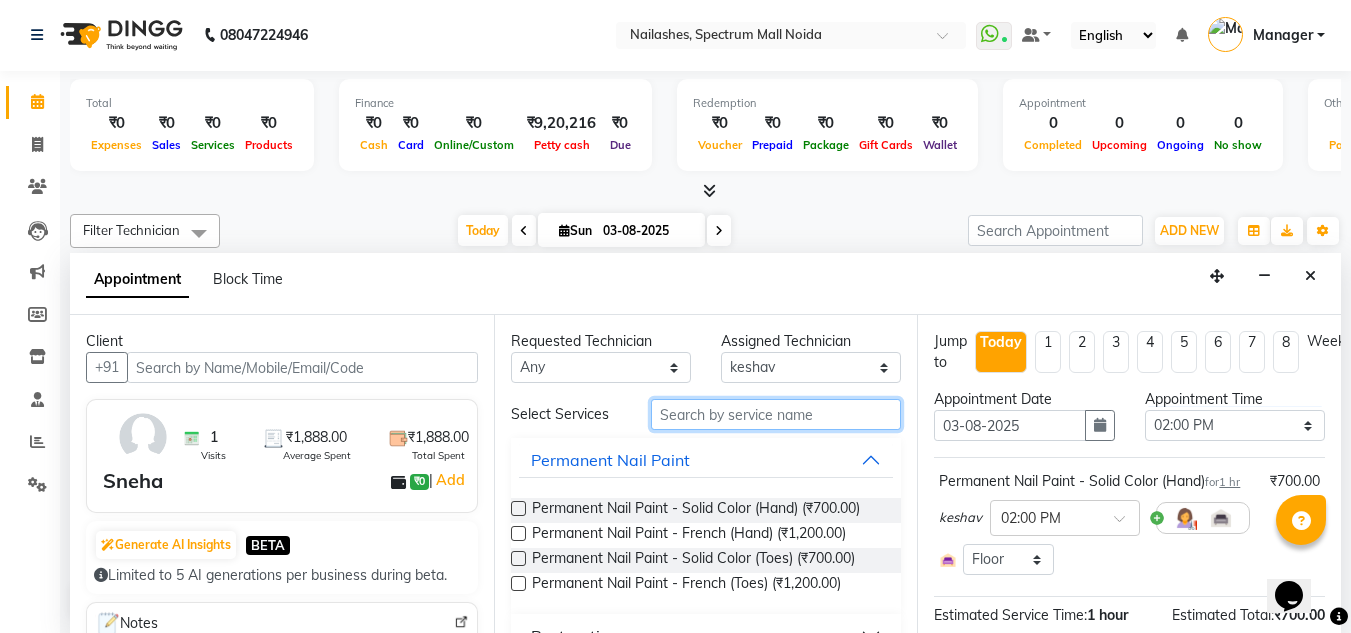 click at bounding box center [776, 414] 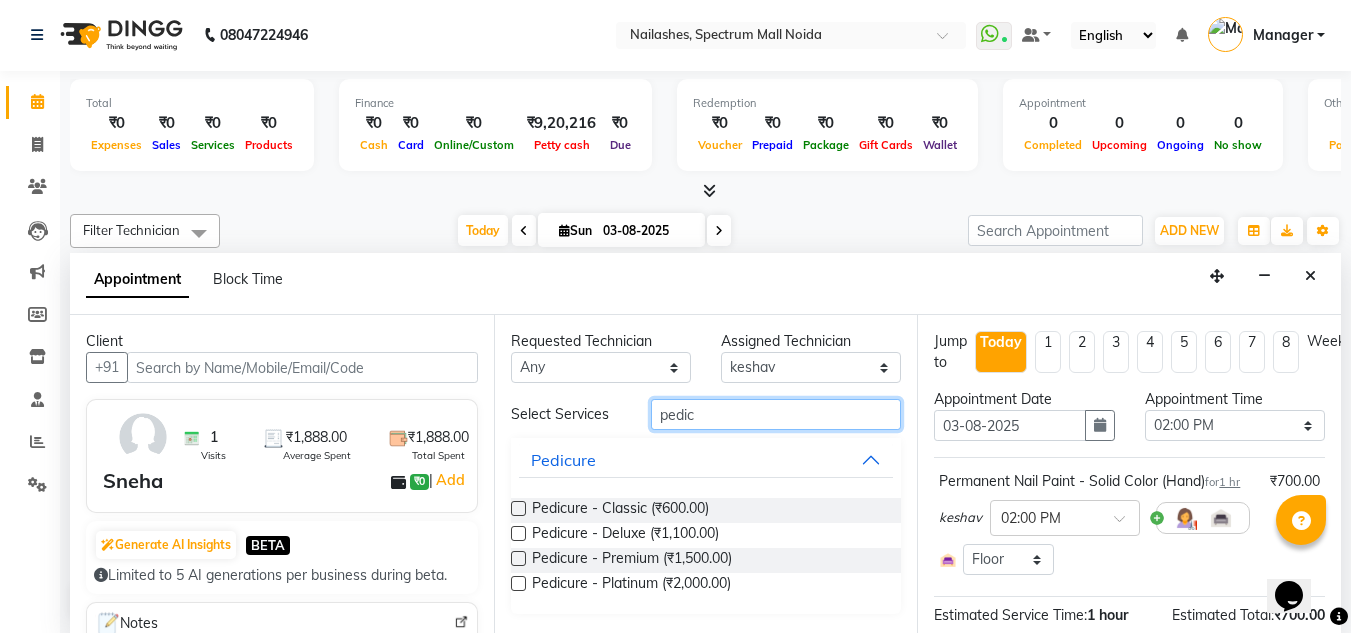 type on "pedic" 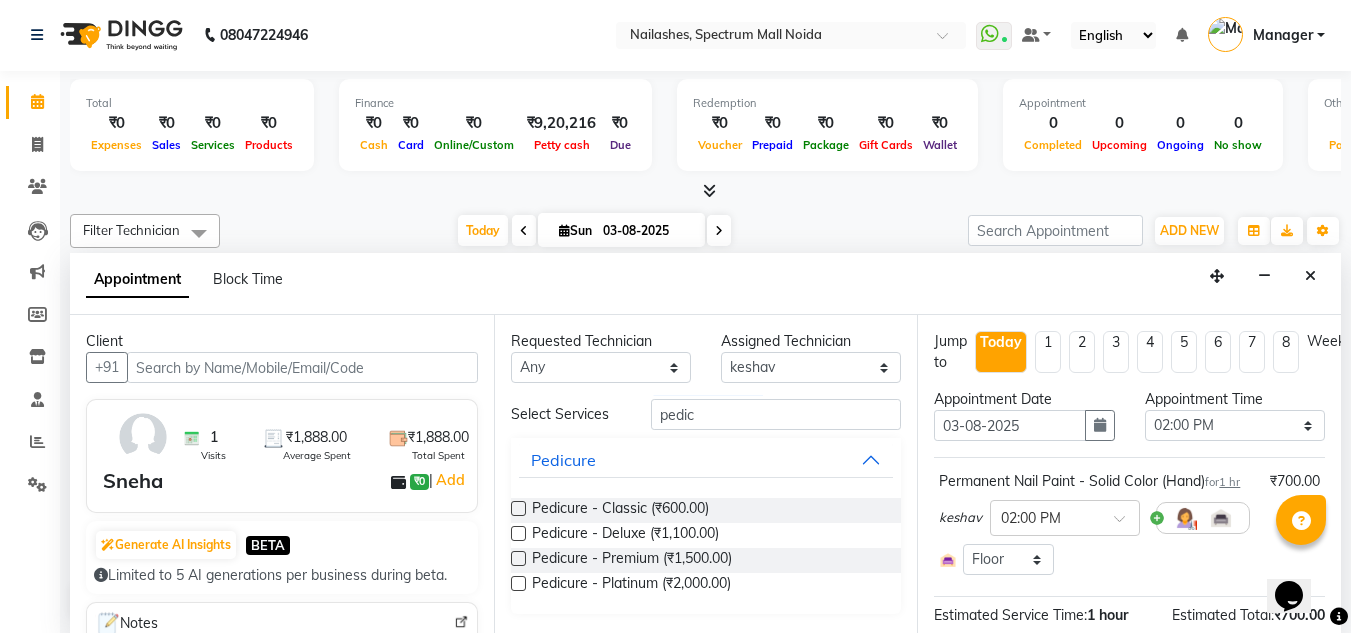 click at bounding box center (518, 533) 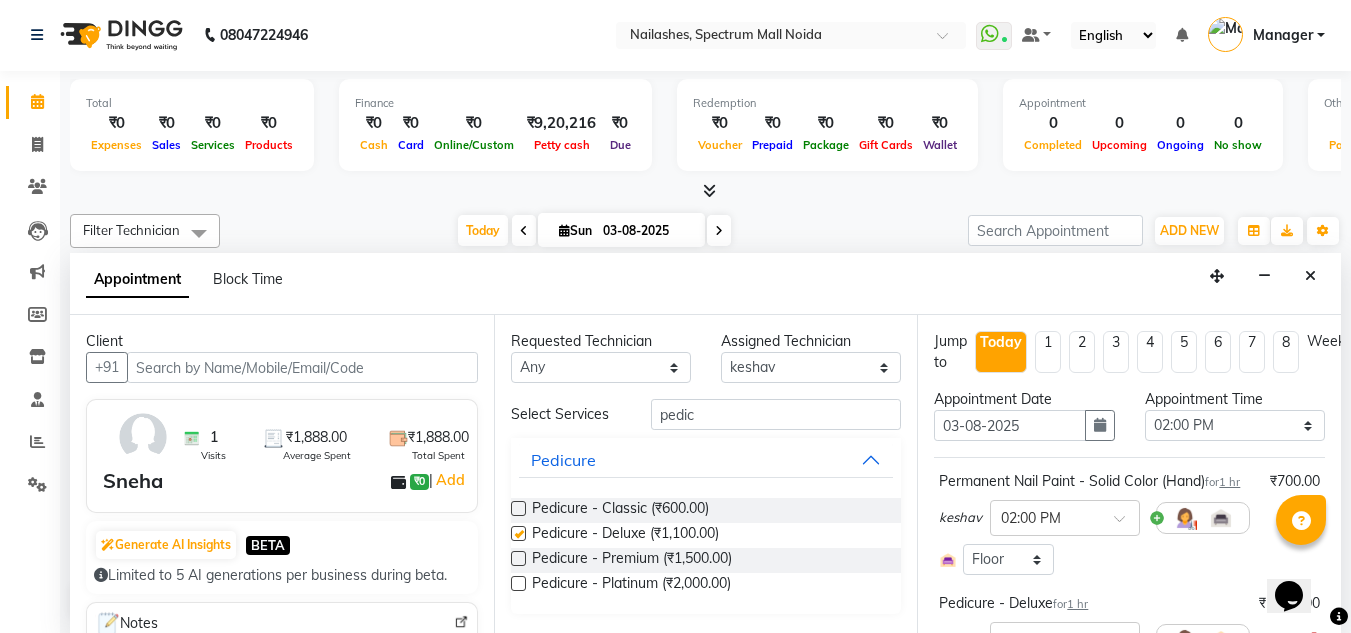 checkbox on "false" 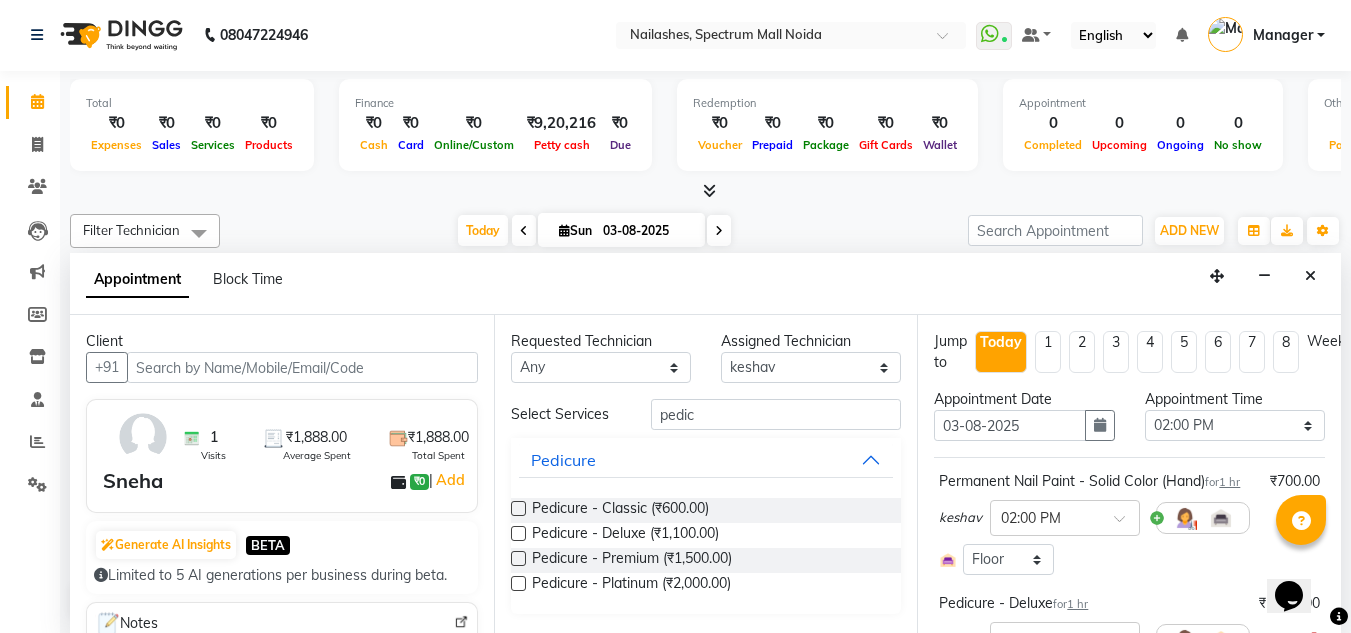 scroll, scrollTop: 329, scrollLeft: 0, axis: vertical 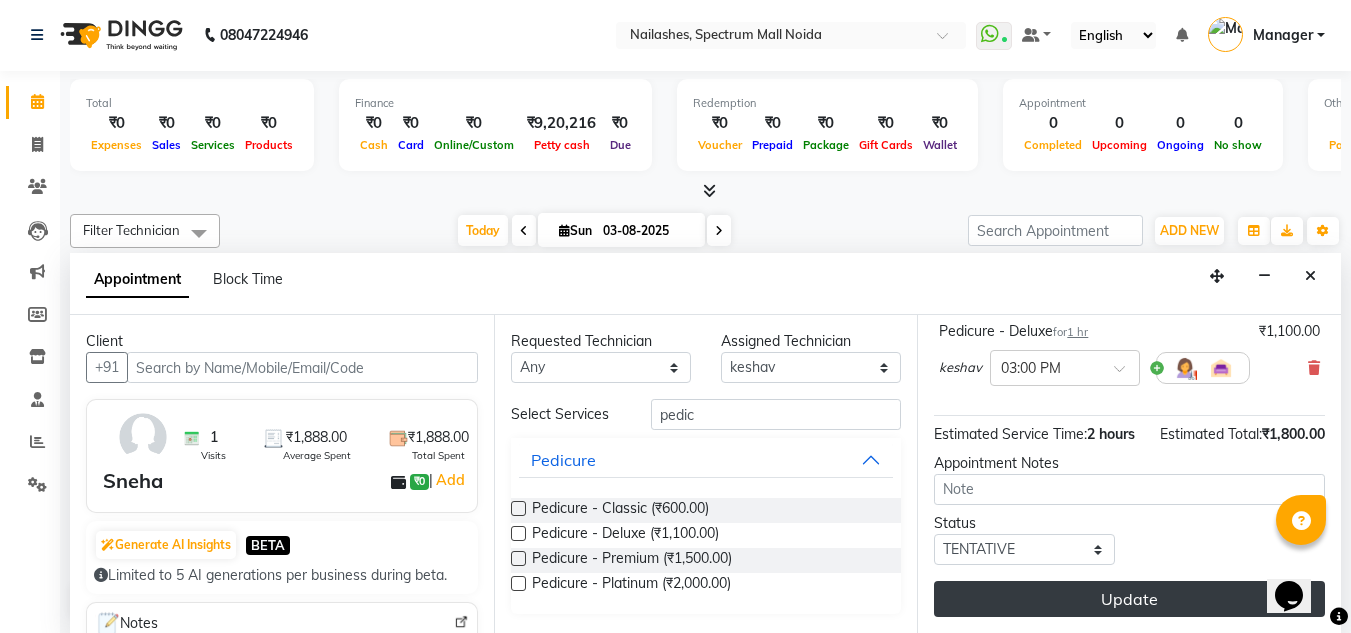 click on "Update" at bounding box center [1129, 599] 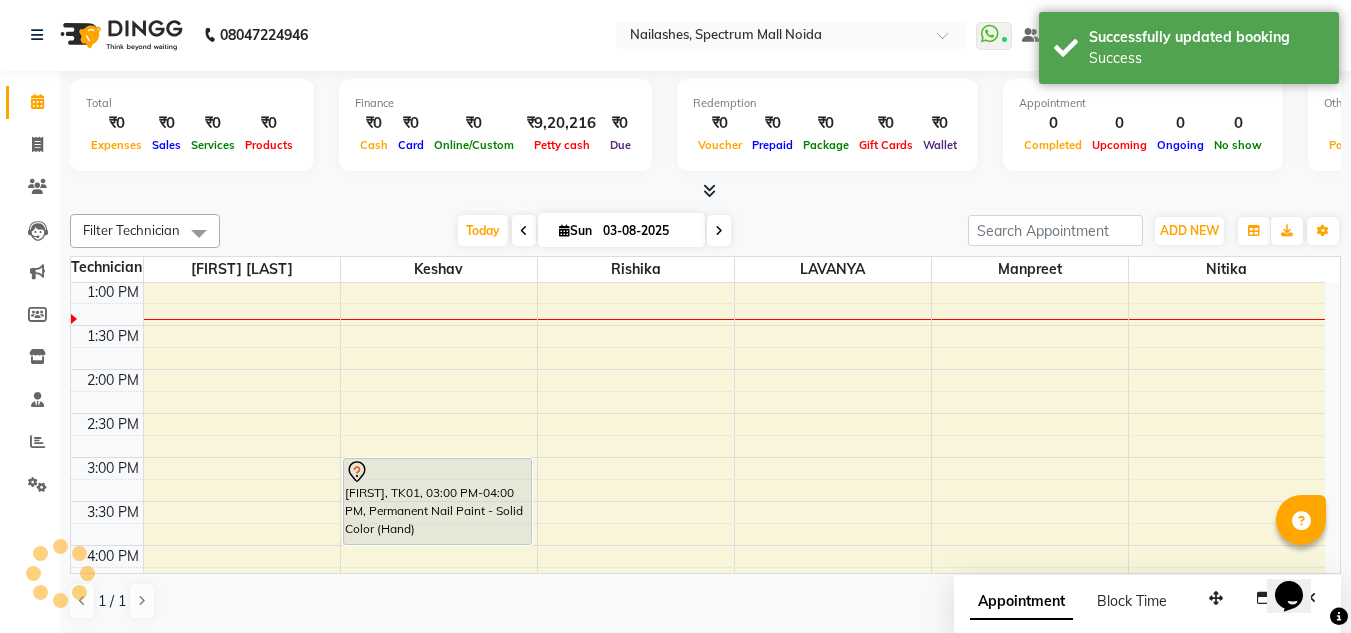scroll, scrollTop: 0, scrollLeft: 0, axis: both 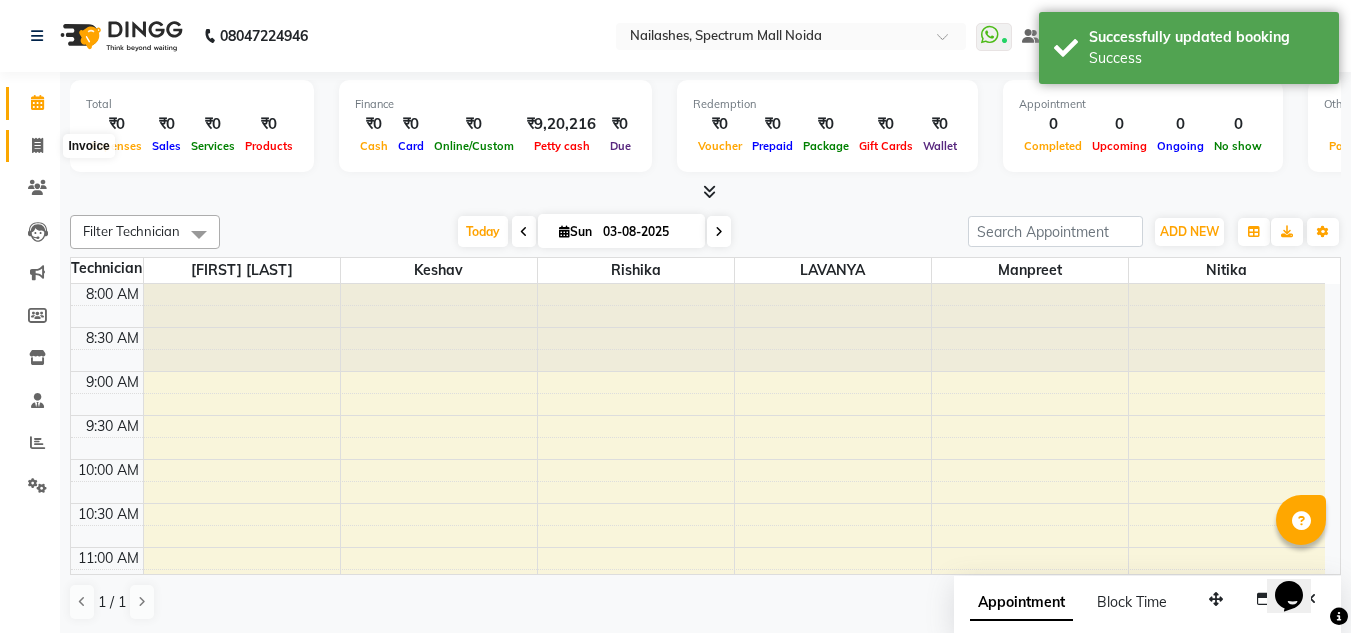 click 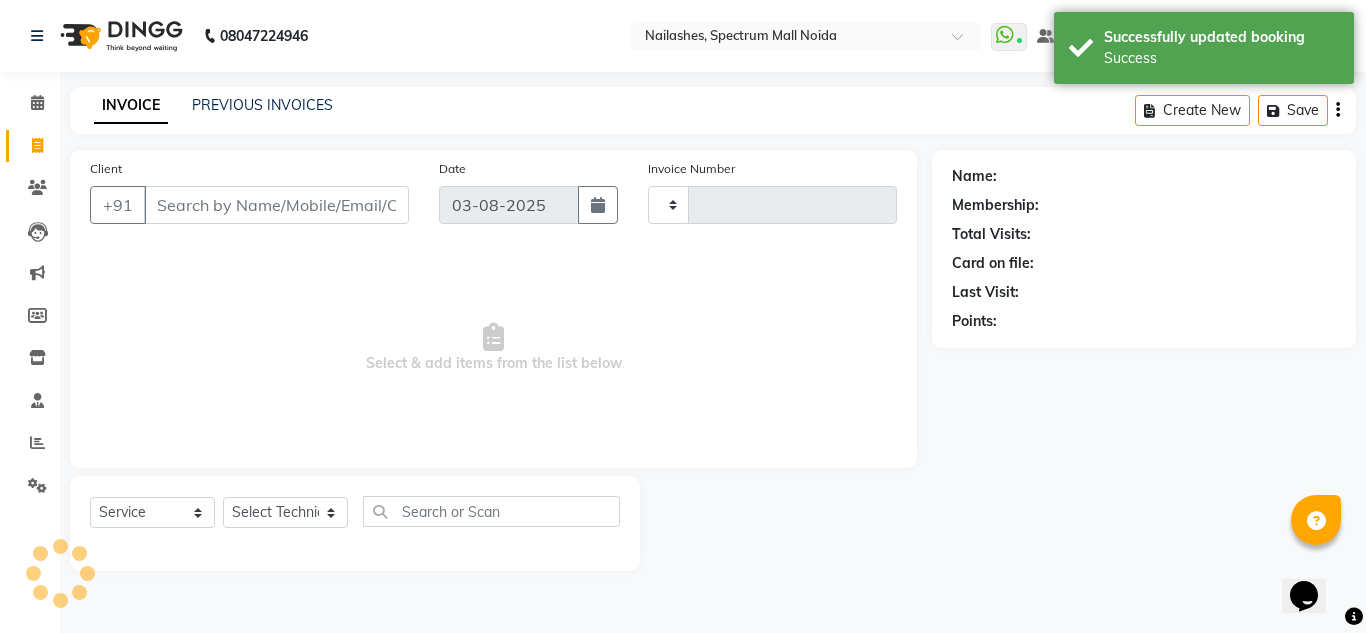 type on "0671" 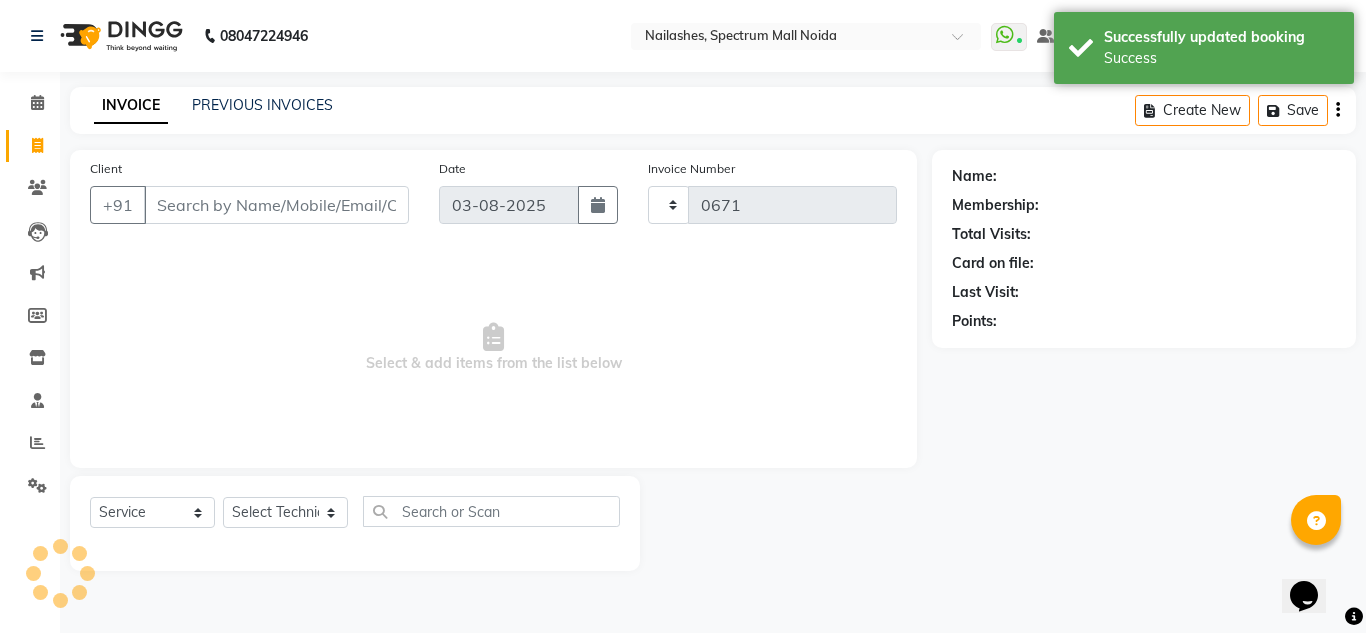 select on "6068" 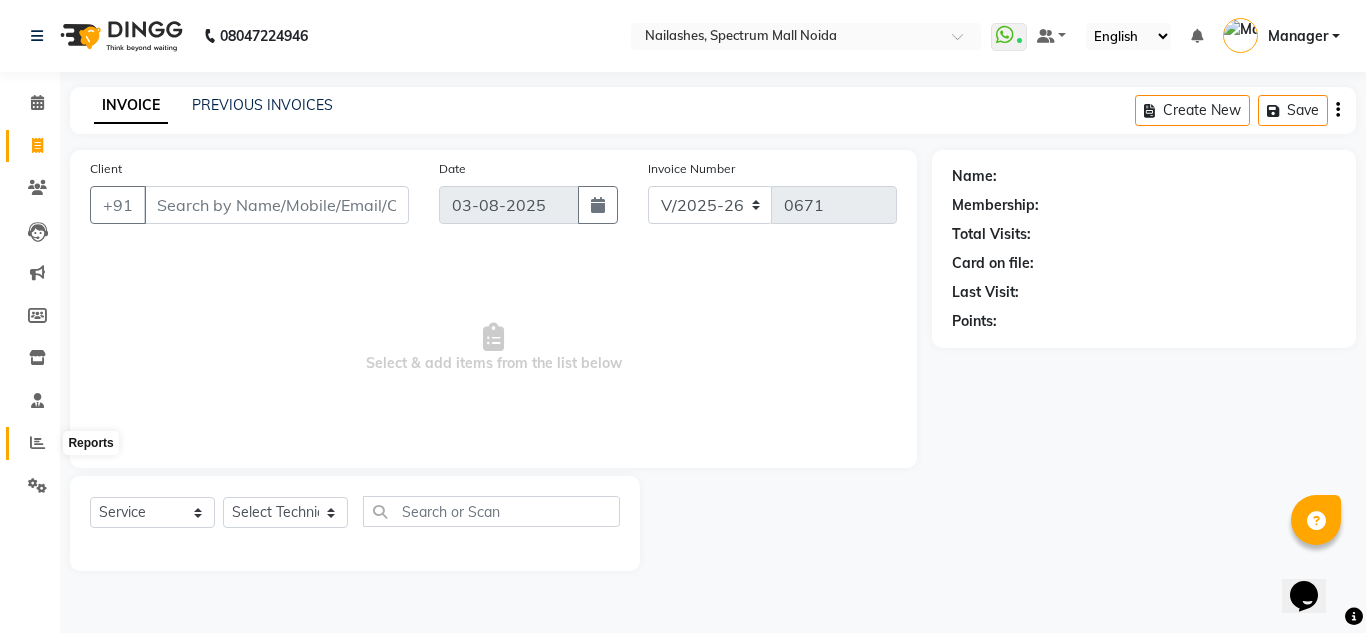 click 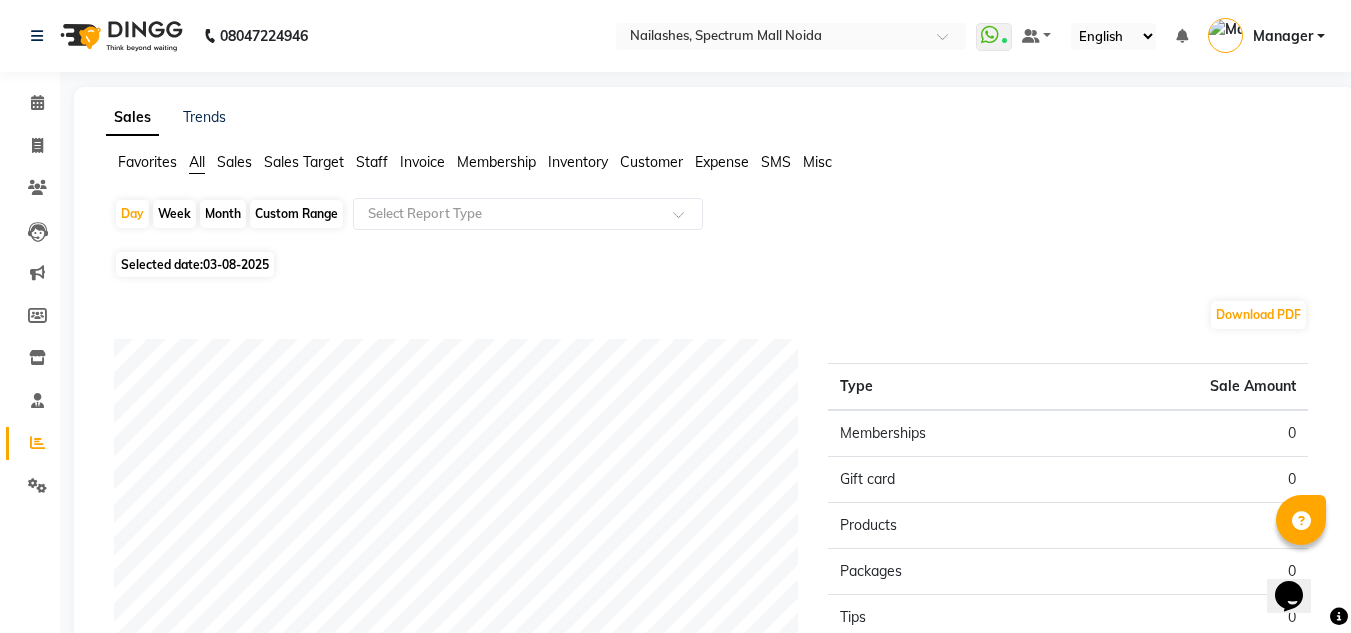 click on "Invoice" 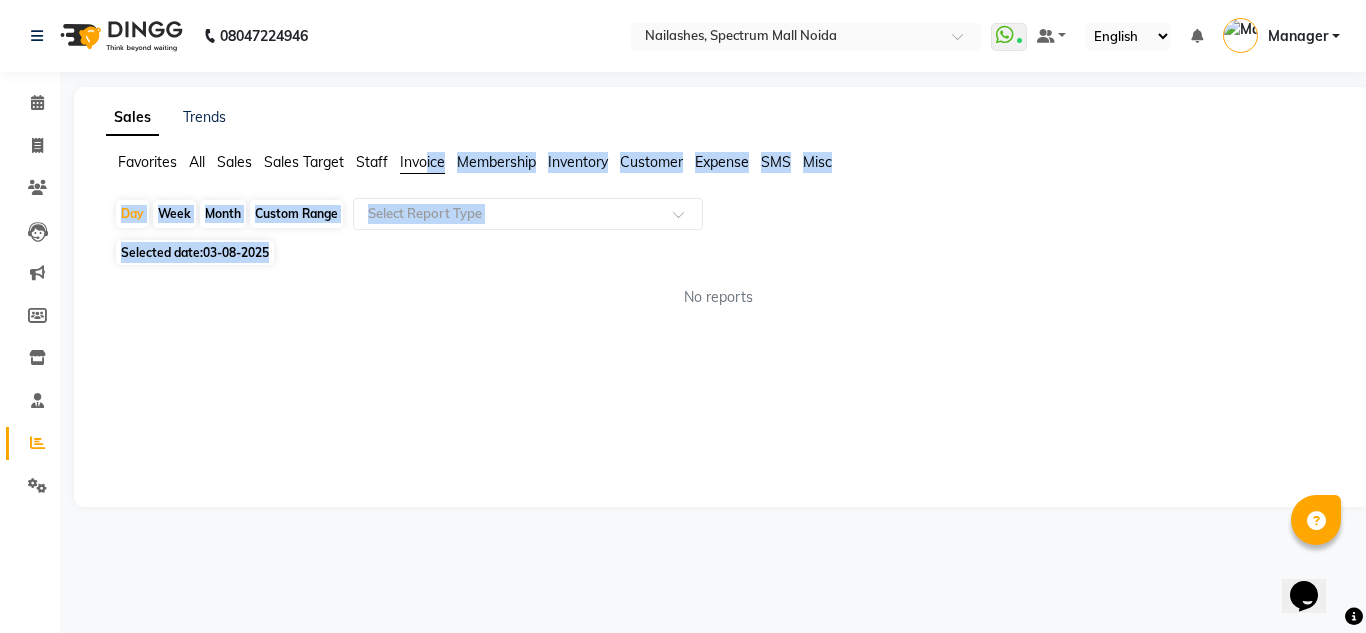 drag, startPoint x: 427, startPoint y: 157, endPoint x: 496, endPoint y: 308, distance: 166.01807 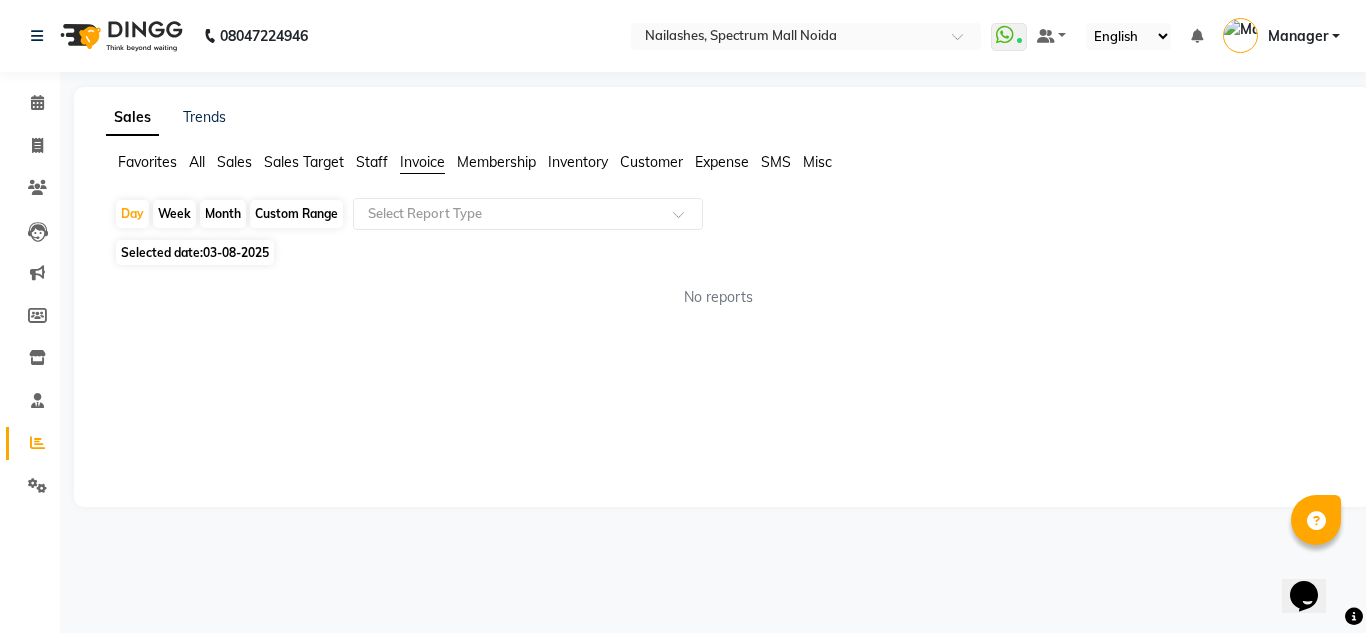 click on "Staff" 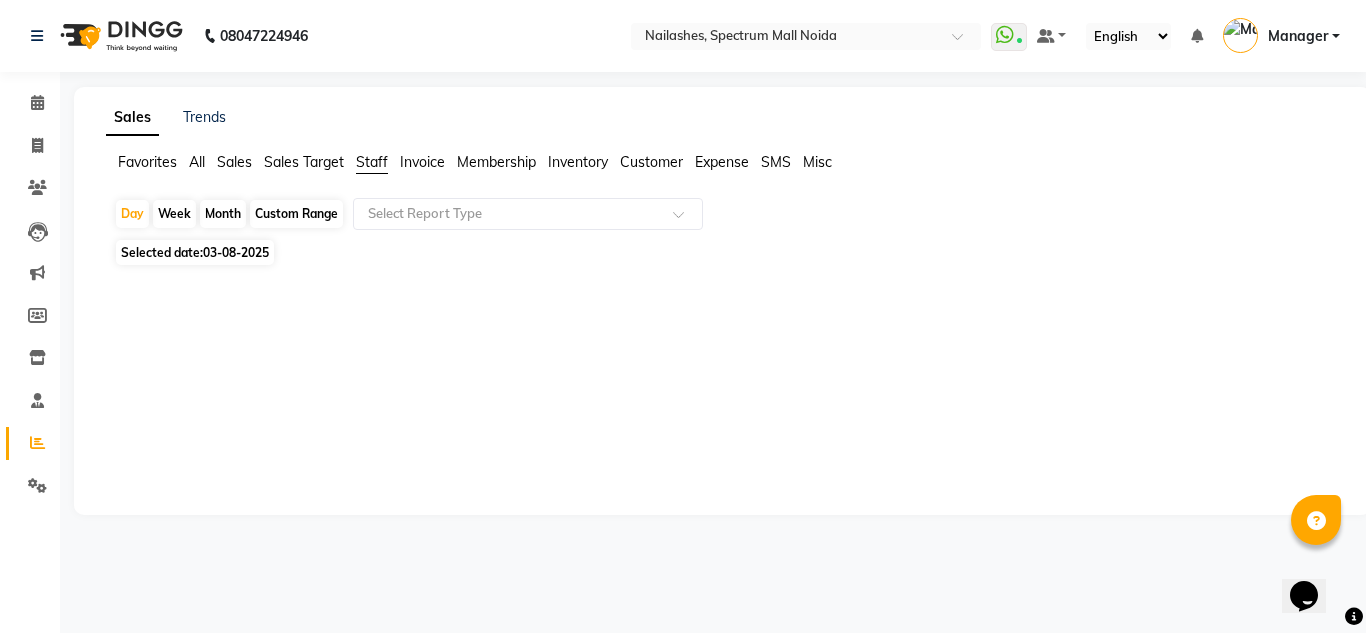click on "Invoice" 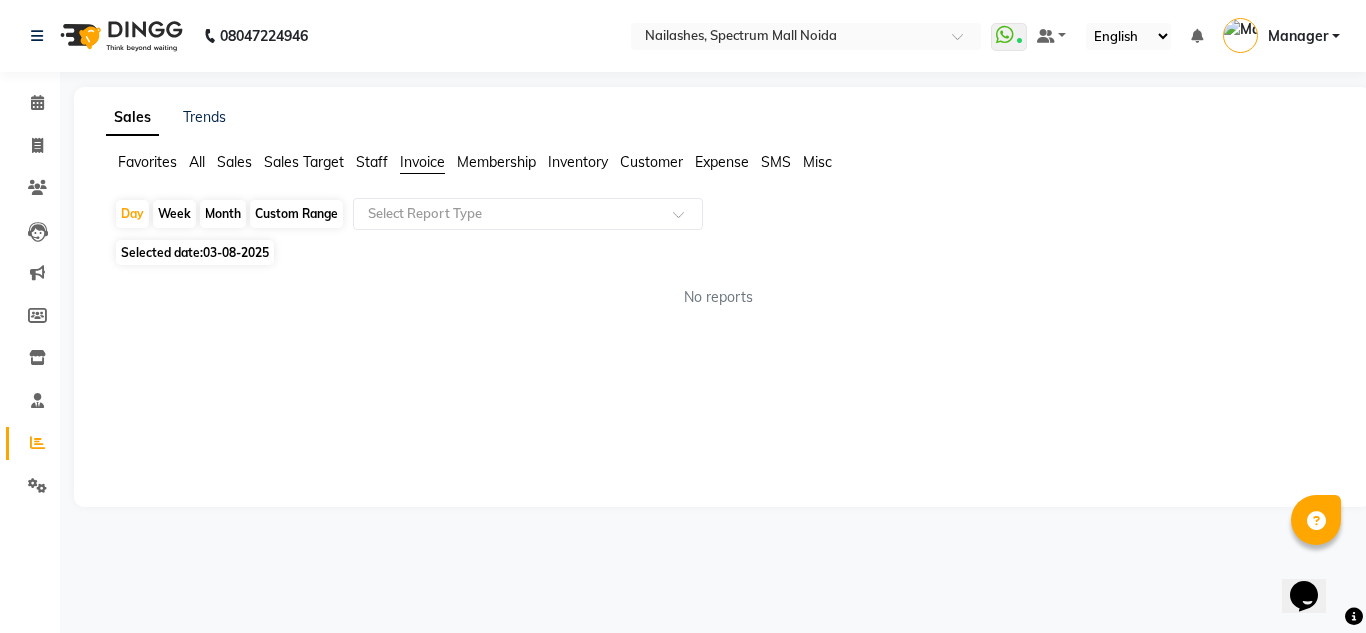 click on "Custom Range" 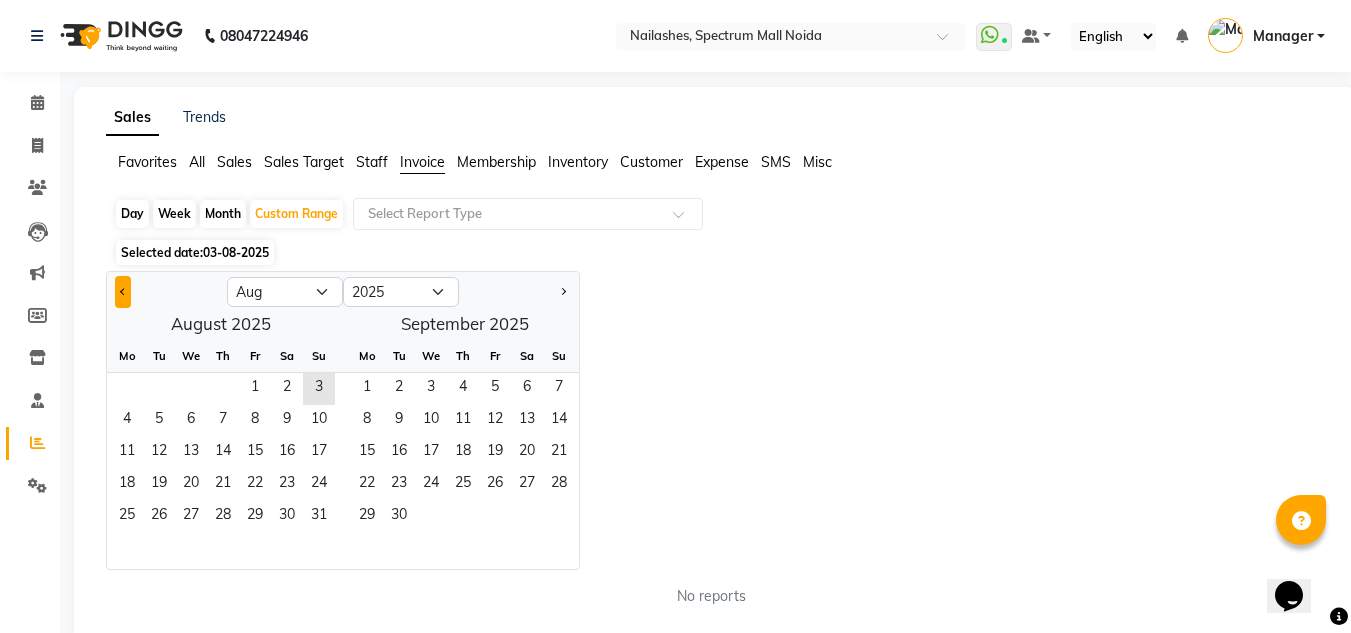 click 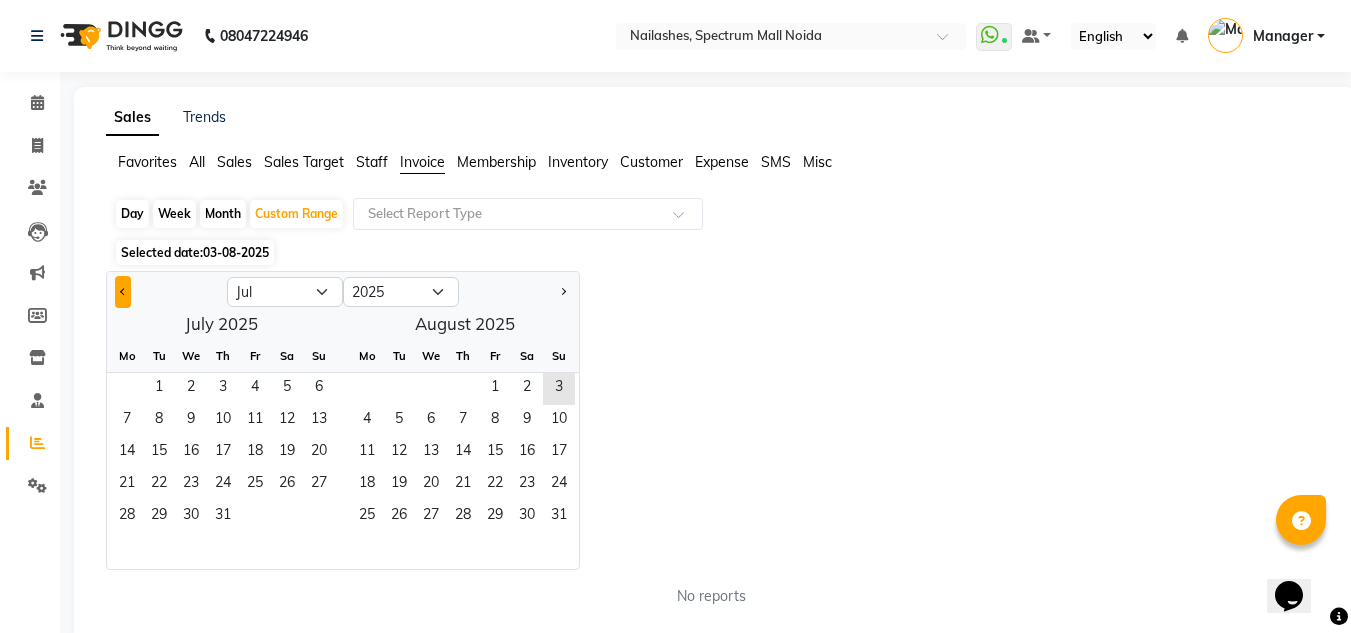 click 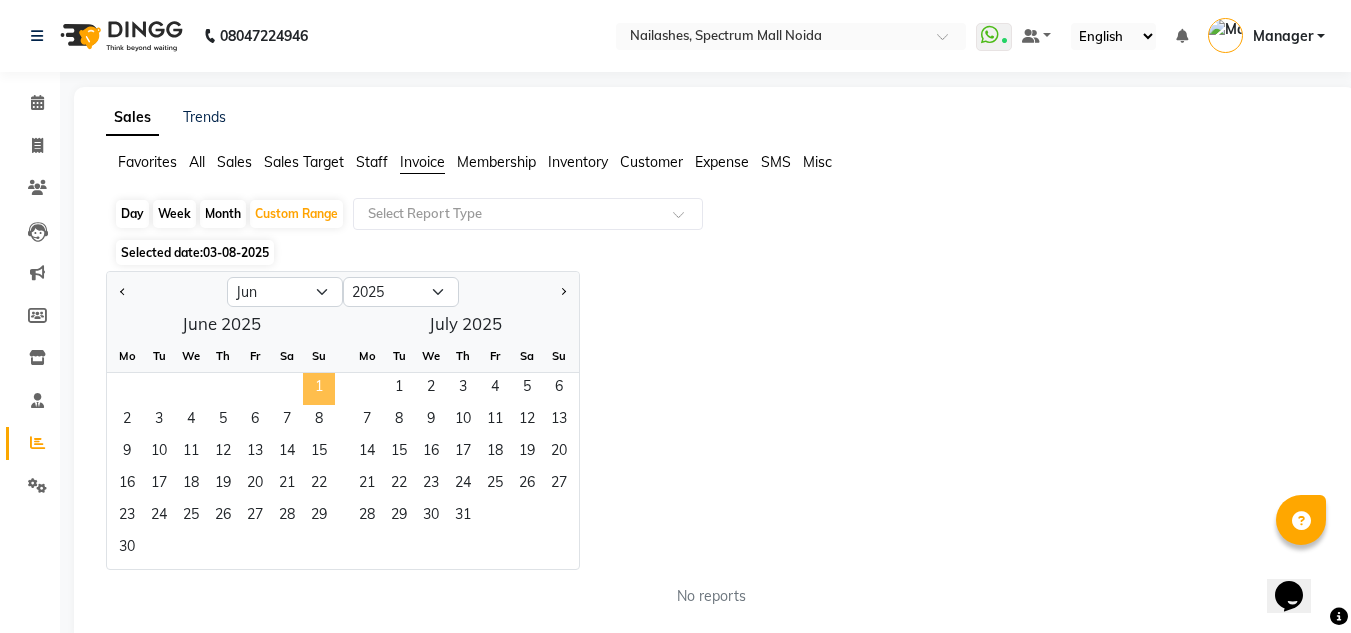 click on "1" 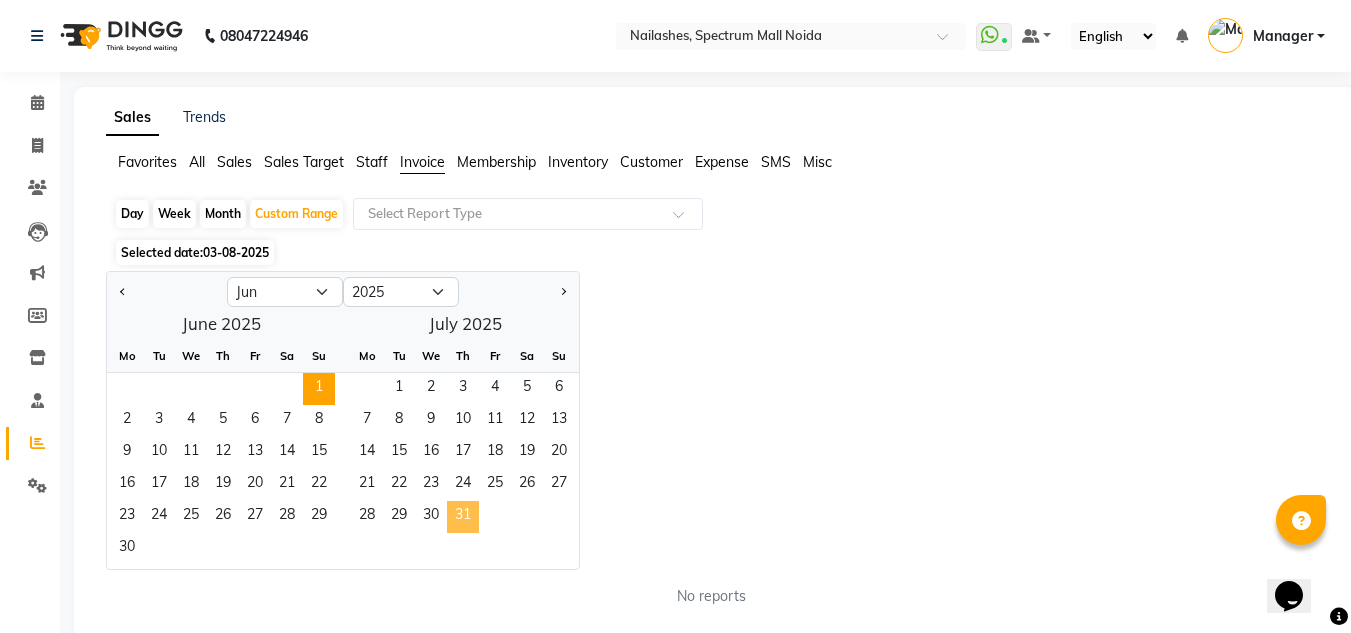 click on "31" 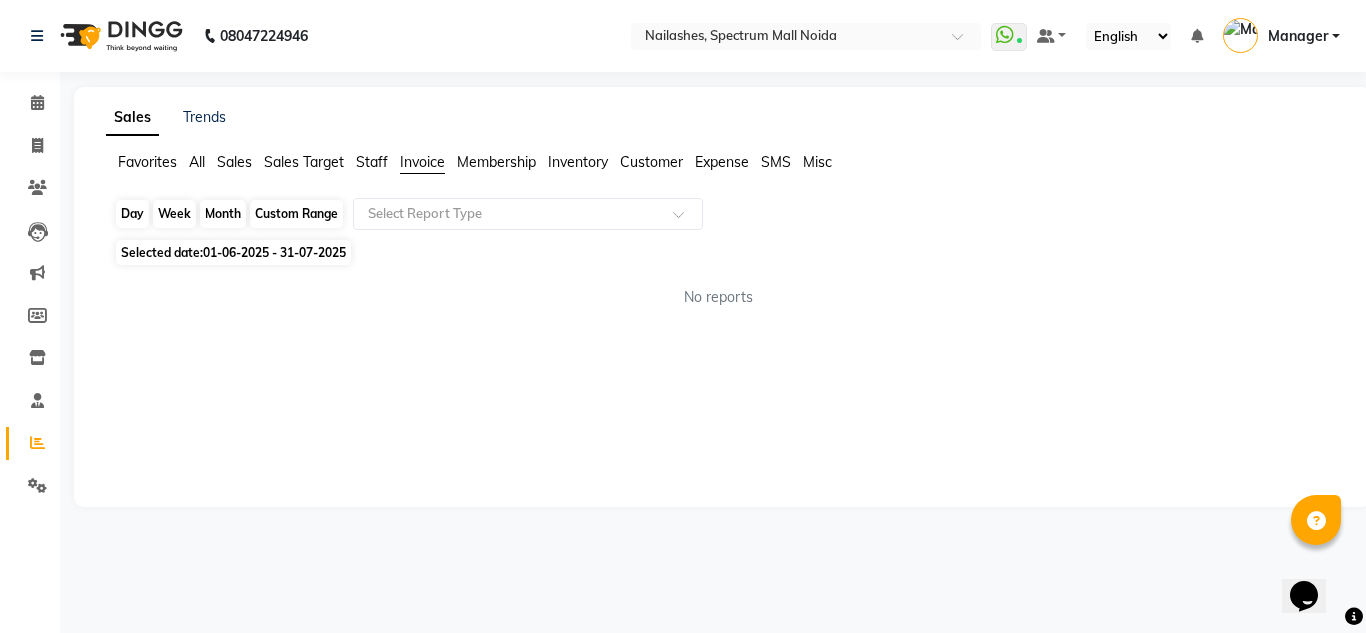 click on "Custom Range" 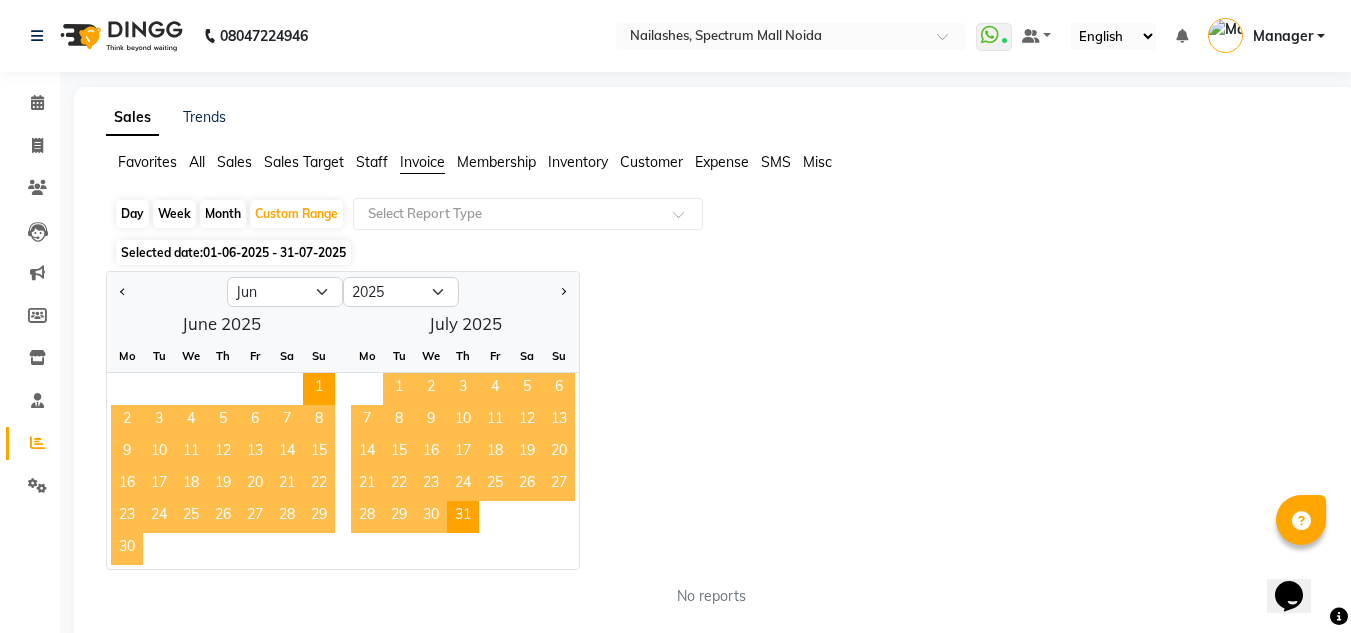 click on "30" 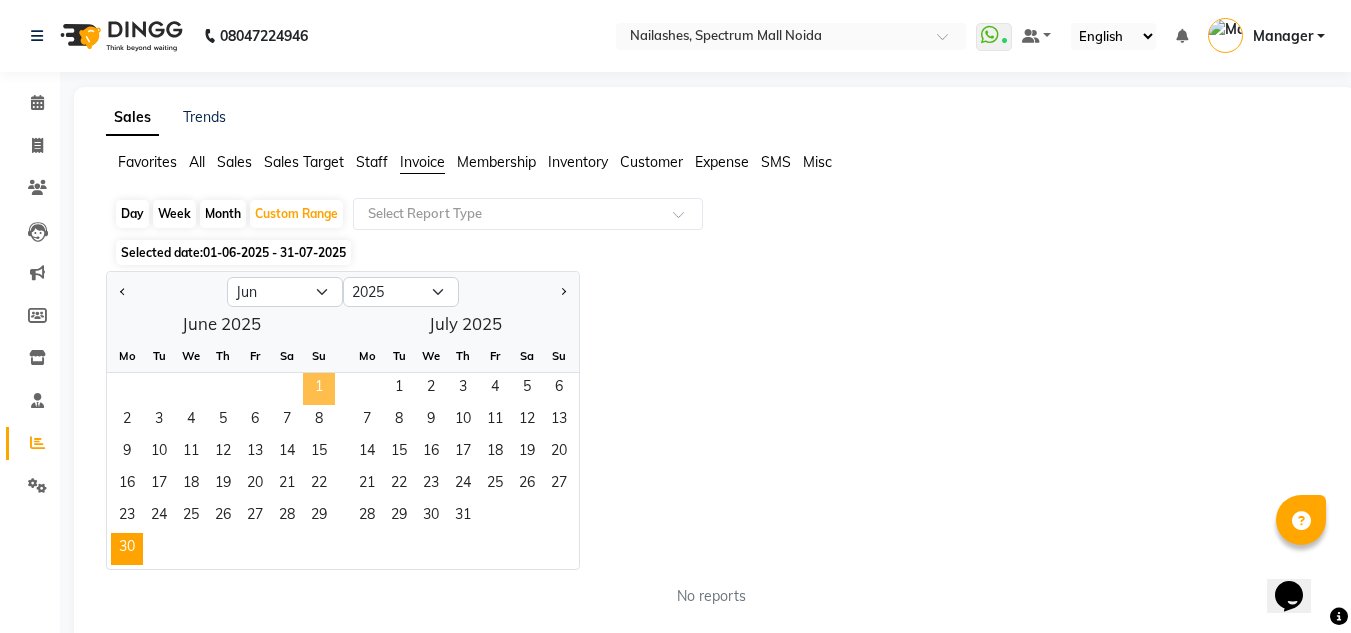 click on "1" 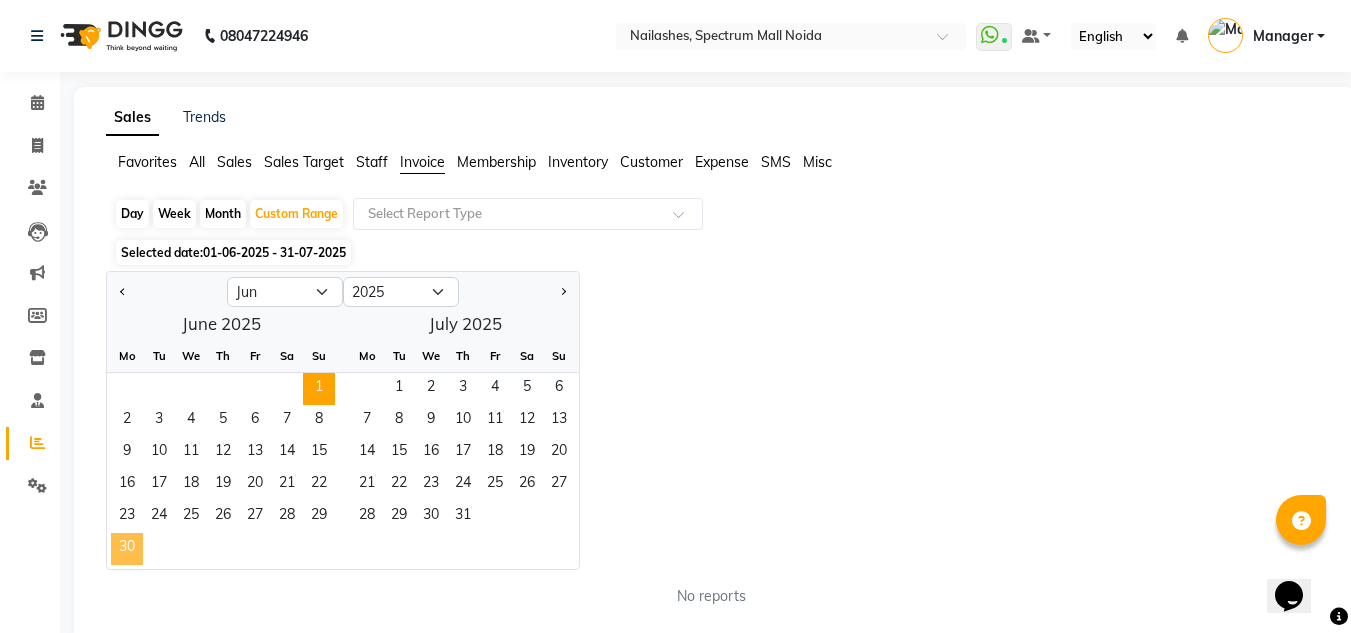 click on "30" 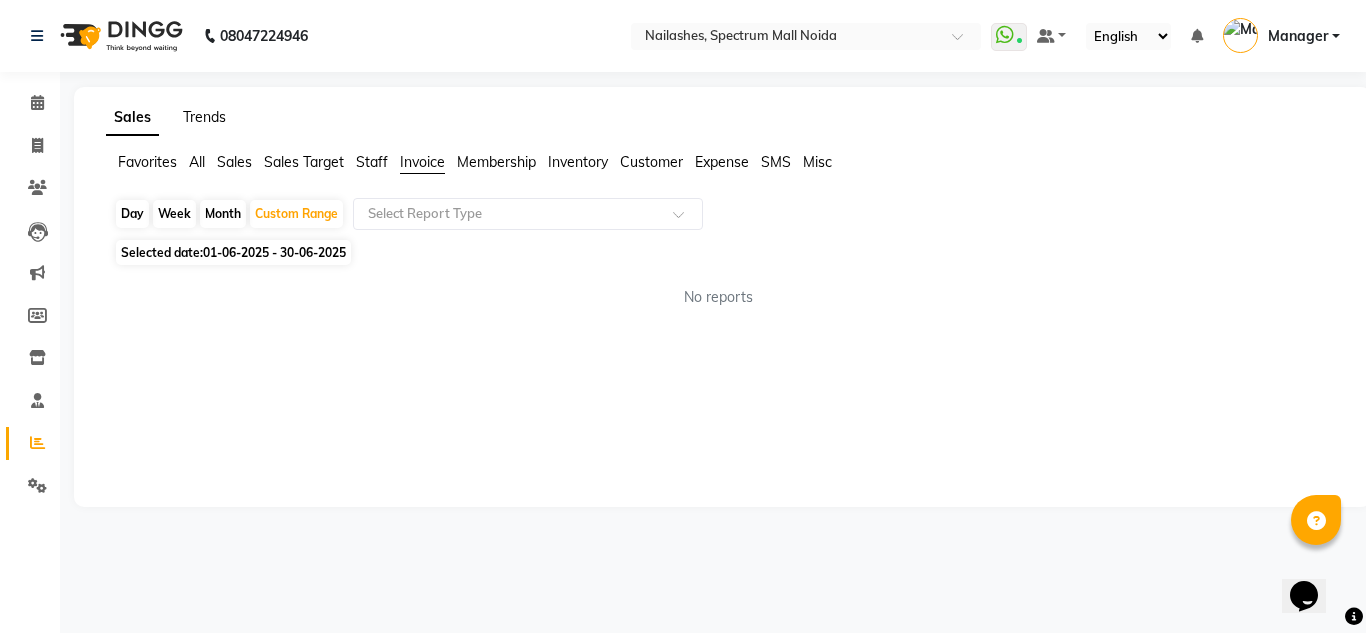 click on "Trends" 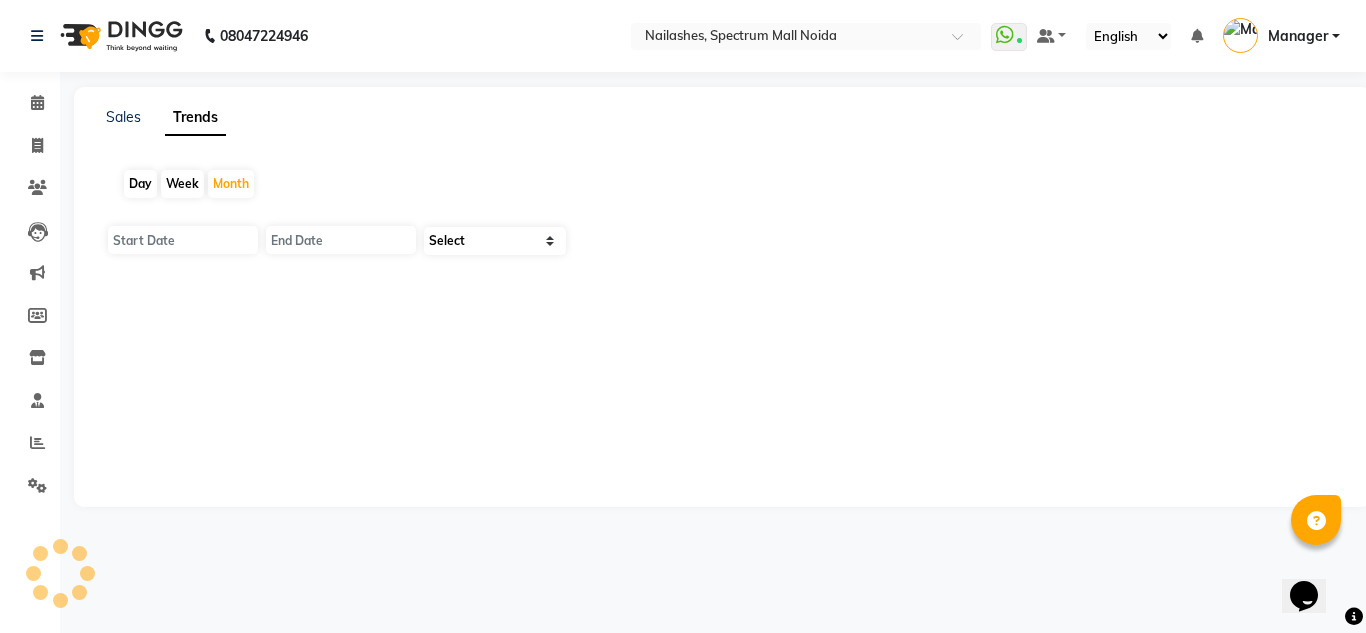 type on "01-08-2025" 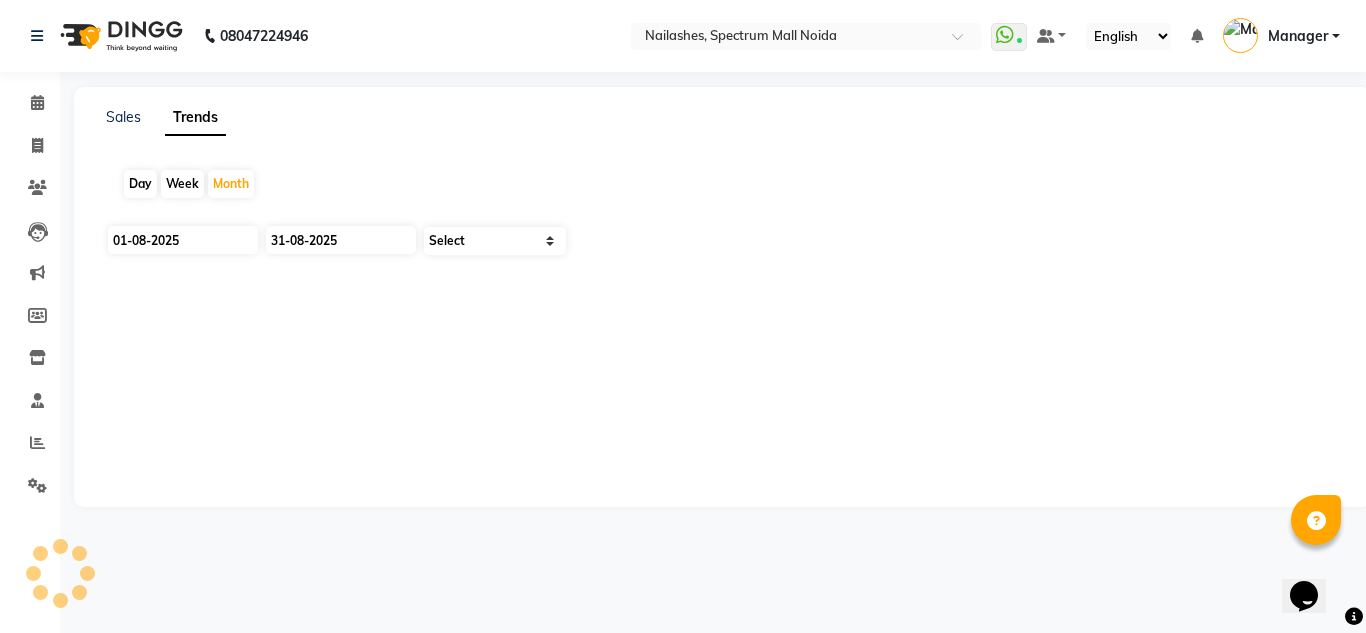 select on "by_client" 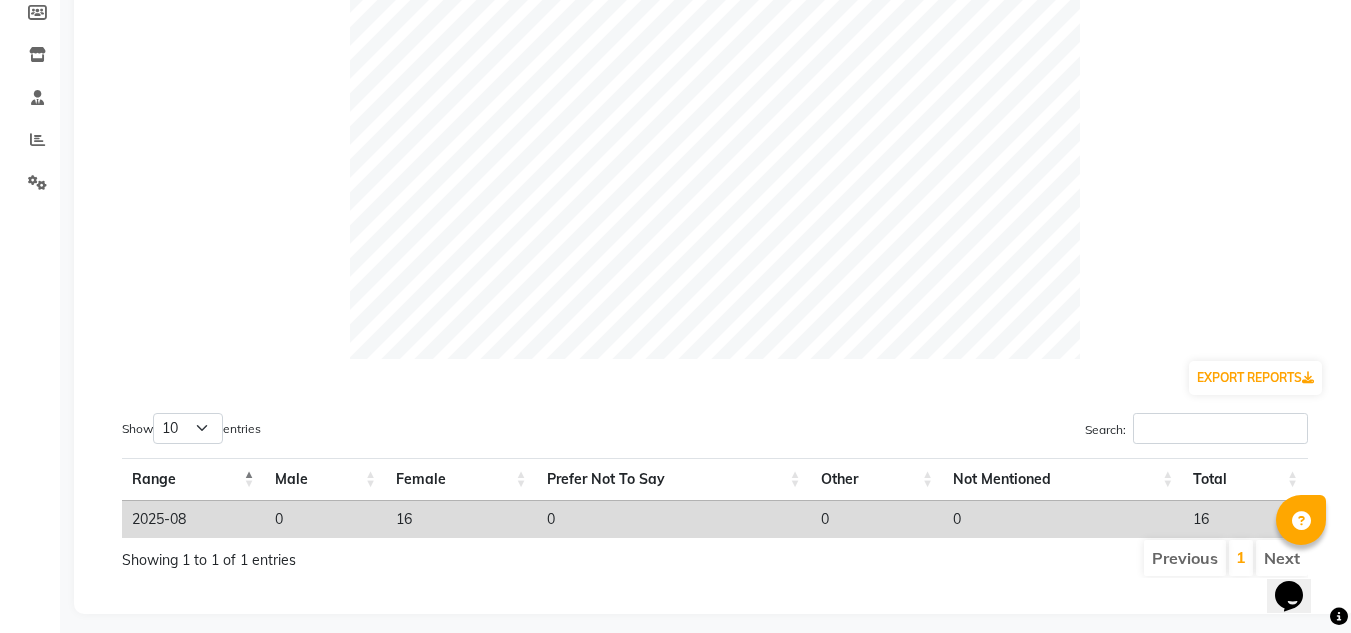 scroll, scrollTop: 329, scrollLeft: 0, axis: vertical 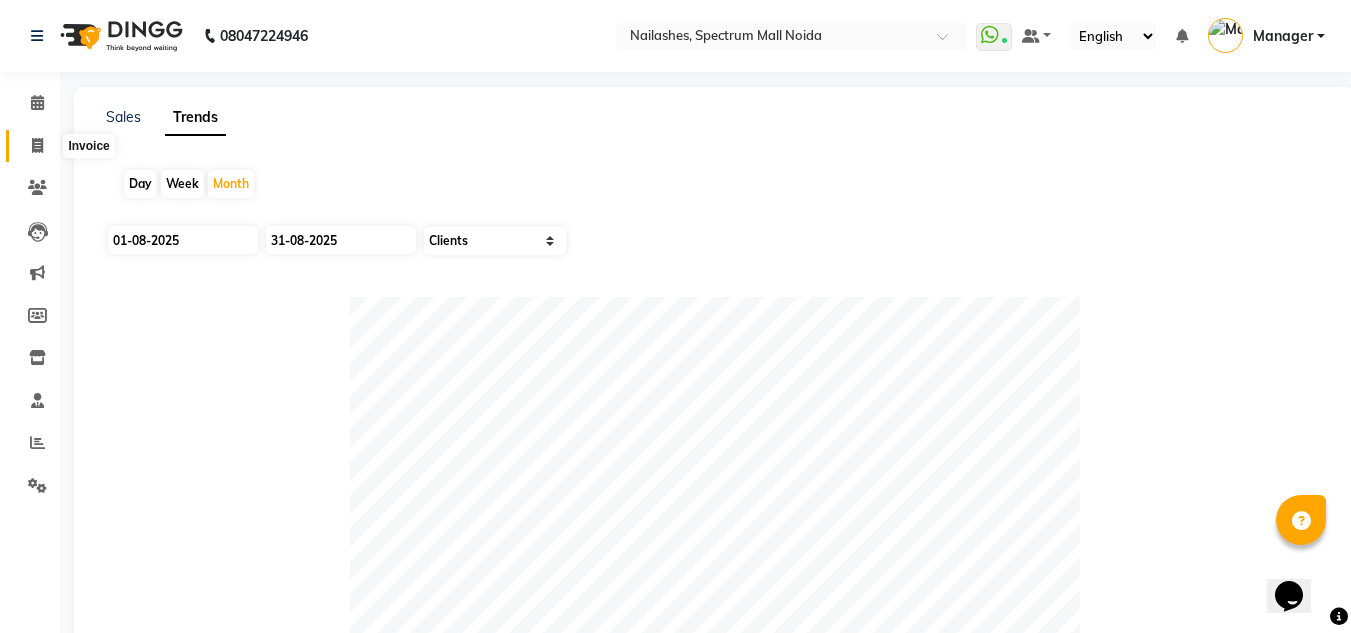 click 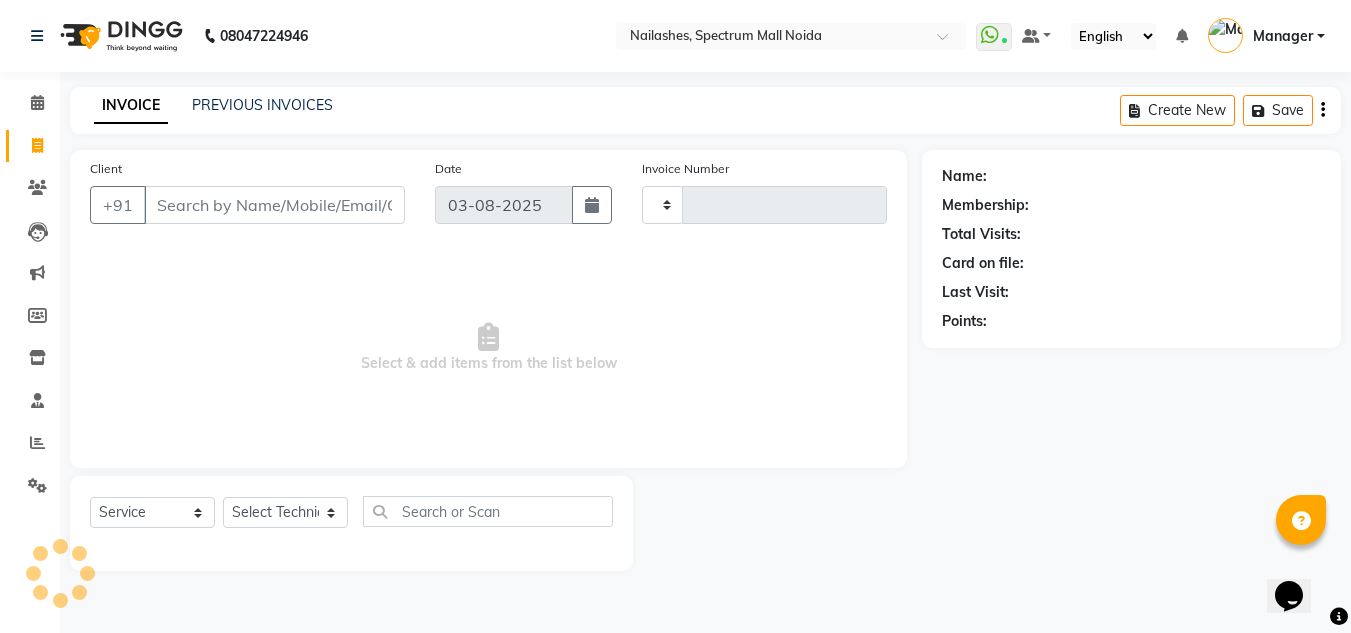 type on "0671" 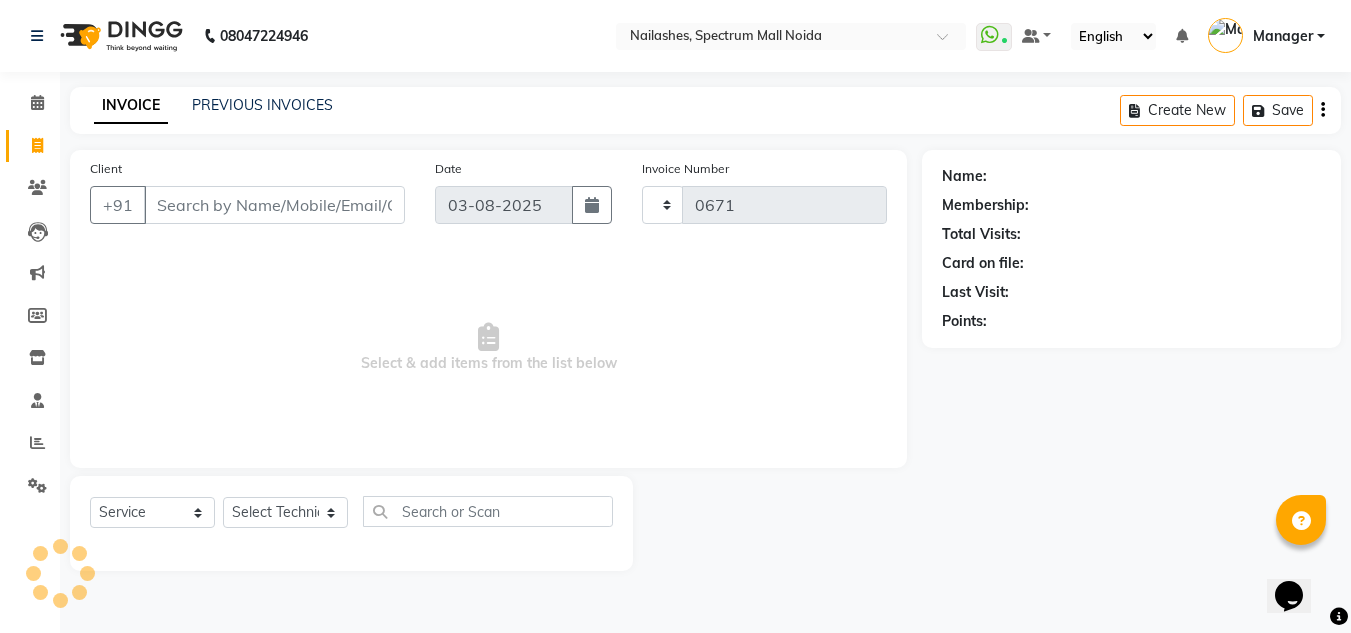select on "6068" 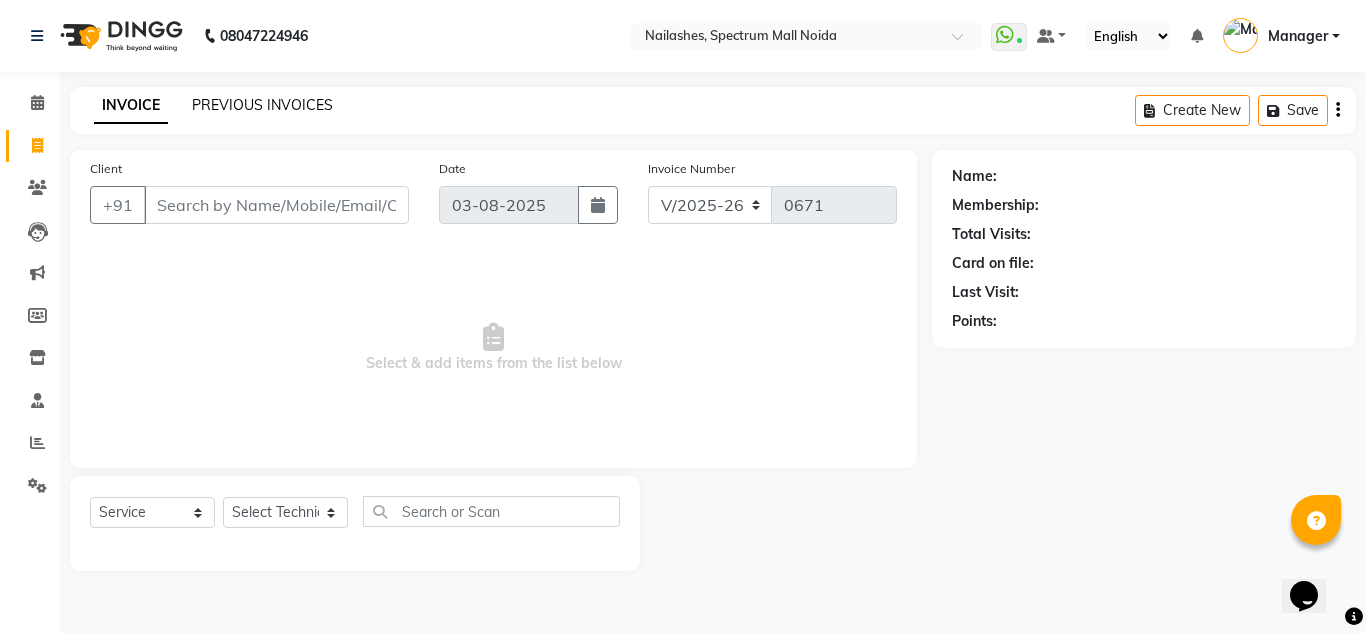 click on "PREVIOUS INVOICES" 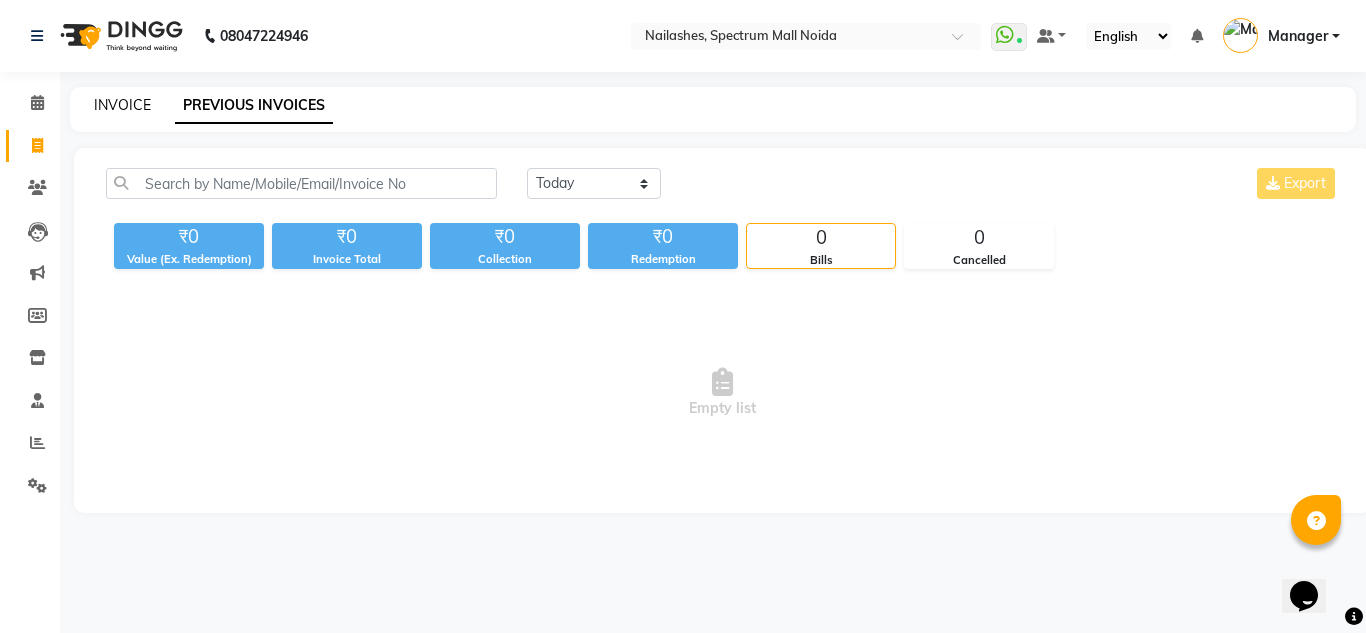 click on "INVOICE" 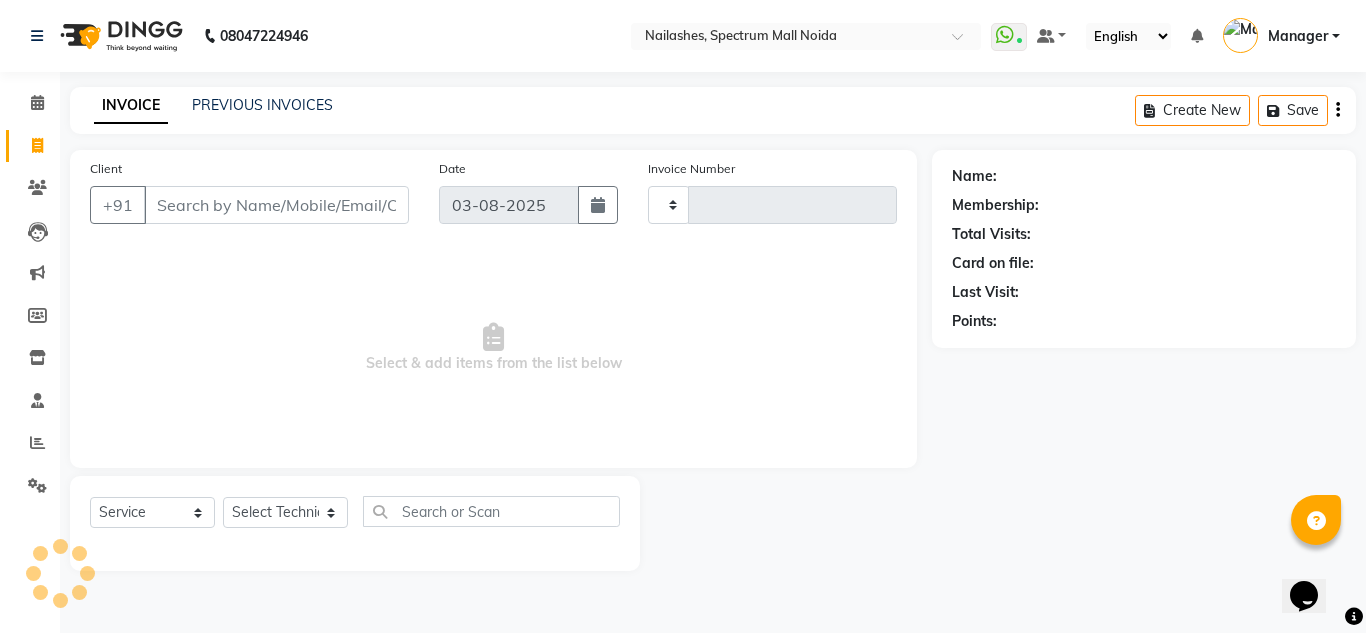 type on "0671" 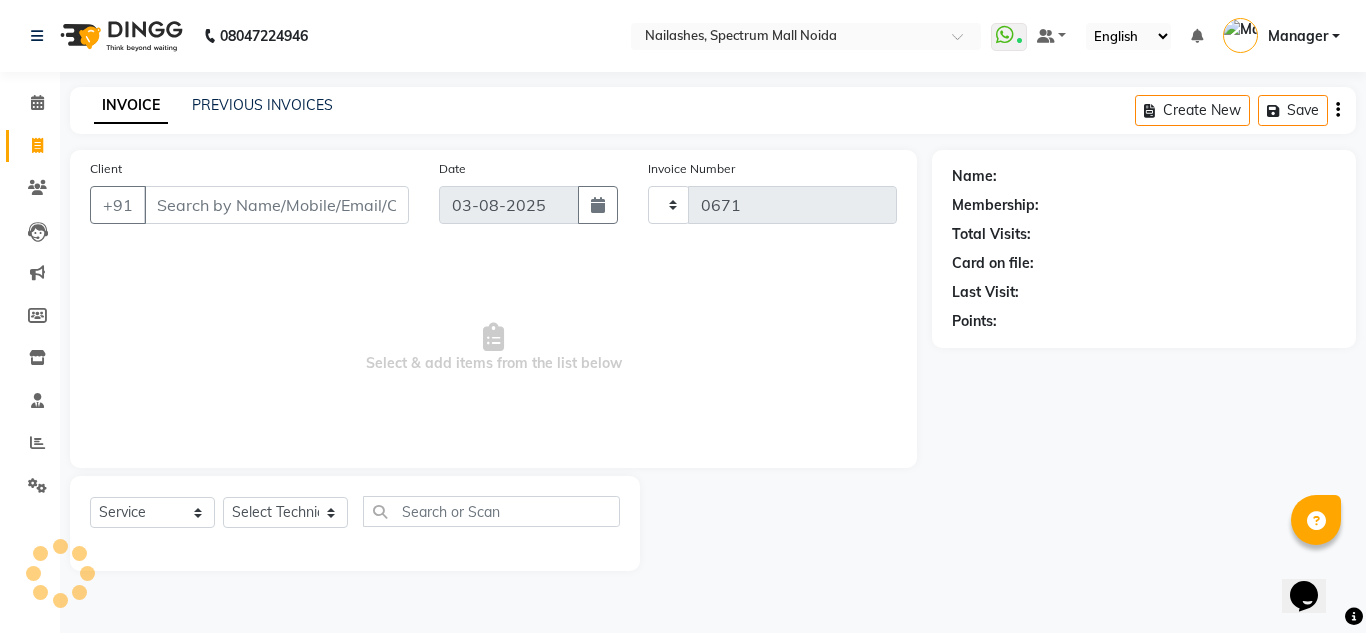 select on "6068" 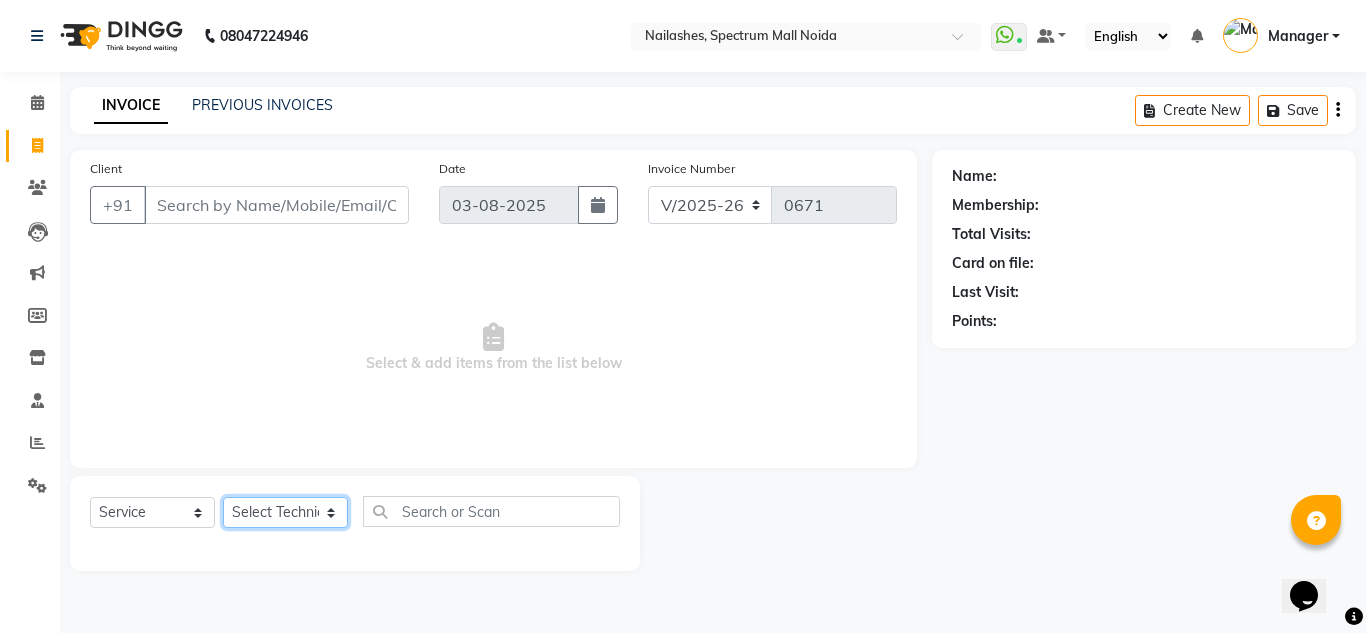 click on "Select Technician [FIRST] [FIRST] [FIRST] [TITLE] [FIRST] [FIRST] [FIRST]" 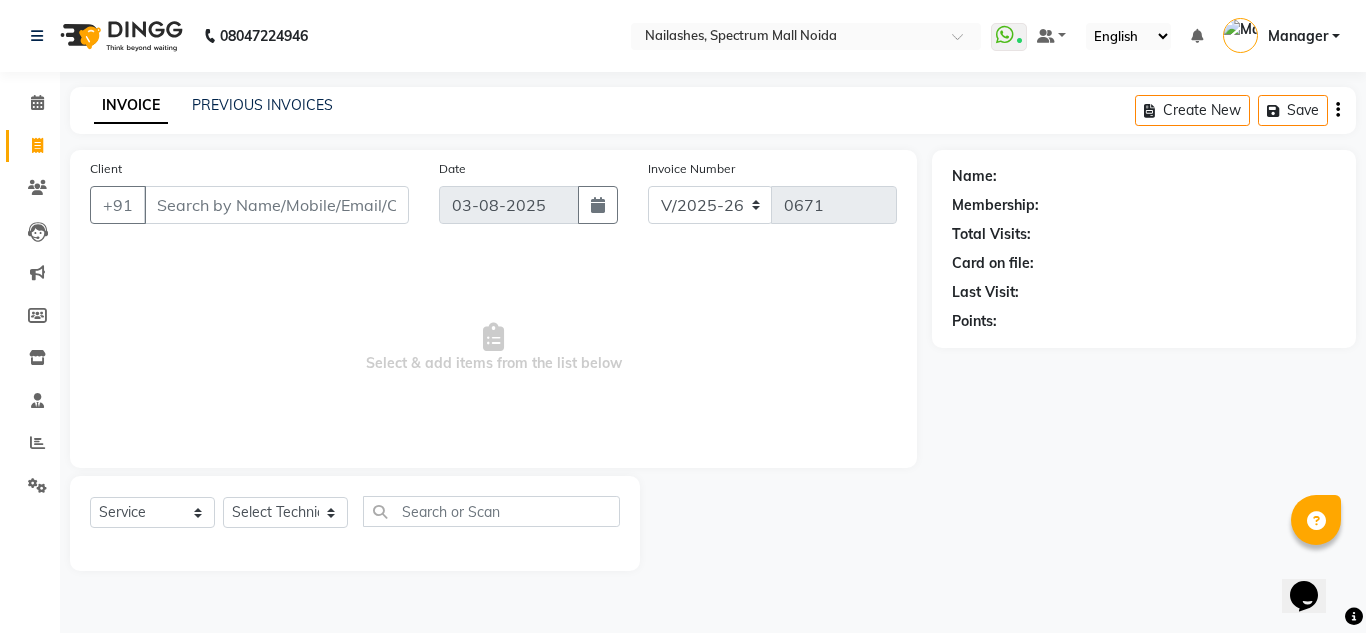click on "Select & add items from the list below" at bounding box center (493, 348) 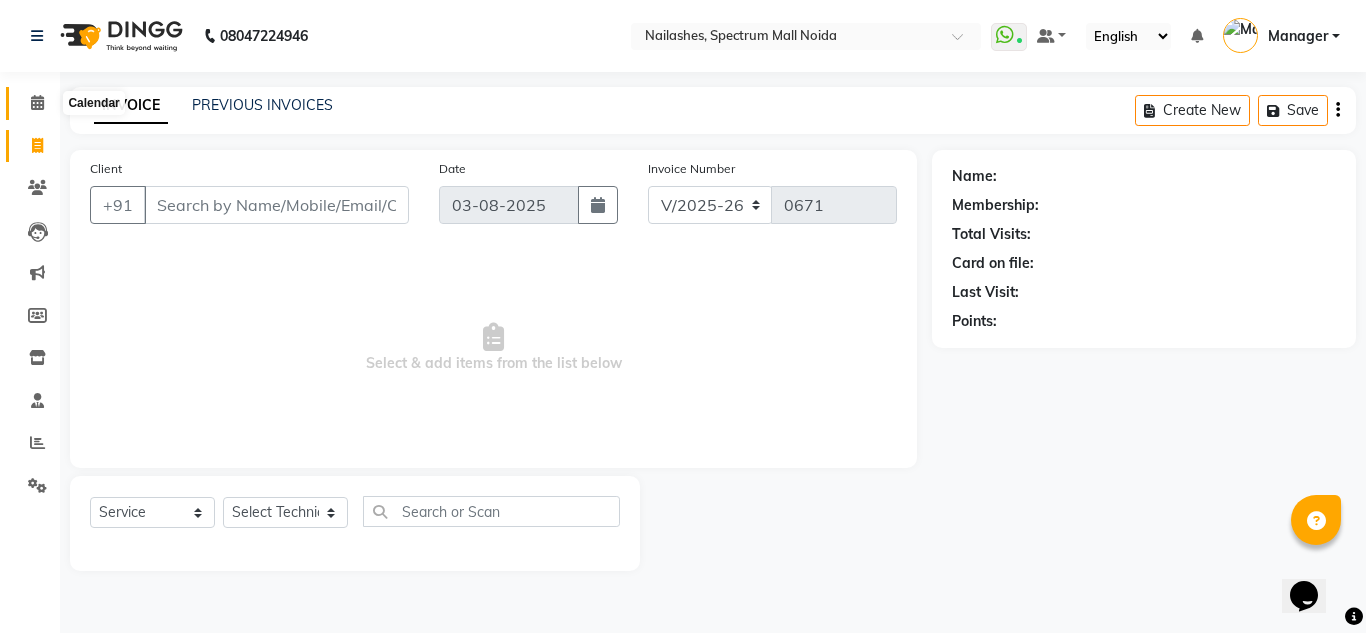 click 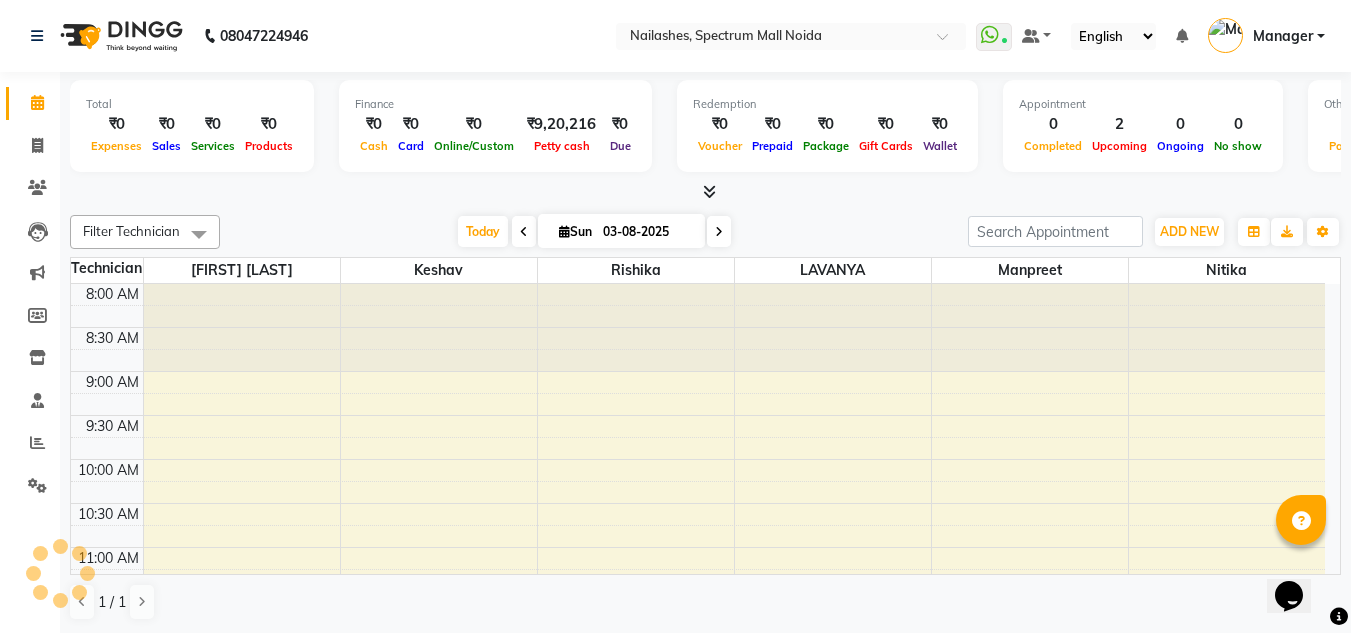 scroll, scrollTop: 0, scrollLeft: 0, axis: both 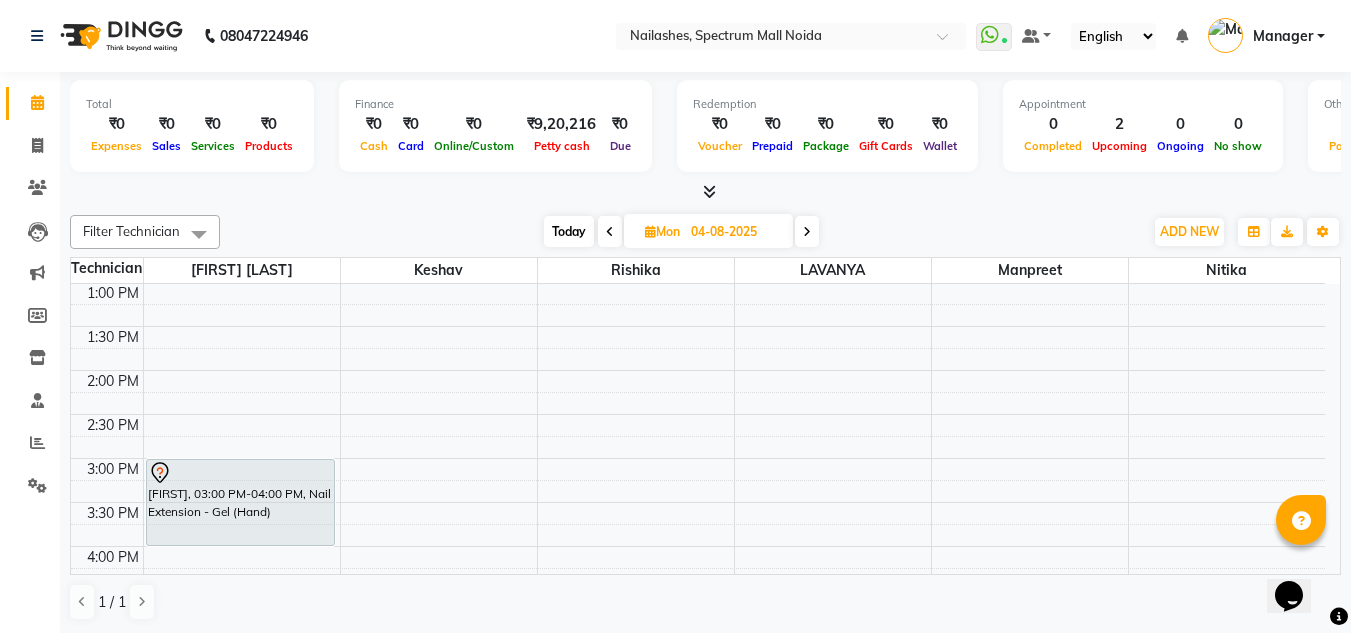 click at bounding box center [807, 231] 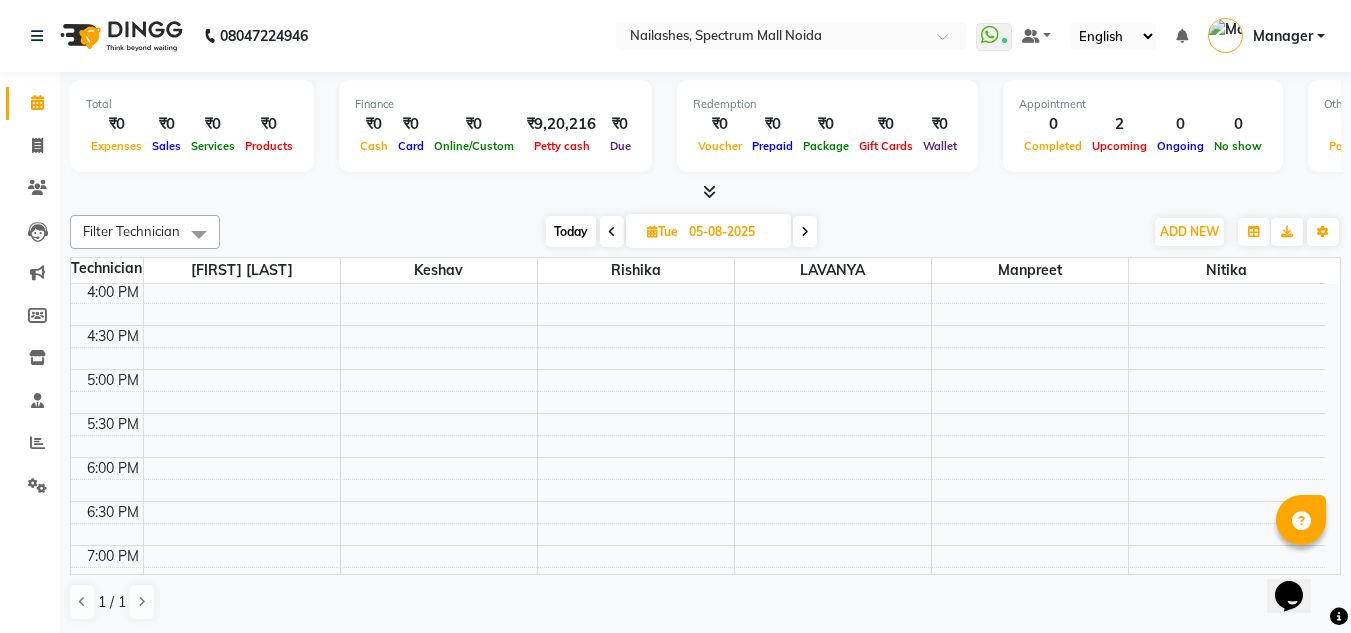 scroll, scrollTop: 853, scrollLeft: 0, axis: vertical 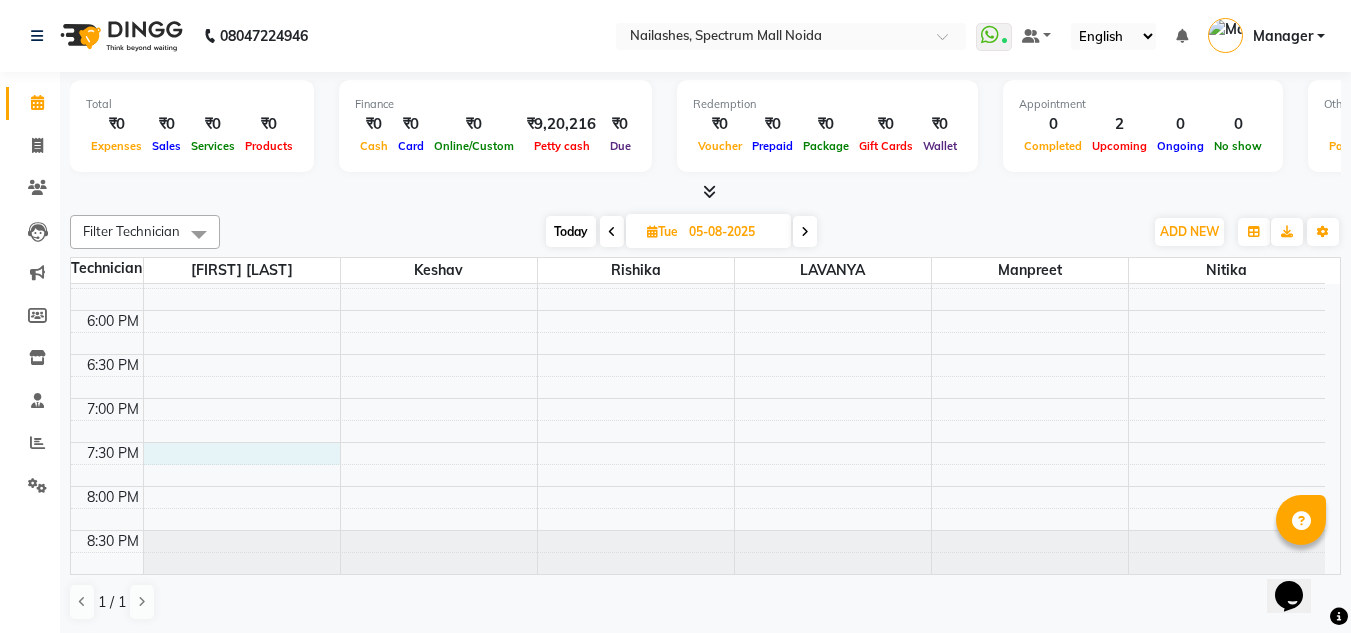 click on "8:00 AM 8:30 AM 9:00 AM 9:30 AM 10:00 AM 10:30 AM 11:00 AM 11:30 AM 12:00 PM 12:30 PM 1:00 PM 1:30 PM 2:00 PM 2:30 PM 3:00 PM 3:30 PM 4:00 PM 4:30 PM 5:00 PM 5:30 PM 6:00 PM 6:30 PM 7:00 PM 7:30 PM 8:00 PM 8:30 PM [FIRST], 12:00 PM-01:00 PM, Nail Extension - Gel (Hand)" at bounding box center (698, 2) 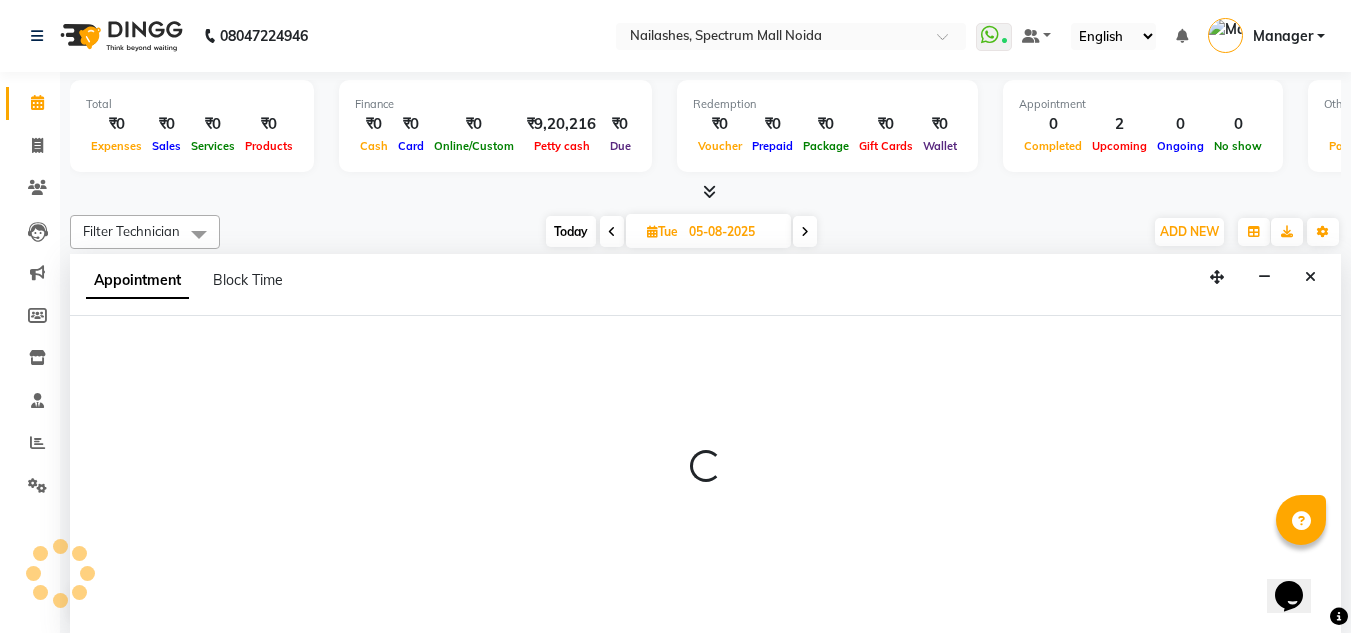 select on "44095" 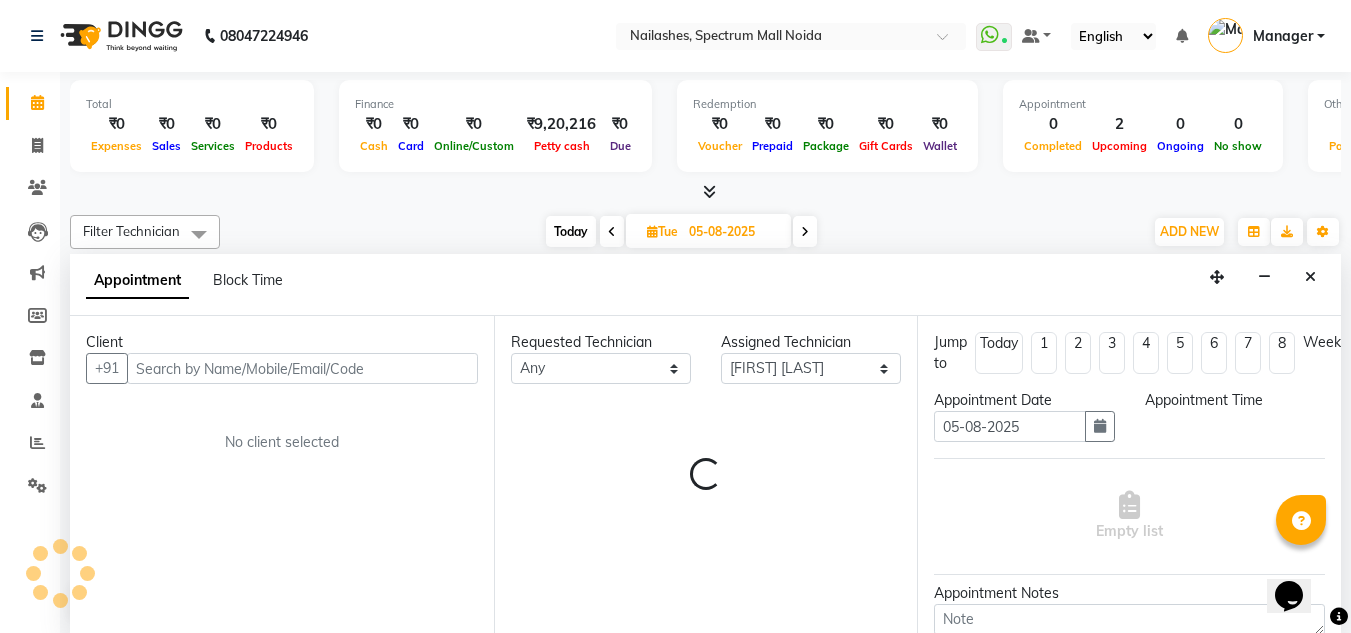 scroll, scrollTop: 1, scrollLeft: 0, axis: vertical 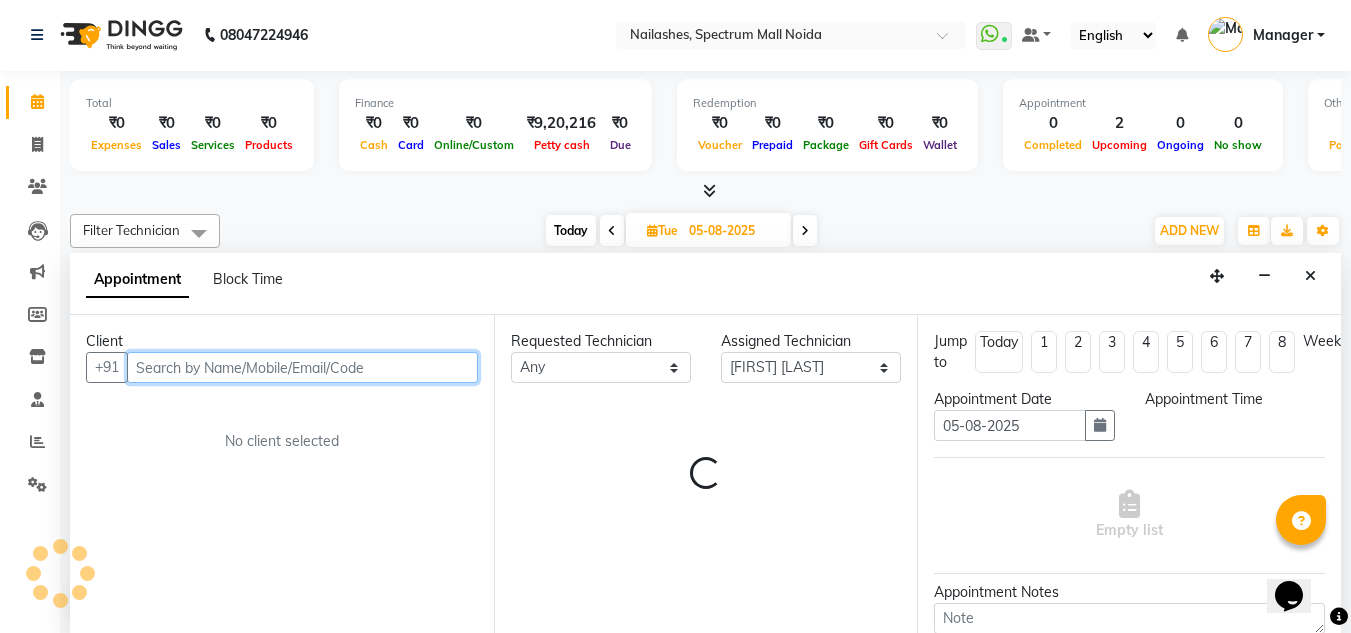 select on "1170" 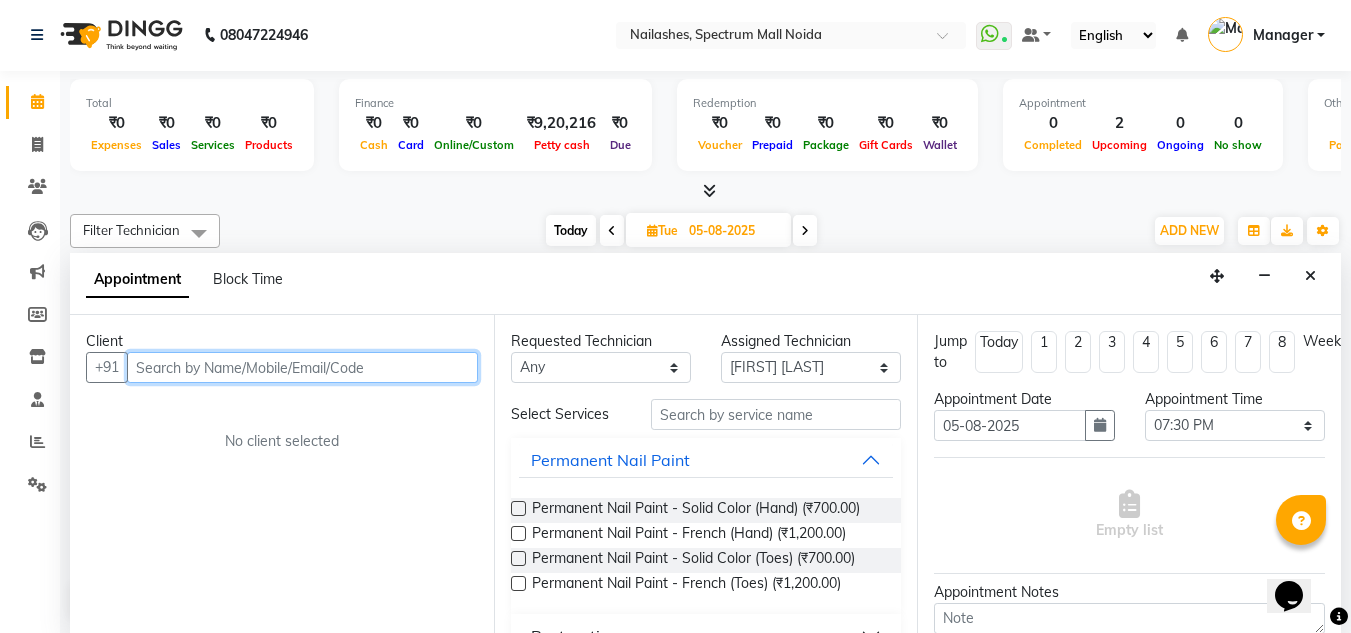 click at bounding box center (302, 367) 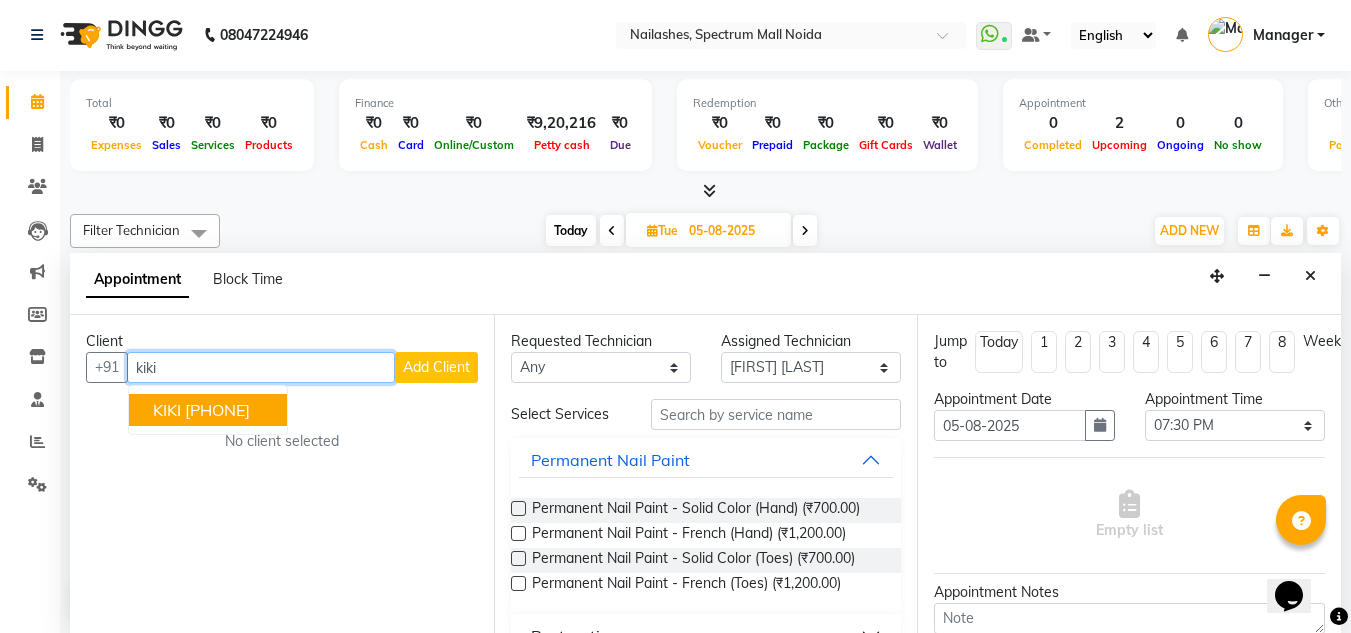 click on "KIKI [PHONE]" at bounding box center [208, 410] 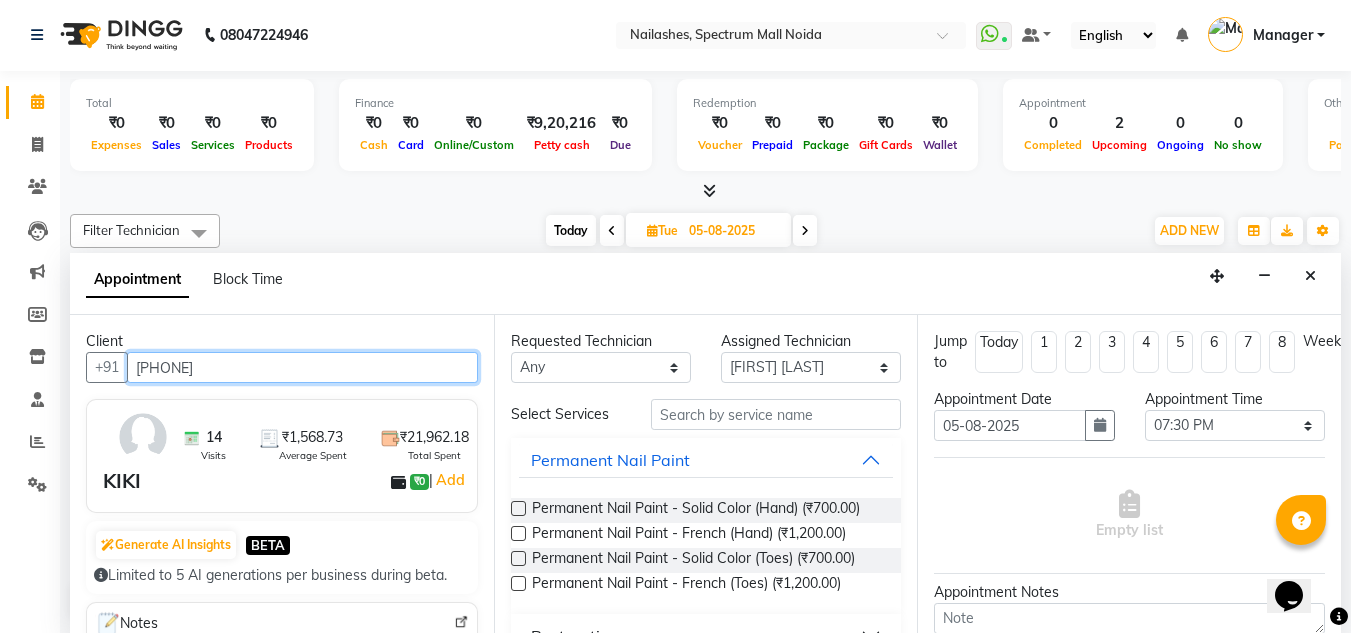 type on "[PHONE]" 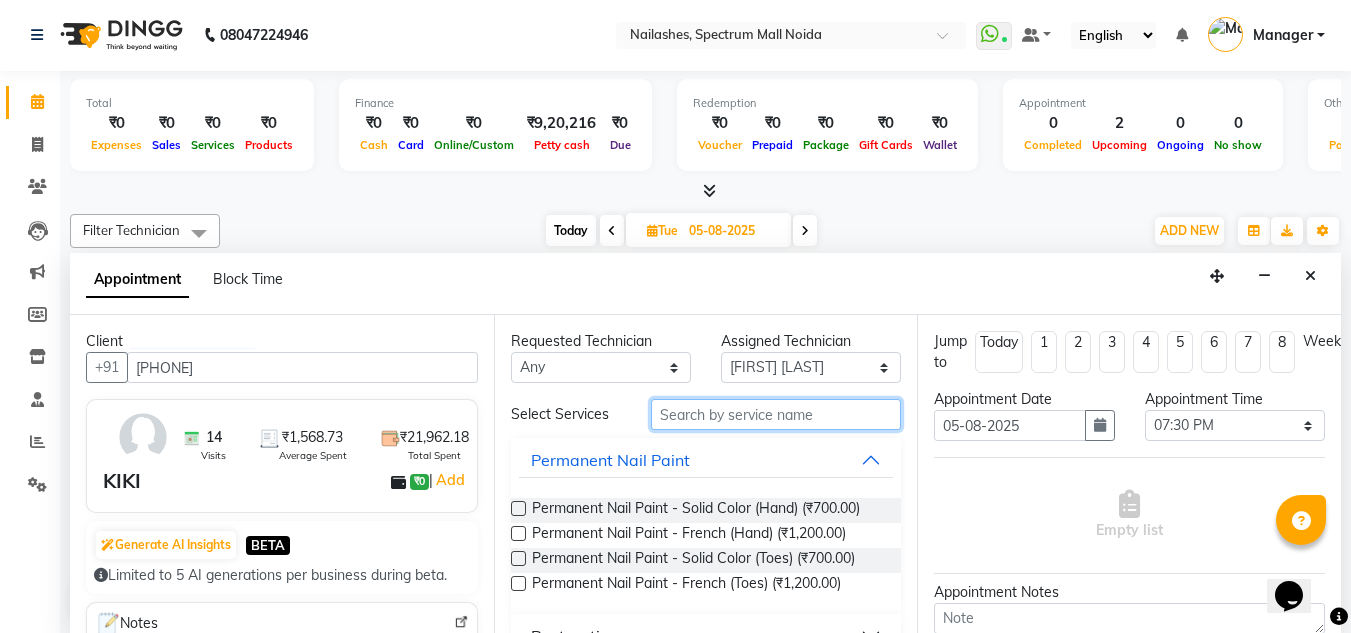 click at bounding box center (776, 414) 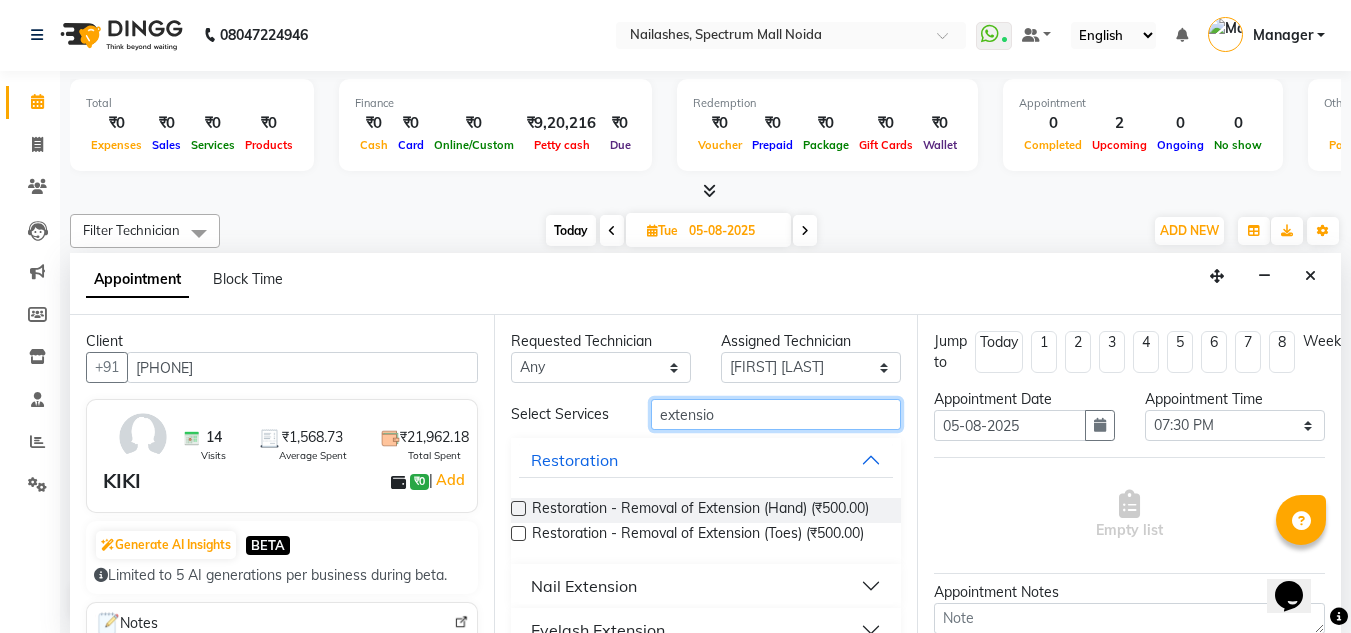 type on "extensio" 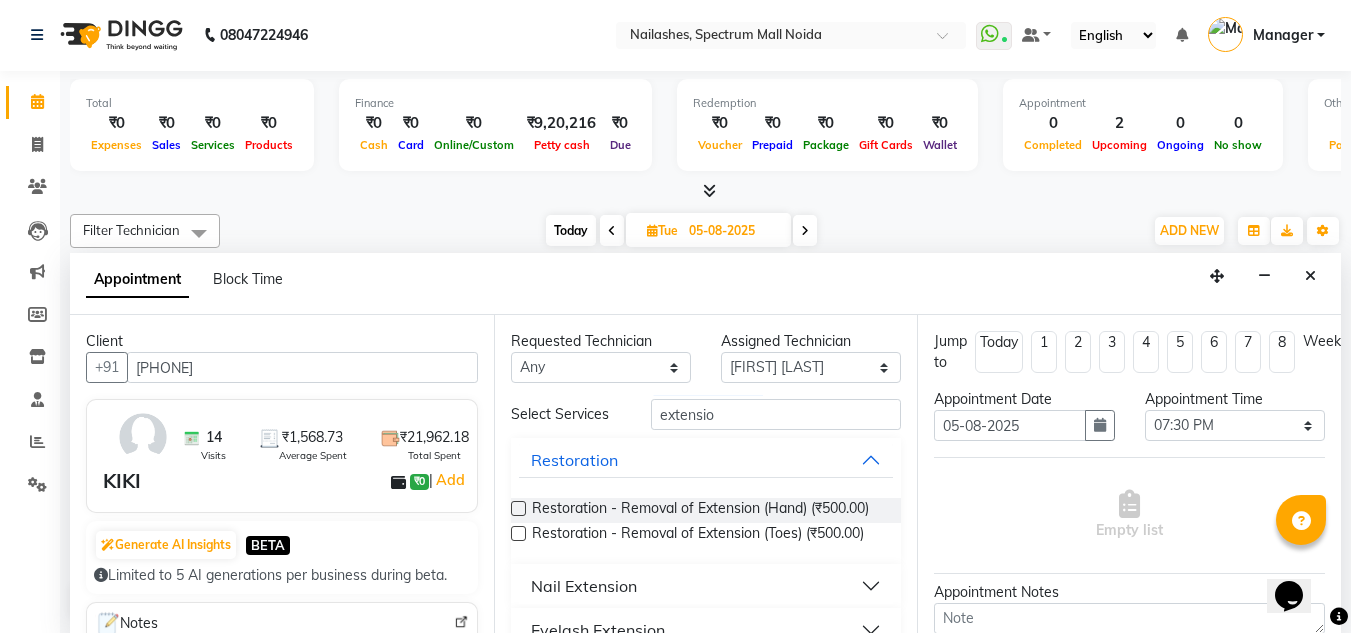 click on "Nail Extension" at bounding box center [706, 586] 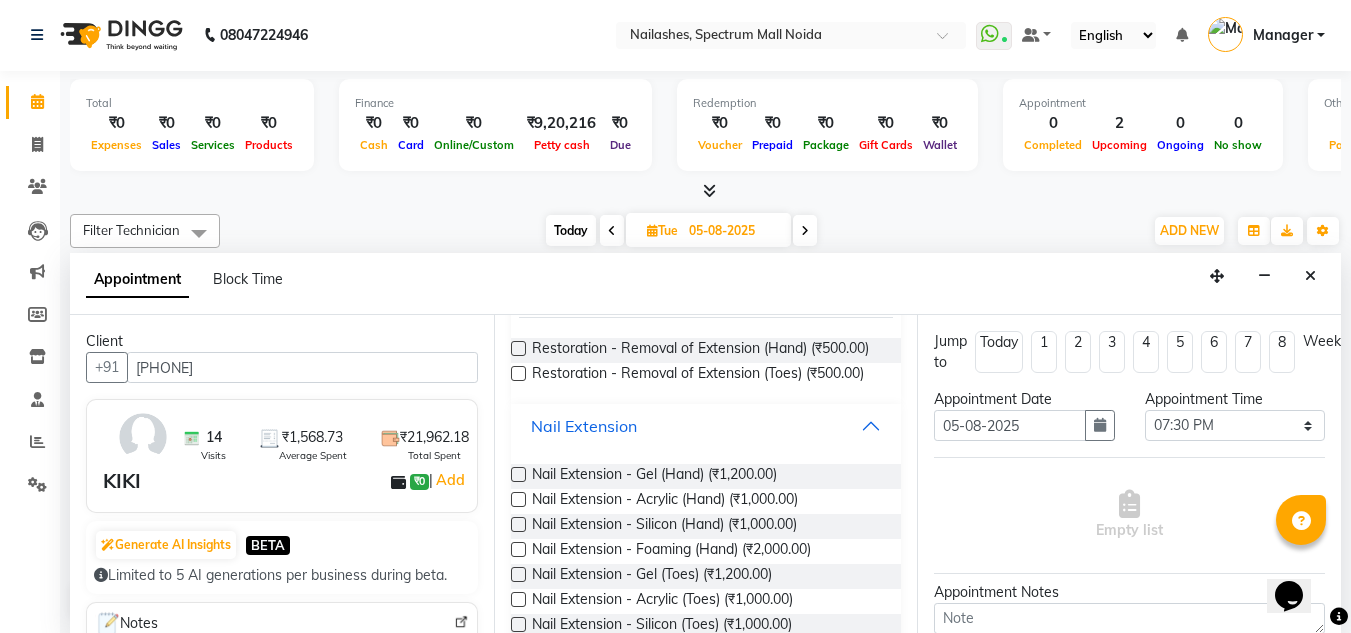 scroll, scrollTop: 161, scrollLeft: 0, axis: vertical 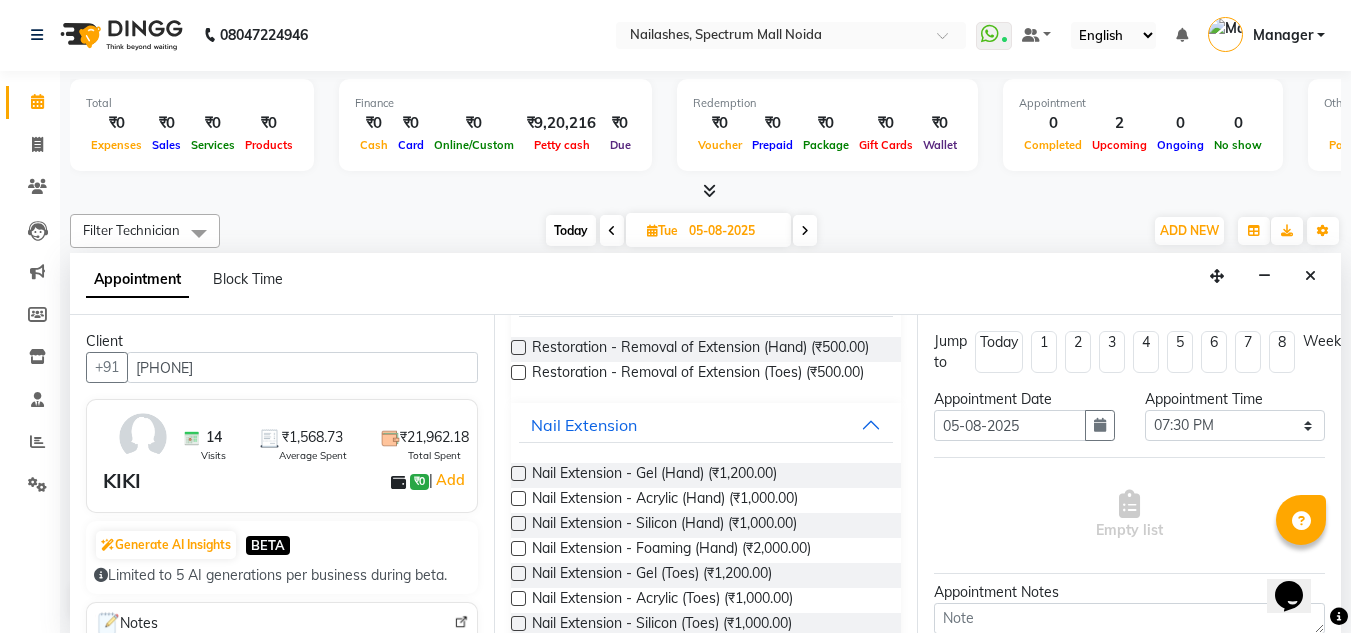click at bounding box center [517, 477] 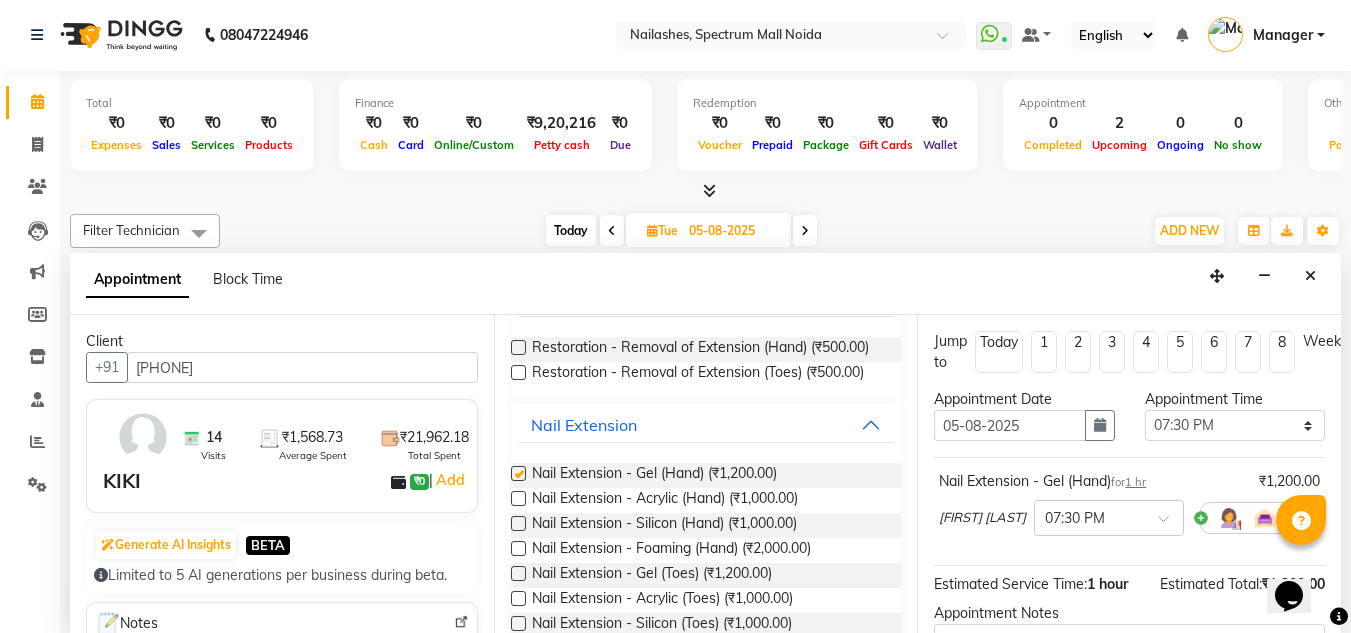 checkbox on "false" 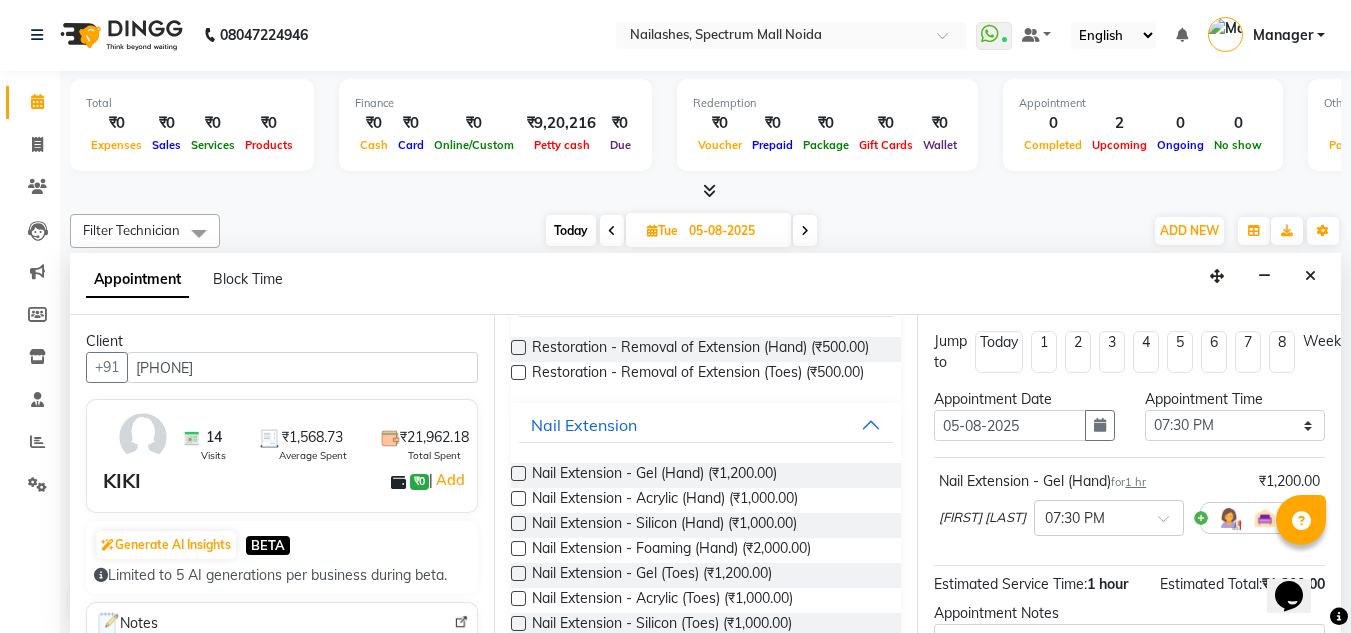 scroll, scrollTop: 223, scrollLeft: 0, axis: vertical 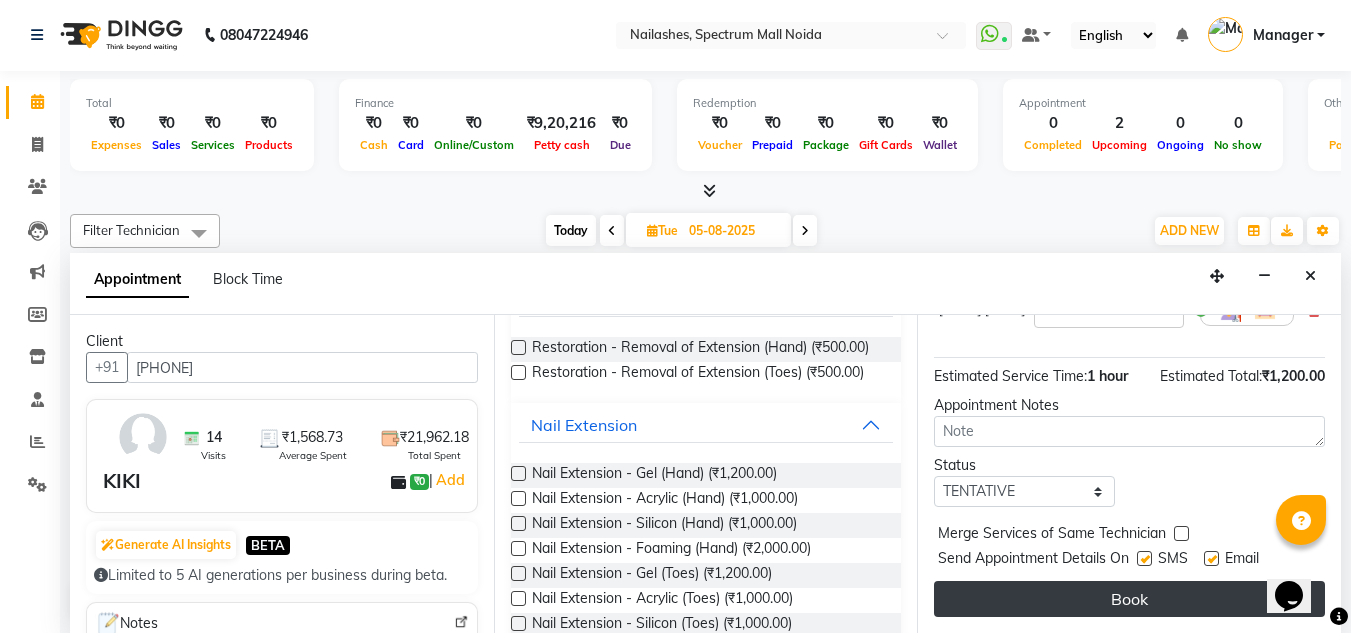 drag, startPoint x: 1107, startPoint y: 564, endPoint x: 1112, endPoint y: 585, distance: 21.587032 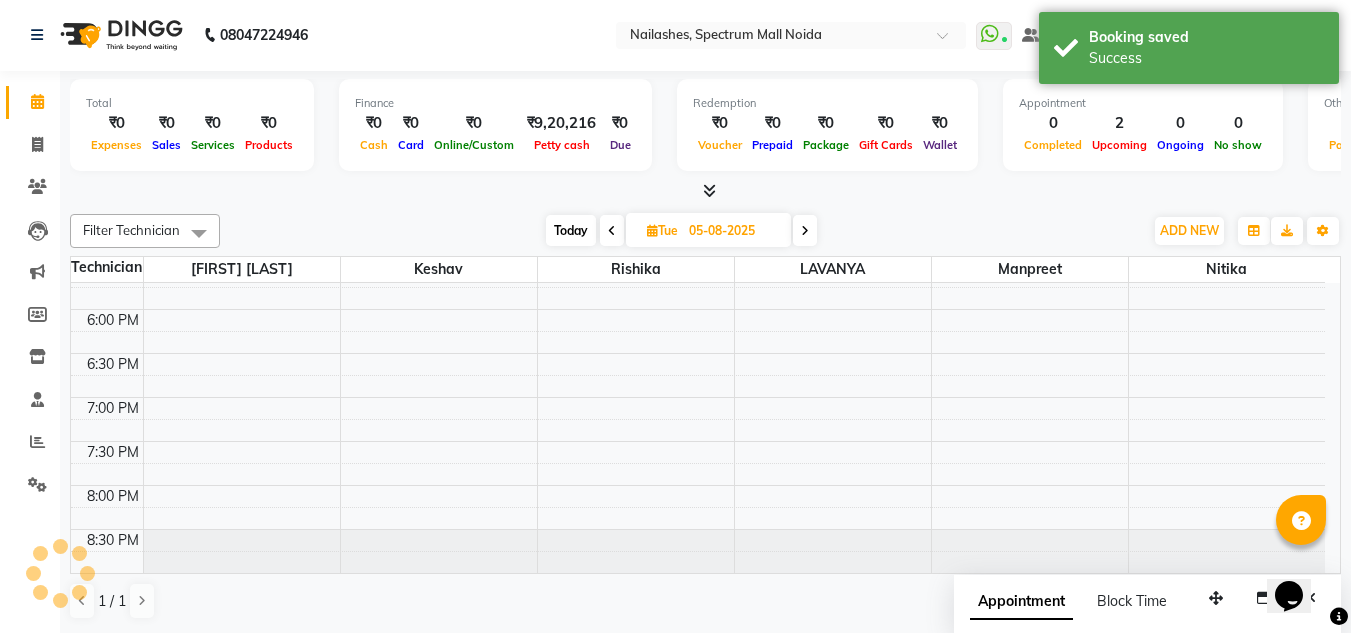 scroll, scrollTop: 0, scrollLeft: 0, axis: both 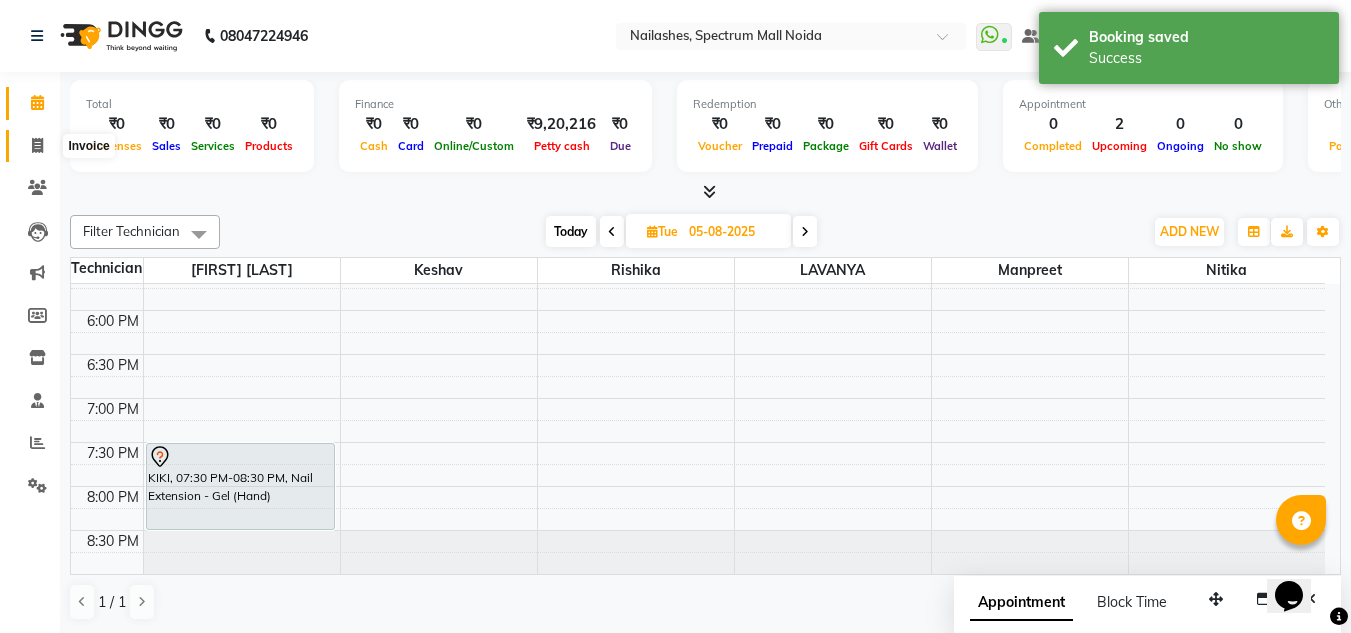click 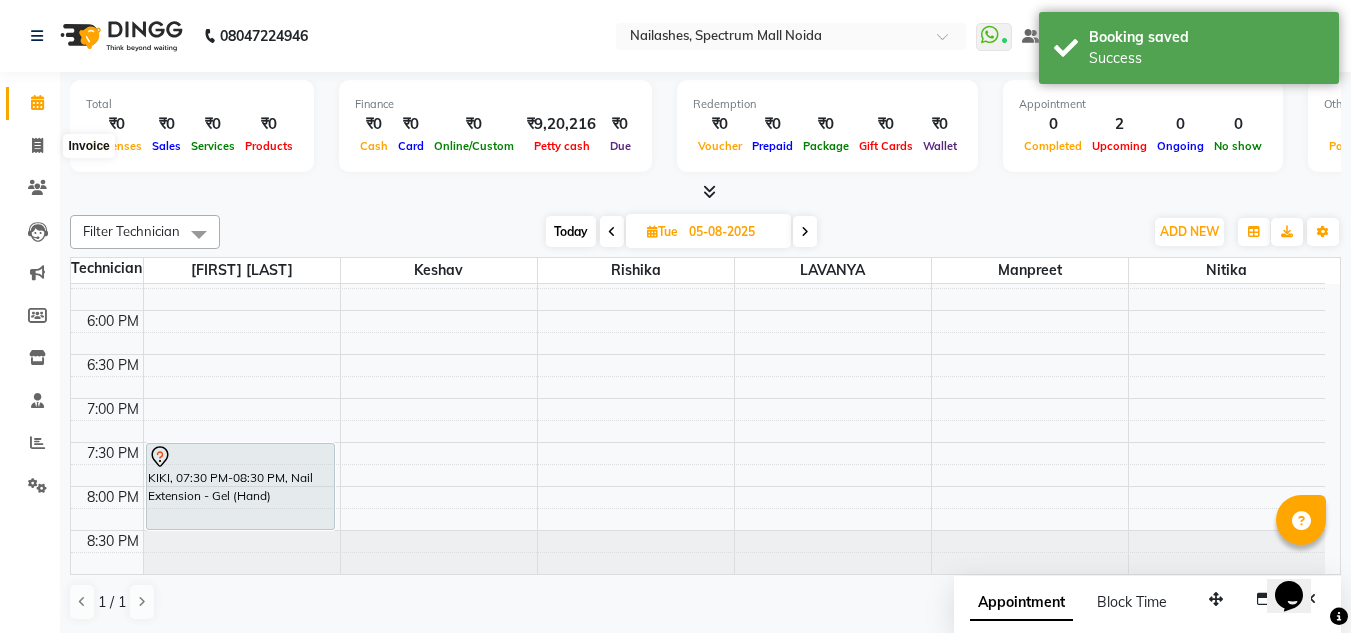 select on "service" 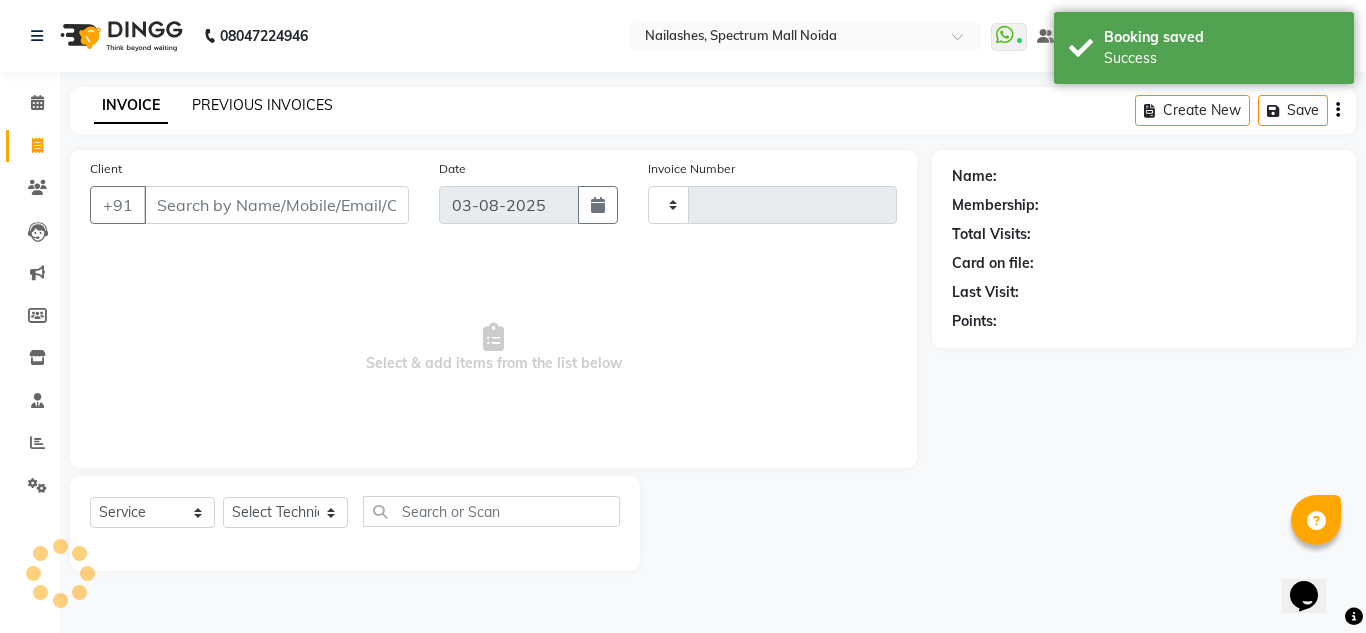 click on "PREVIOUS INVOICES" 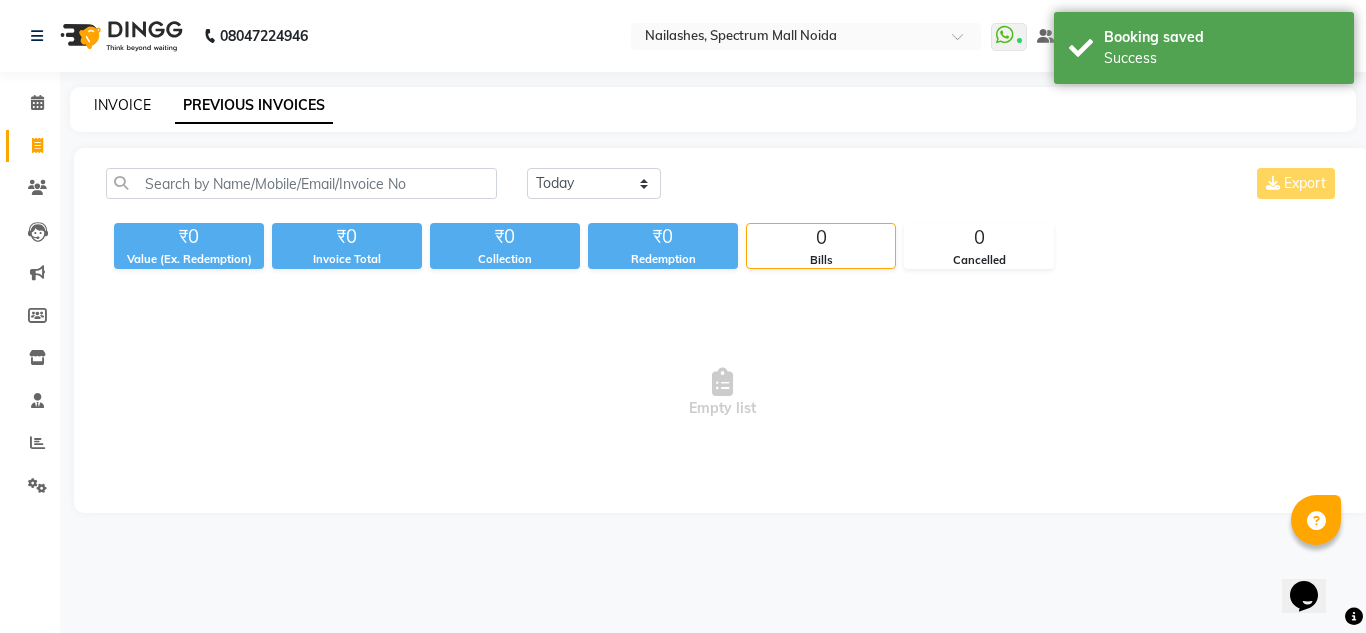 click on "INVOICE" 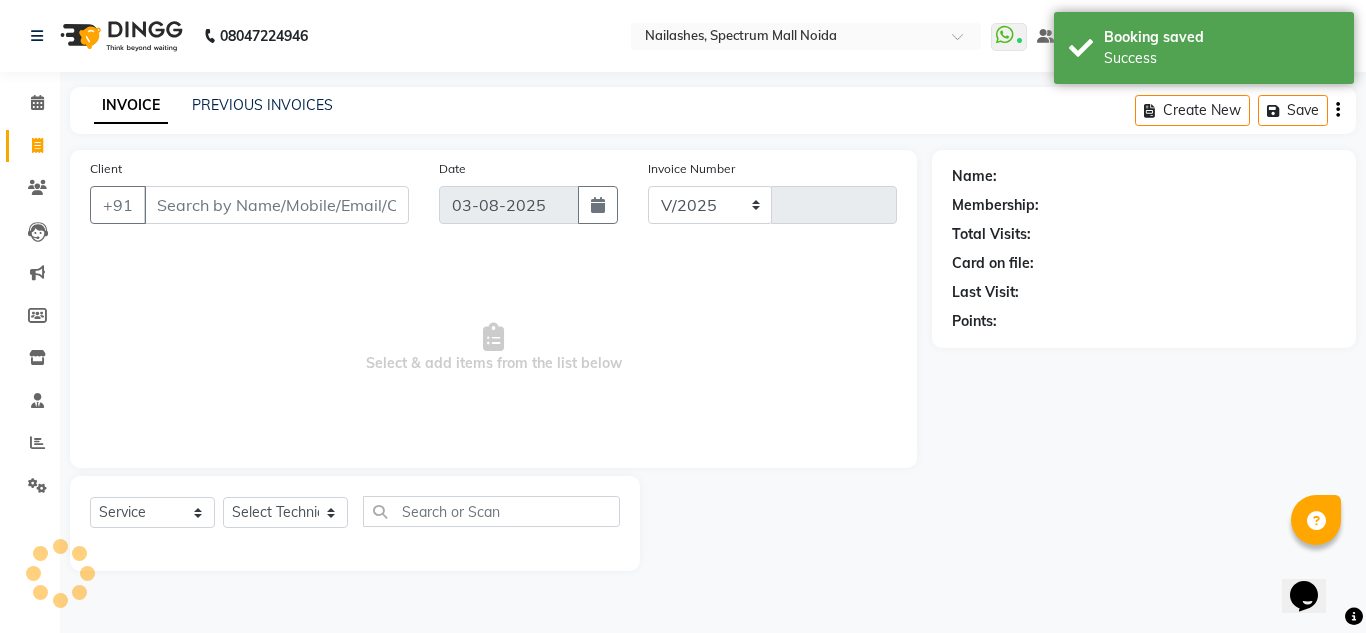 select on "6068" 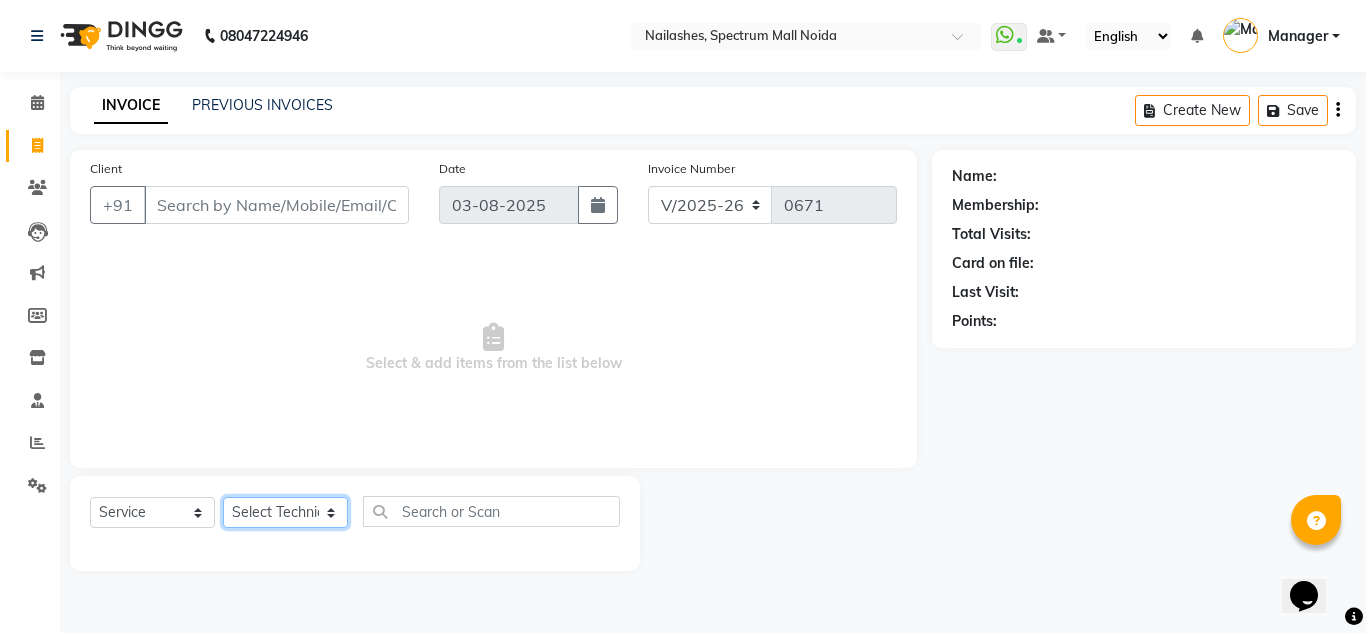 click on "Select Technician [FIRST] [FIRST] [FIRST] [TITLE] [FIRST] [FIRST] [FIRST]" 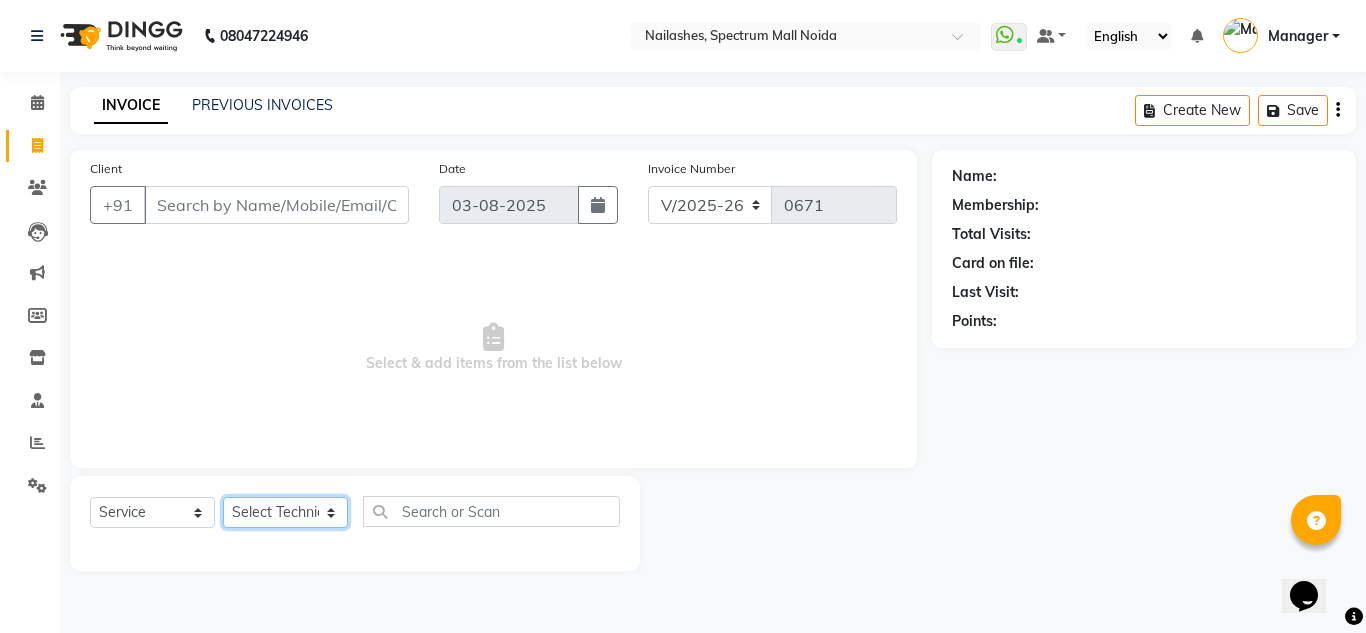 select on "44095" 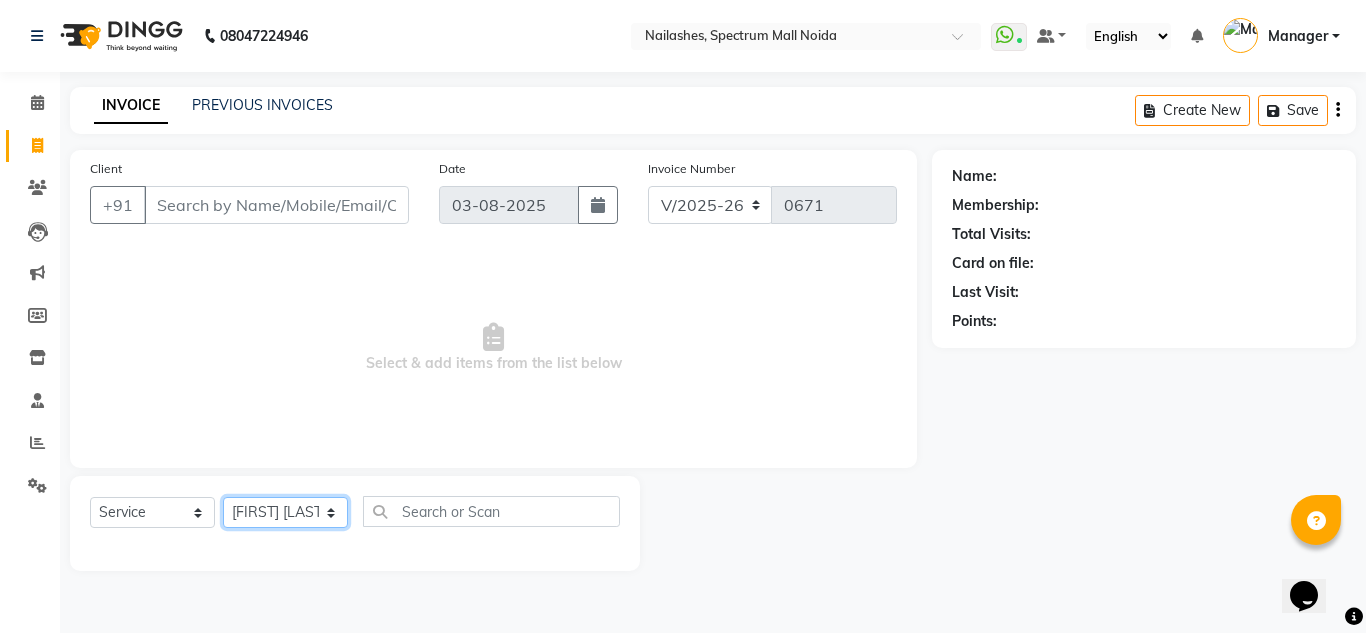 click on "Select Technician [FIRST] [FIRST] [FIRST] [TITLE] [FIRST] [FIRST] [FIRST]" 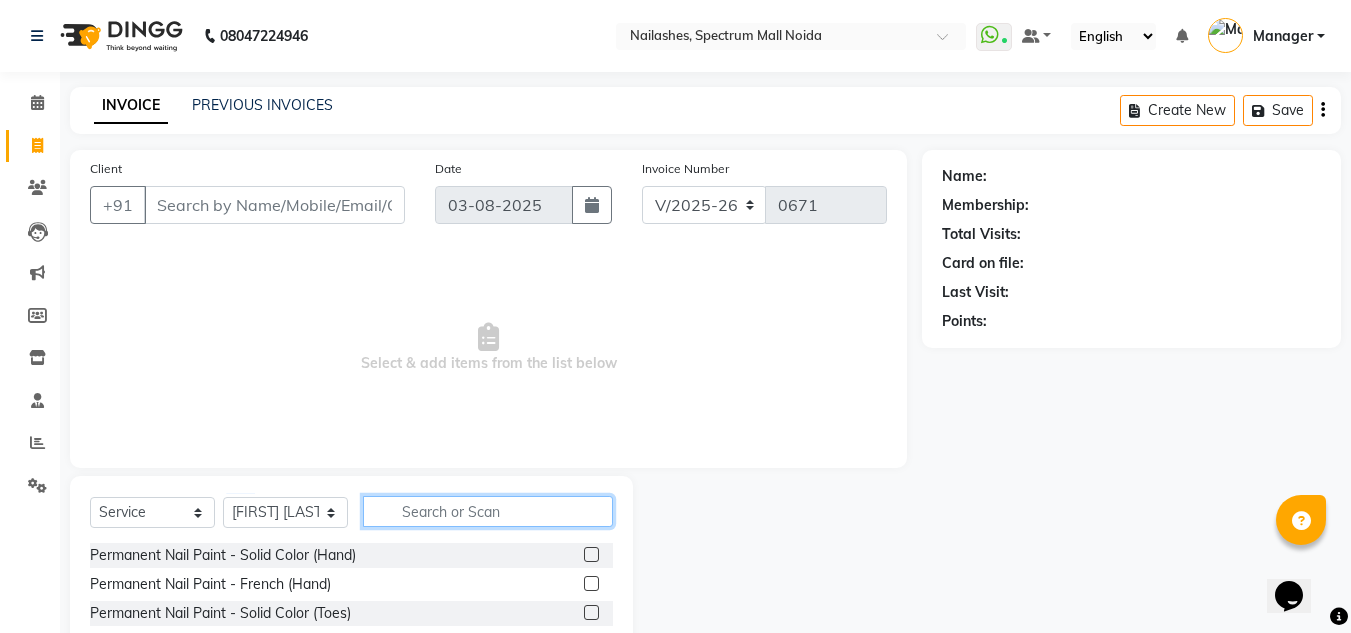 click 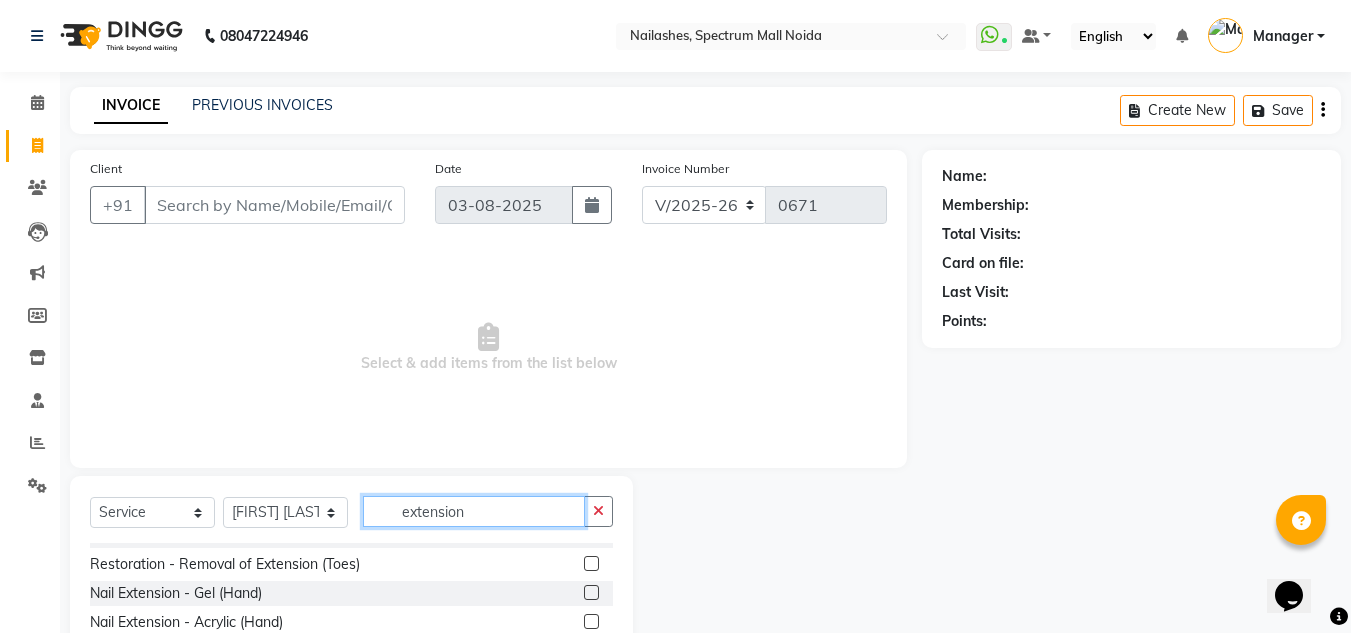 scroll, scrollTop: 24, scrollLeft: 0, axis: vertical 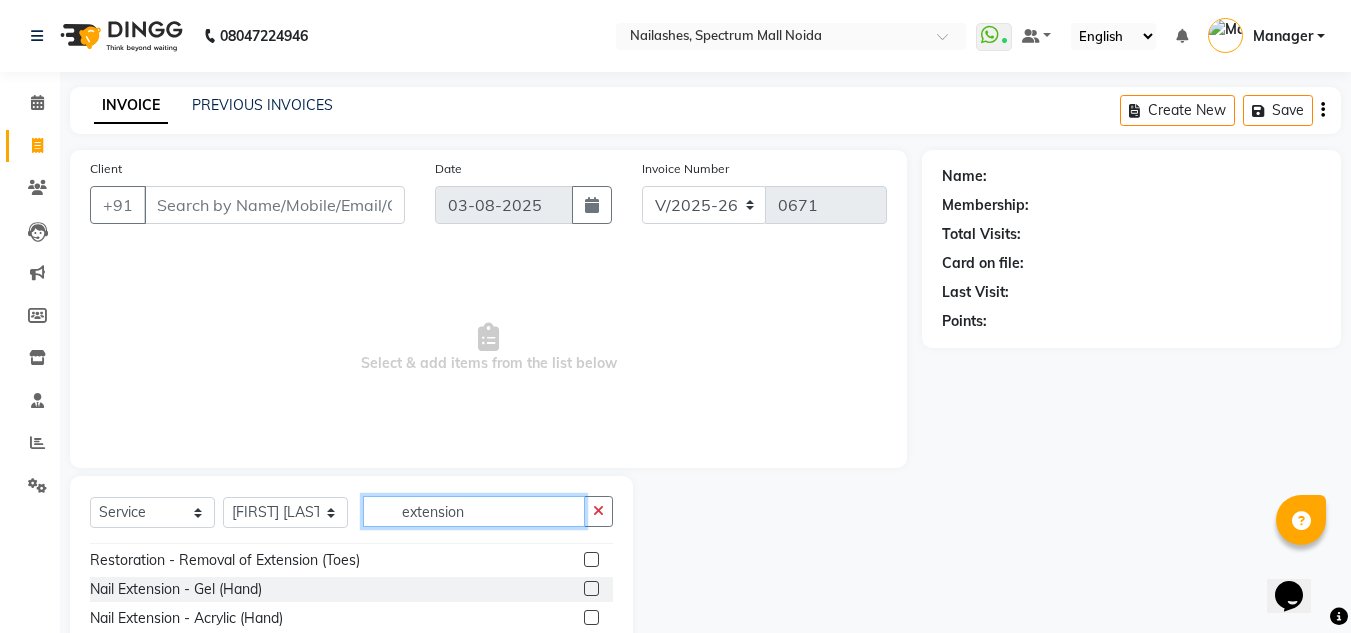 type on "extension" 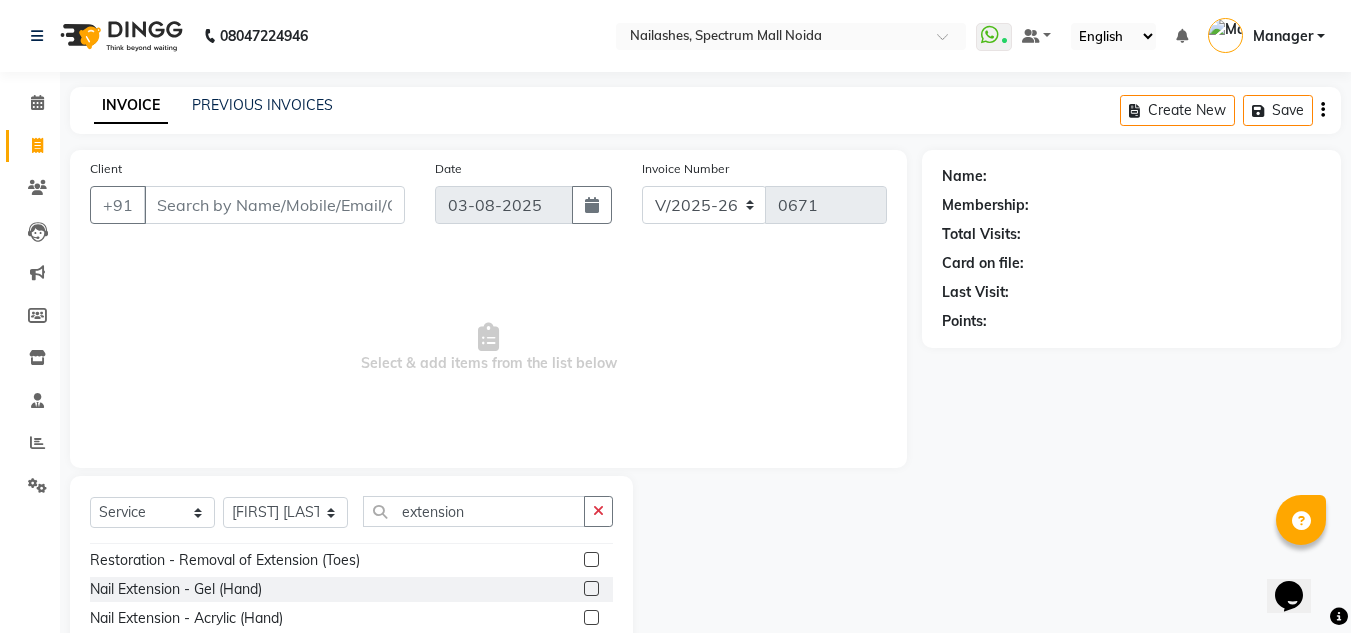 click 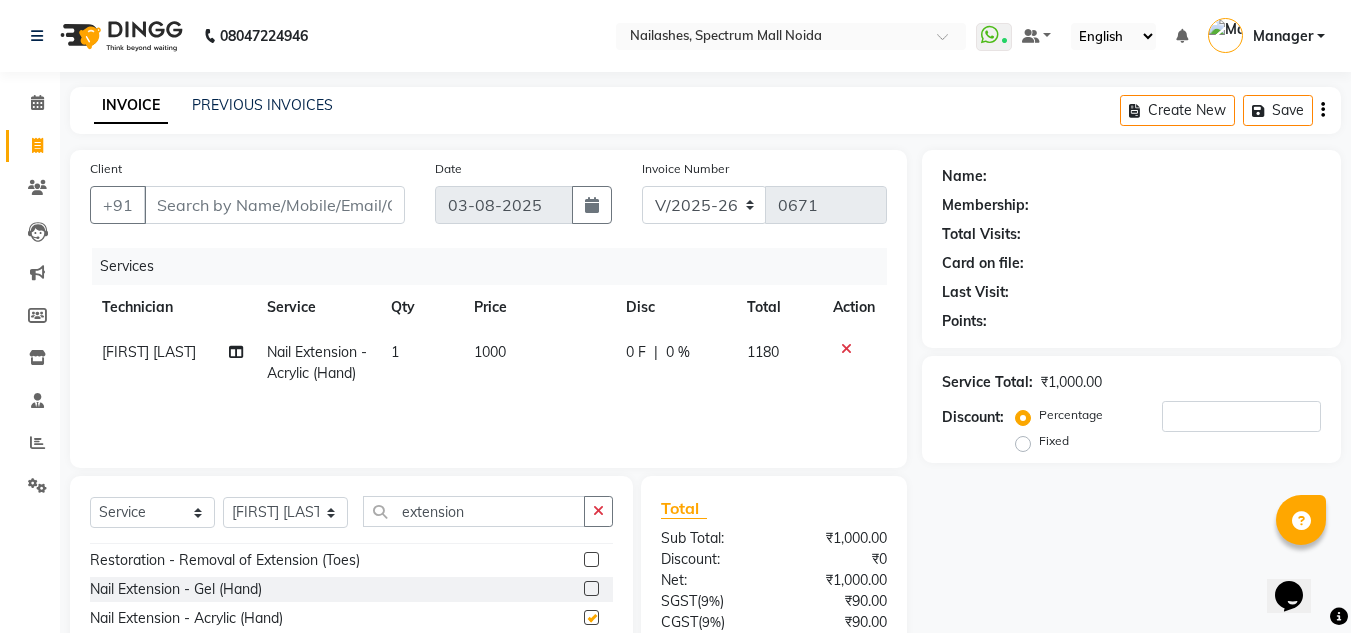 checkbox on "false" 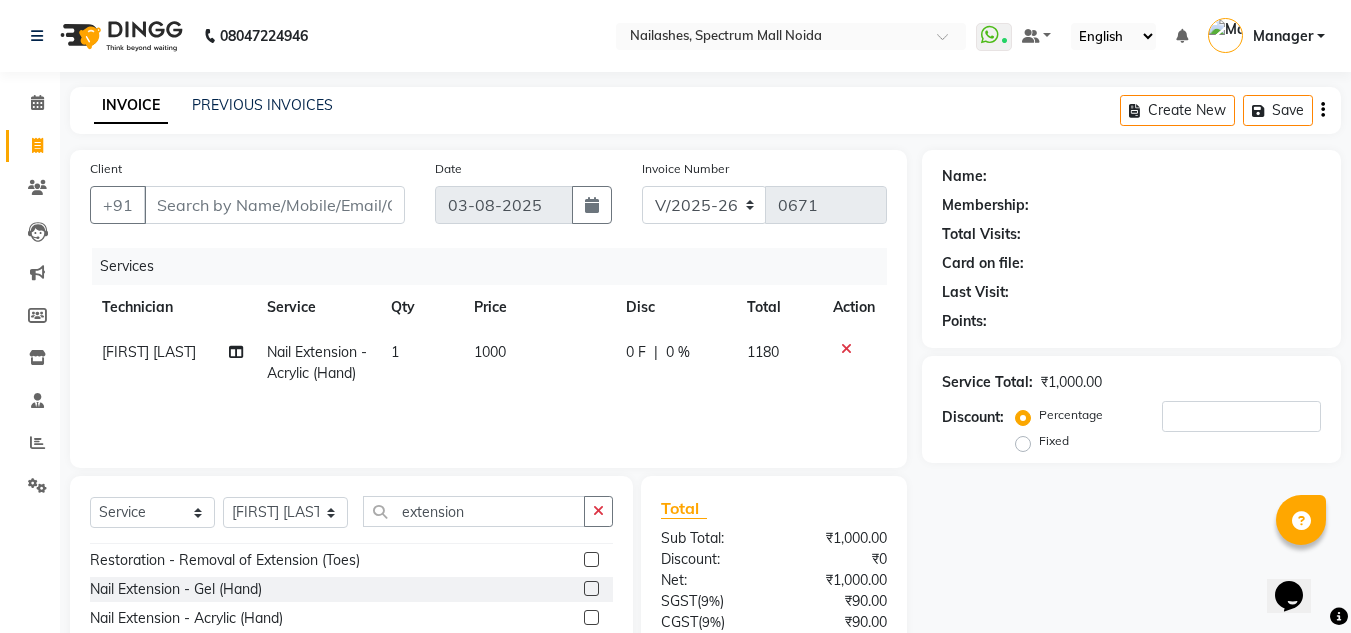 click on "1000" 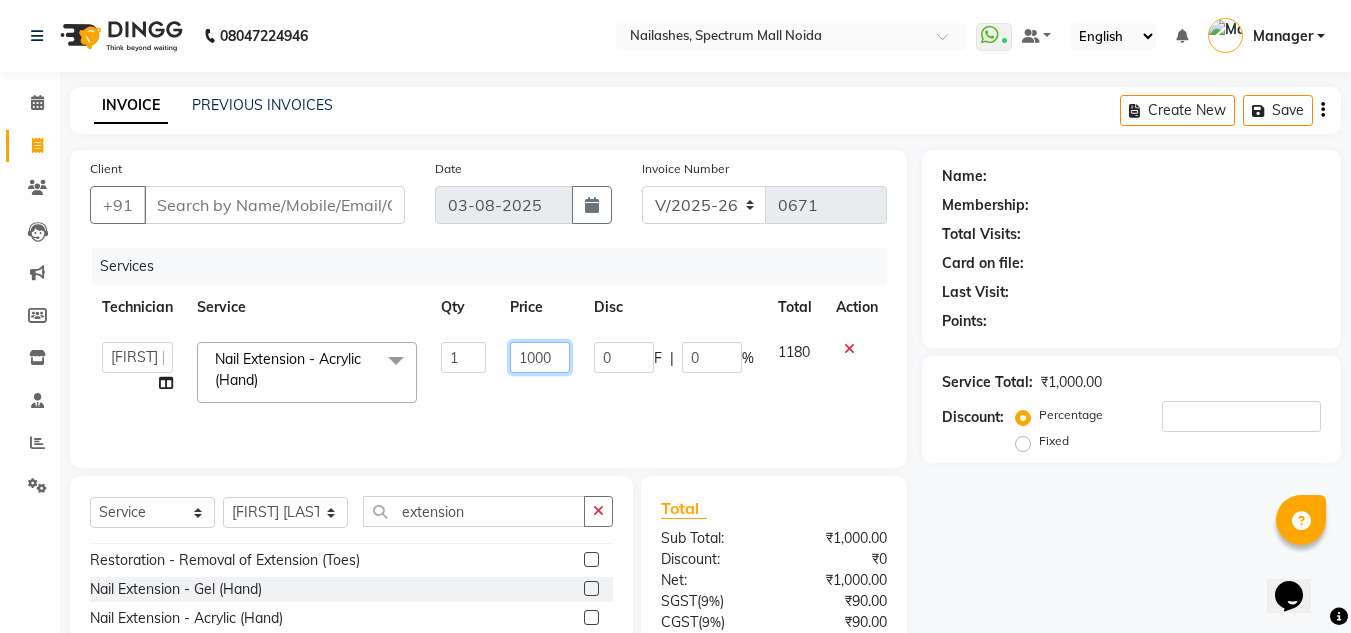 click on "1000" 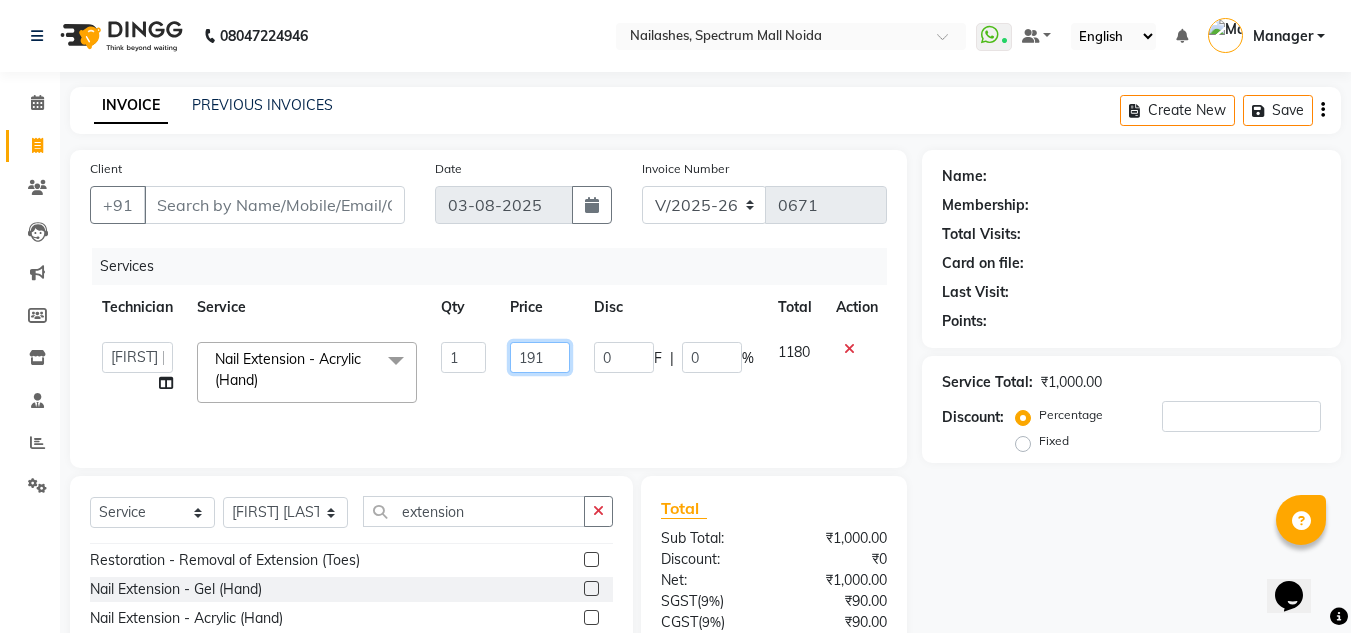 type on "1910" 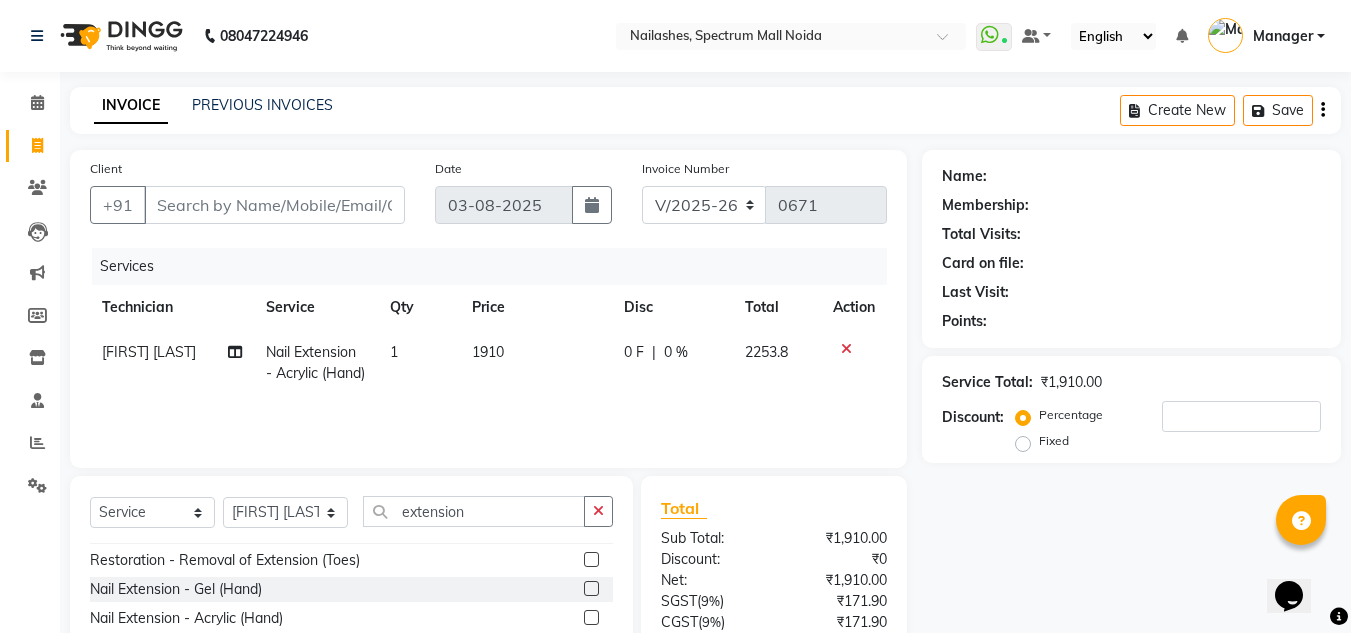 click on "Services Technician Service Qty Price Disc Total Action [FIRST] Nail Extension - Acrylic (Hand) 1 1910 0 F | 0 % 2253.8" 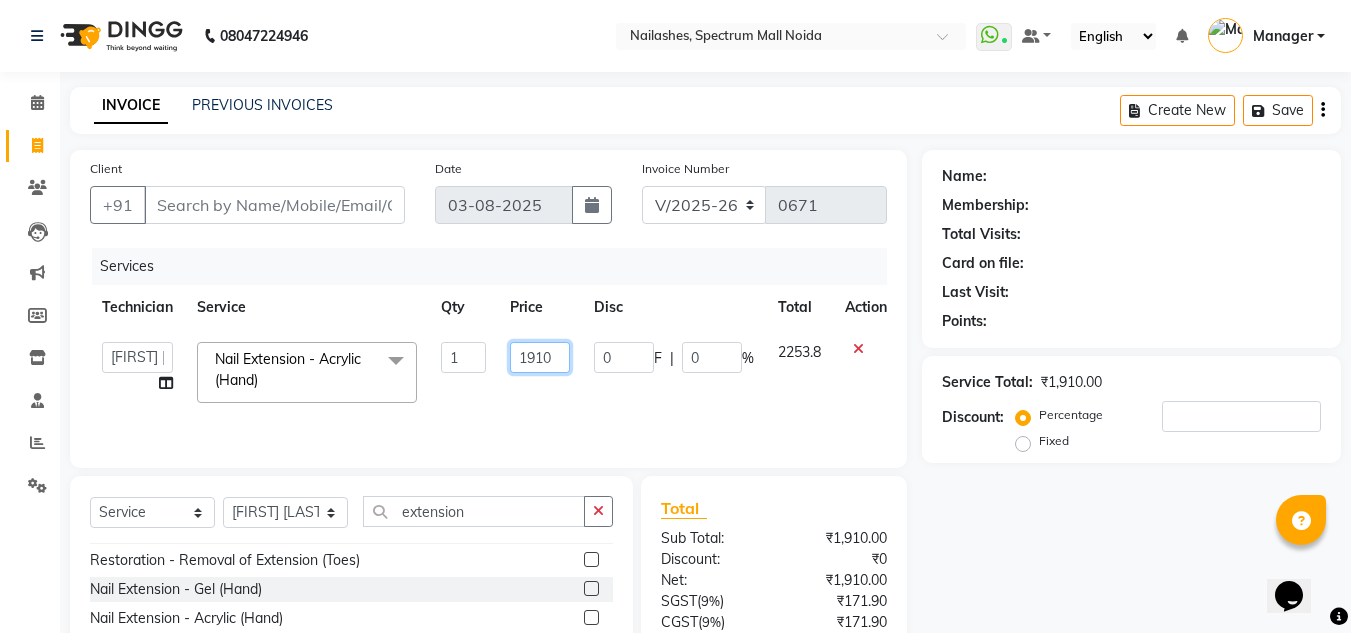 click on "1910" 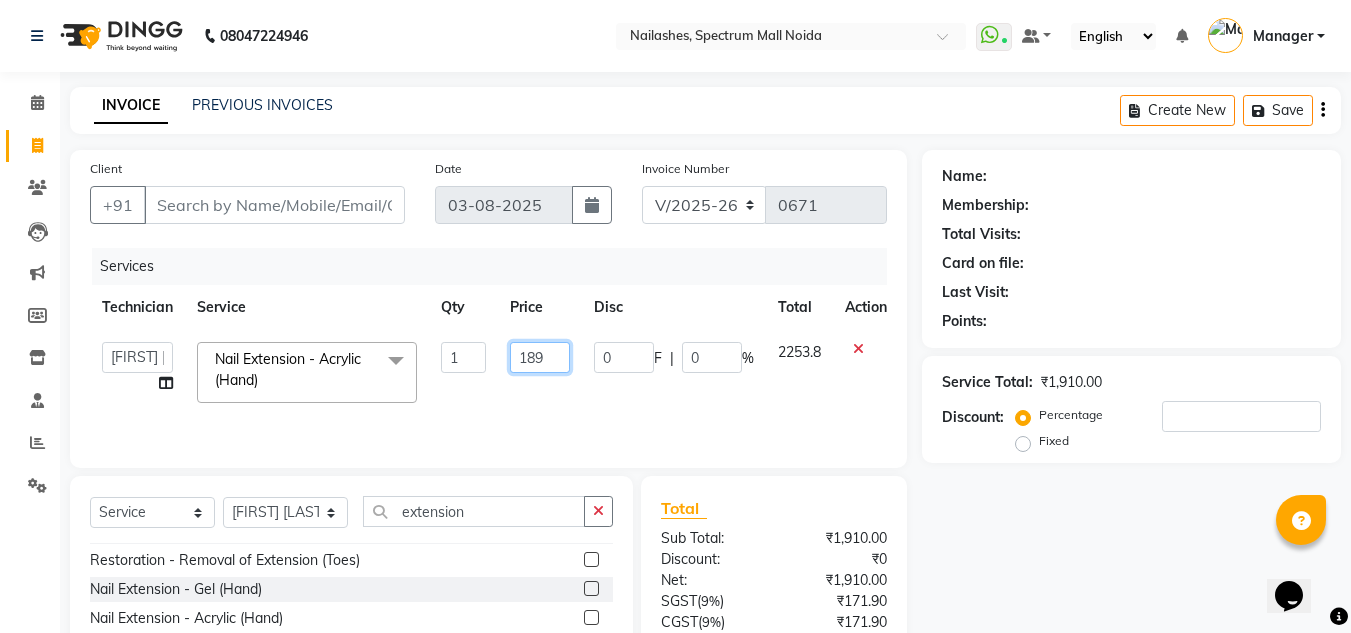 type on "1895" 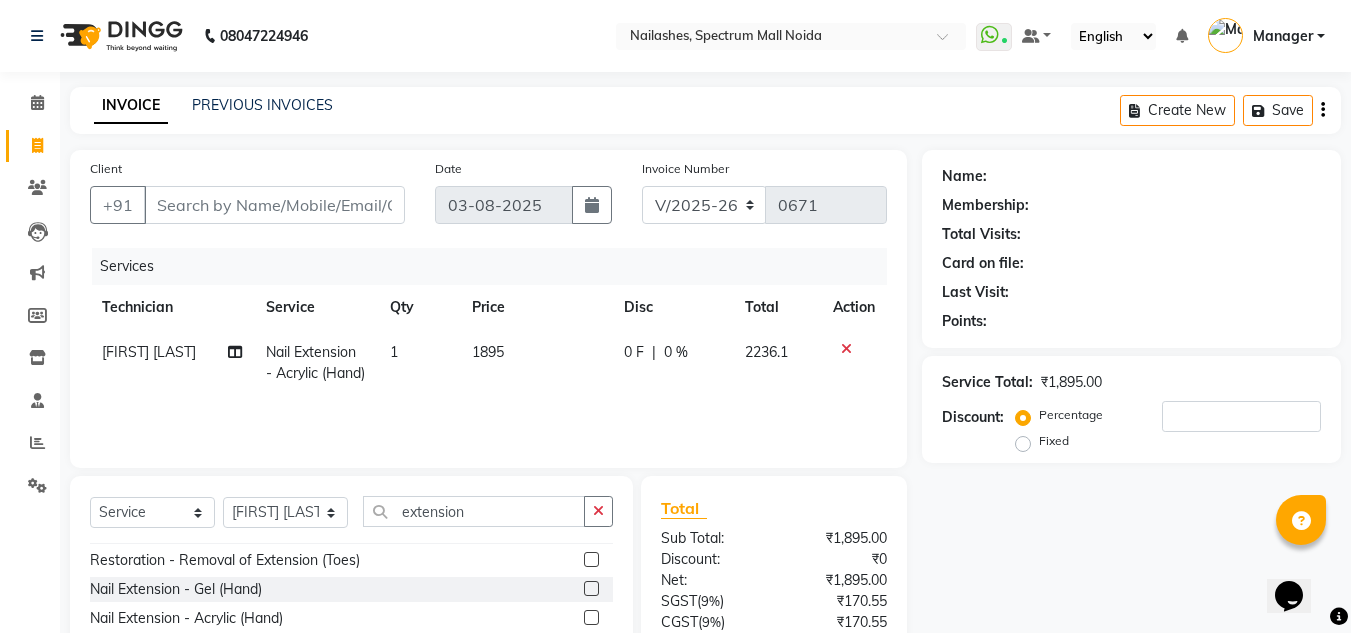 click on "Services Technician Service Qty Price Disc Total Action [FIRST] Nail Extension - Acrylic (Hand) 1 1895 0 F | 0 % 2236.1" 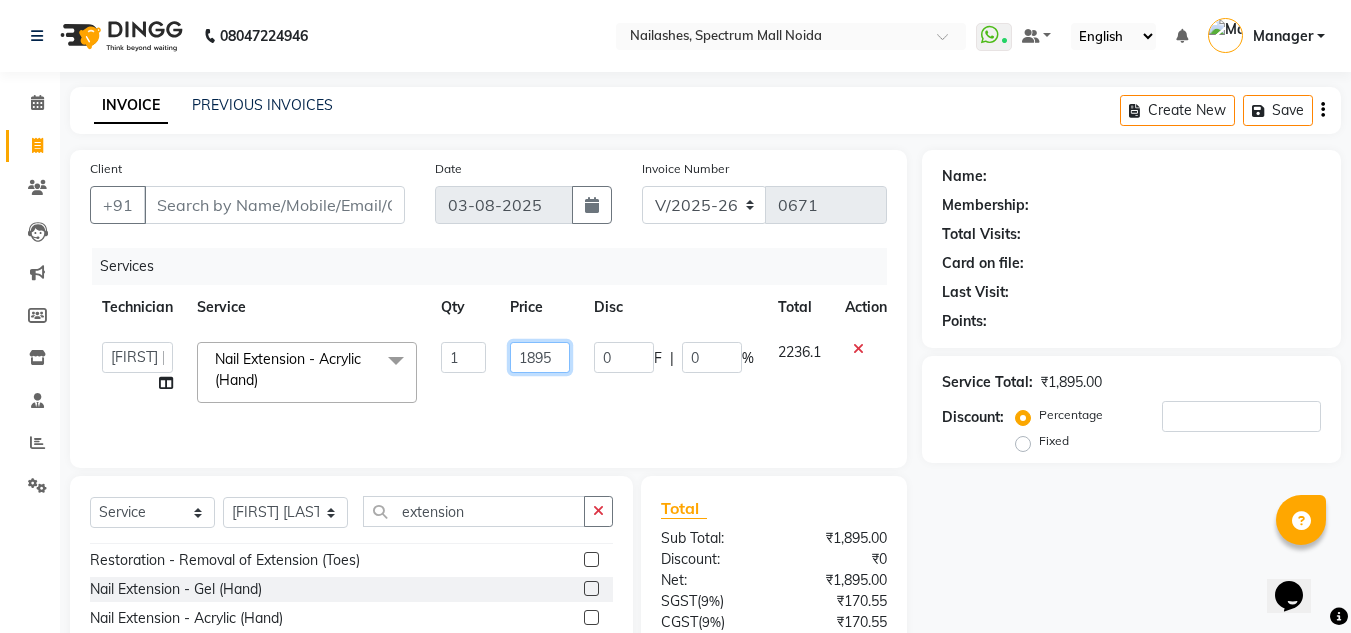 click on "1895" 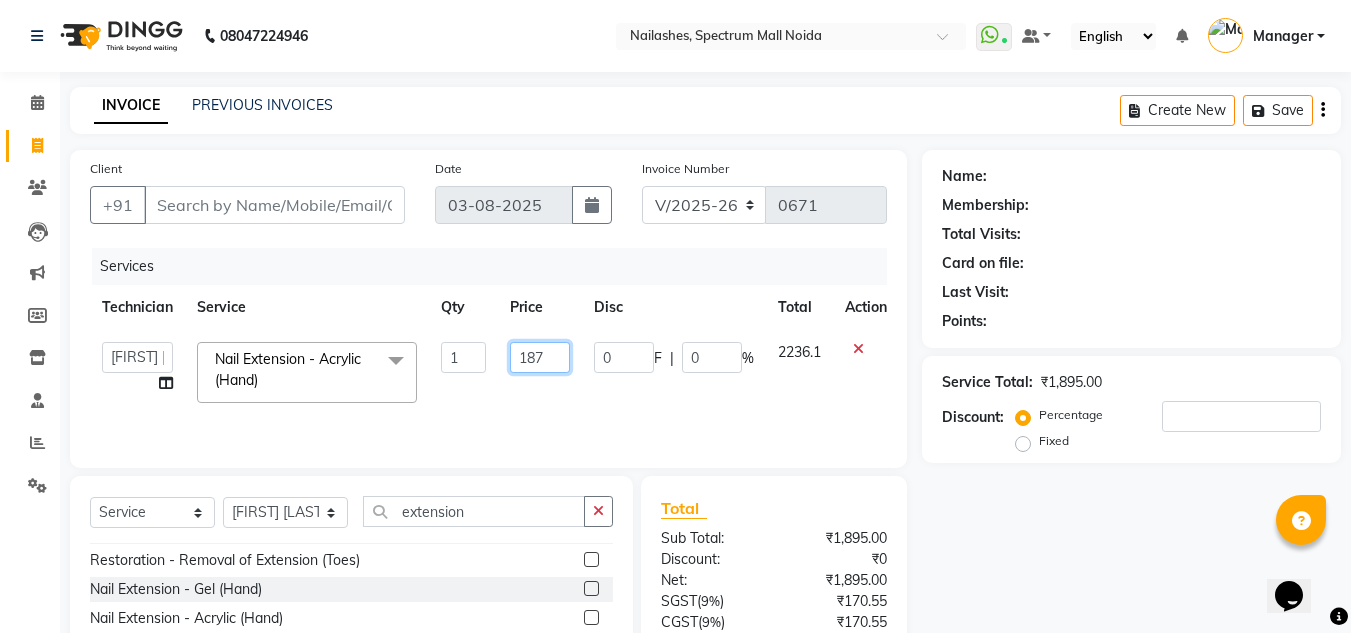 type on "1875" 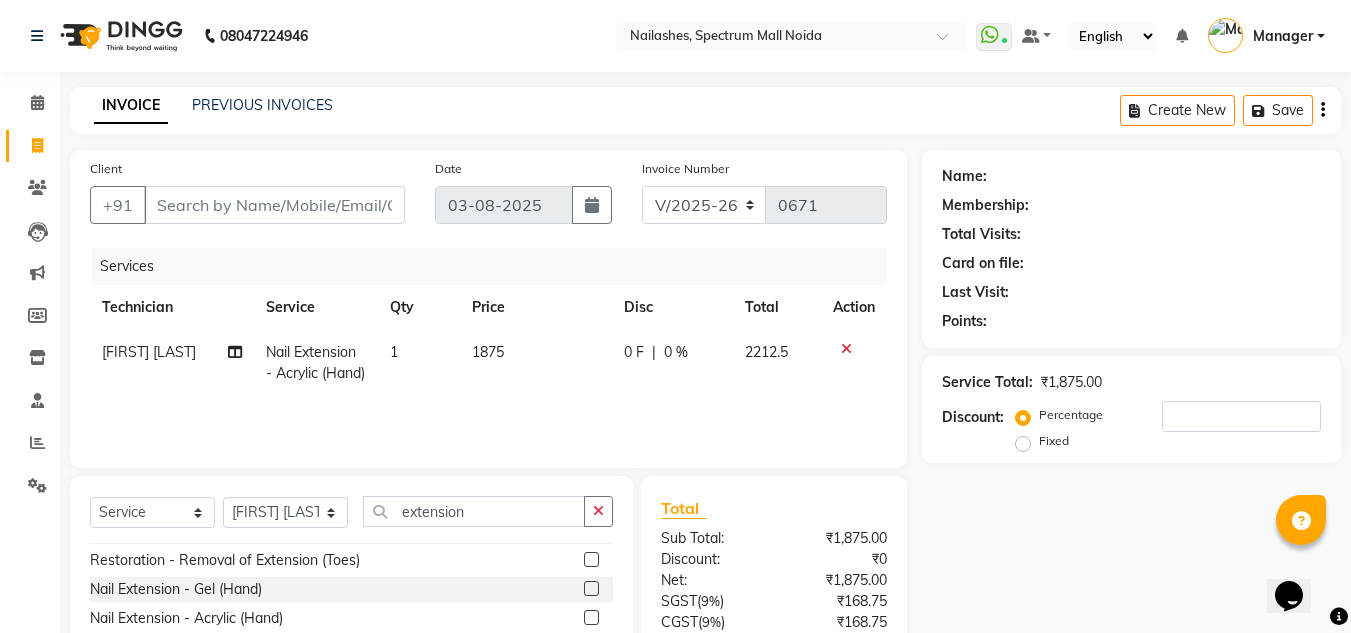 click on "1875" 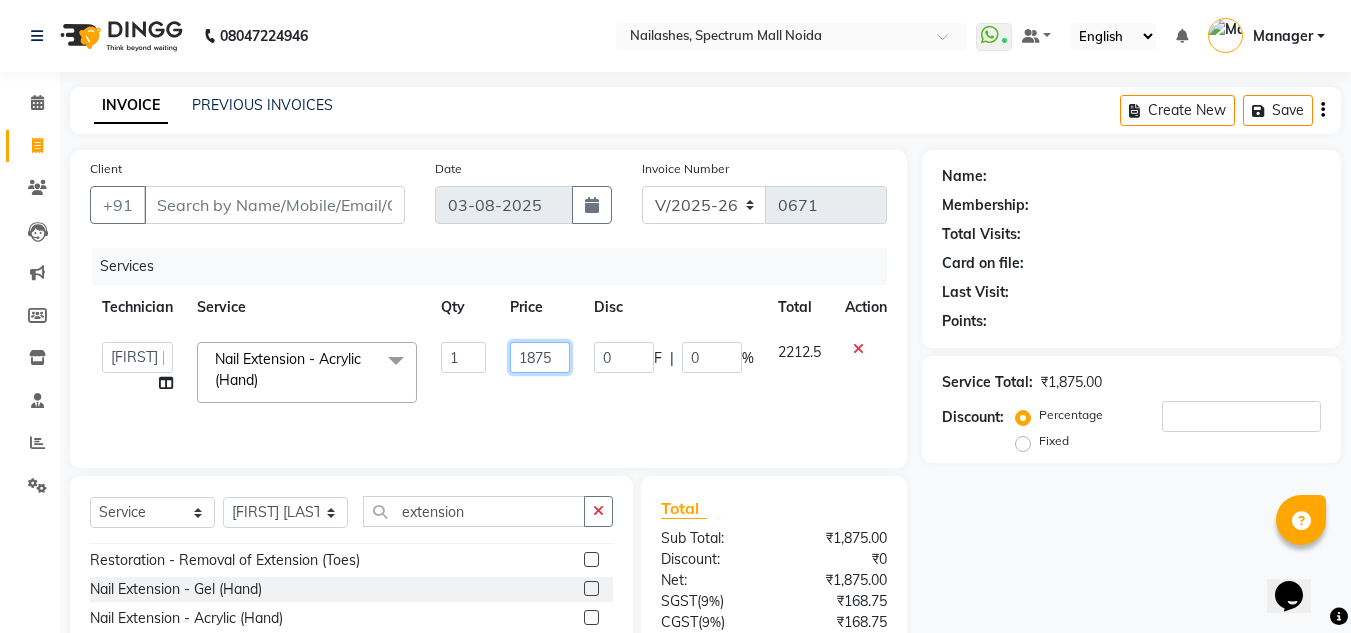 click on "1875" 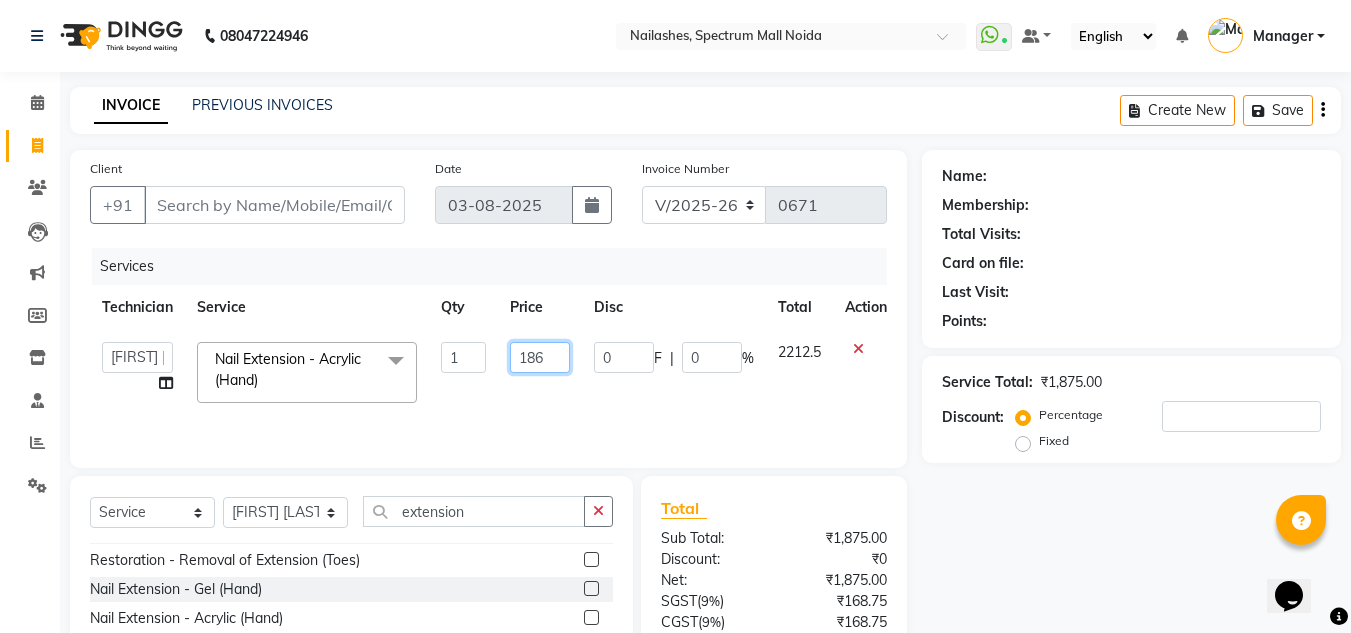 type on "1865" 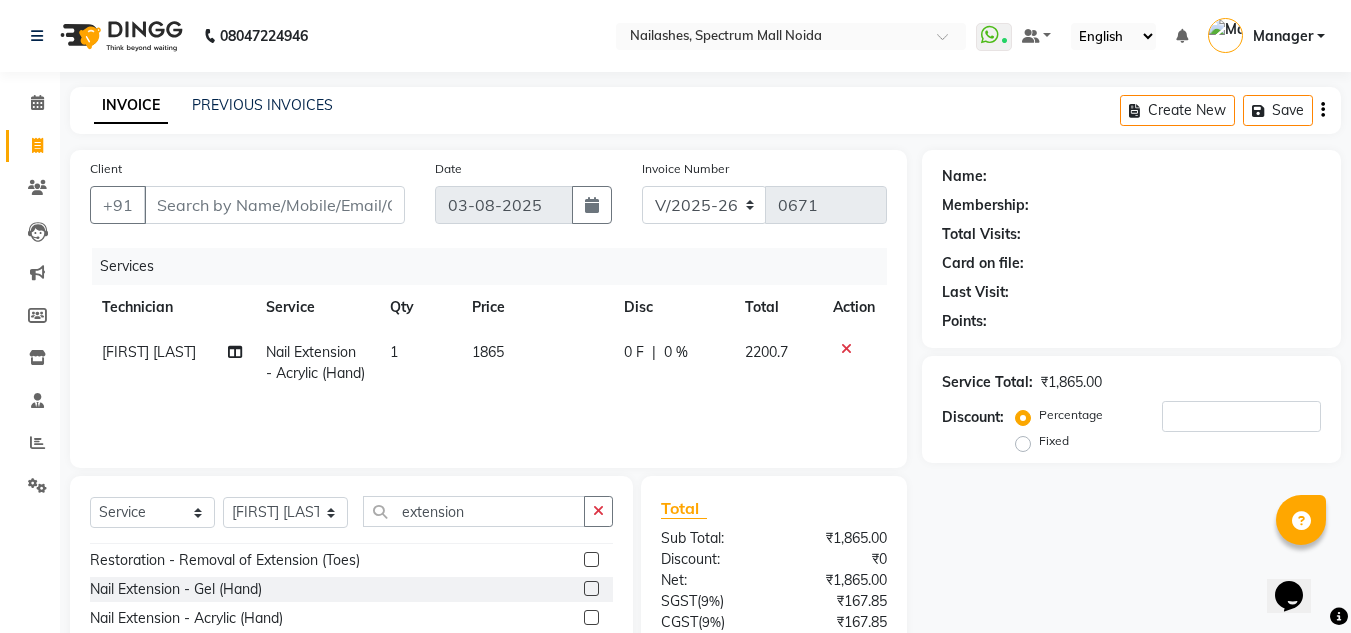 click on "Services Technician Service Qty Price Disc Total Action [FIRST] Nail Extension - Acrylic (Hand) 1 1865 0 F | 0 % 2200.7" 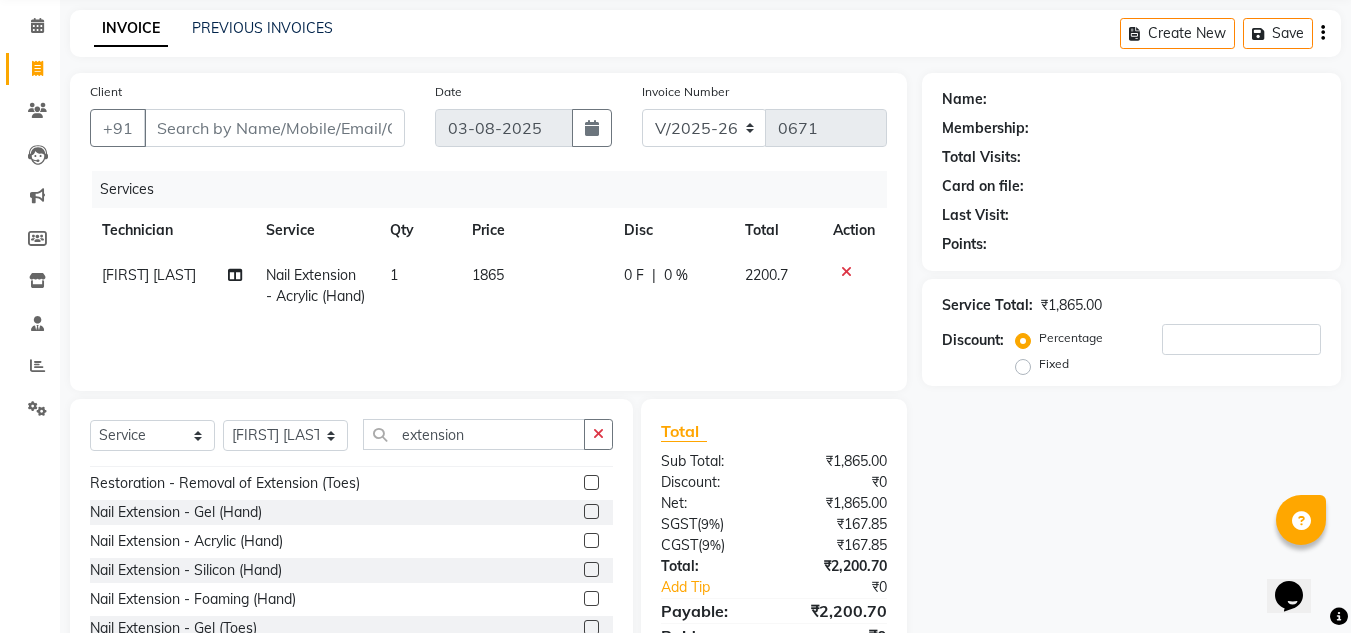 scroll, scrollTop: 168, scrollLeft: 0, axis: vertical 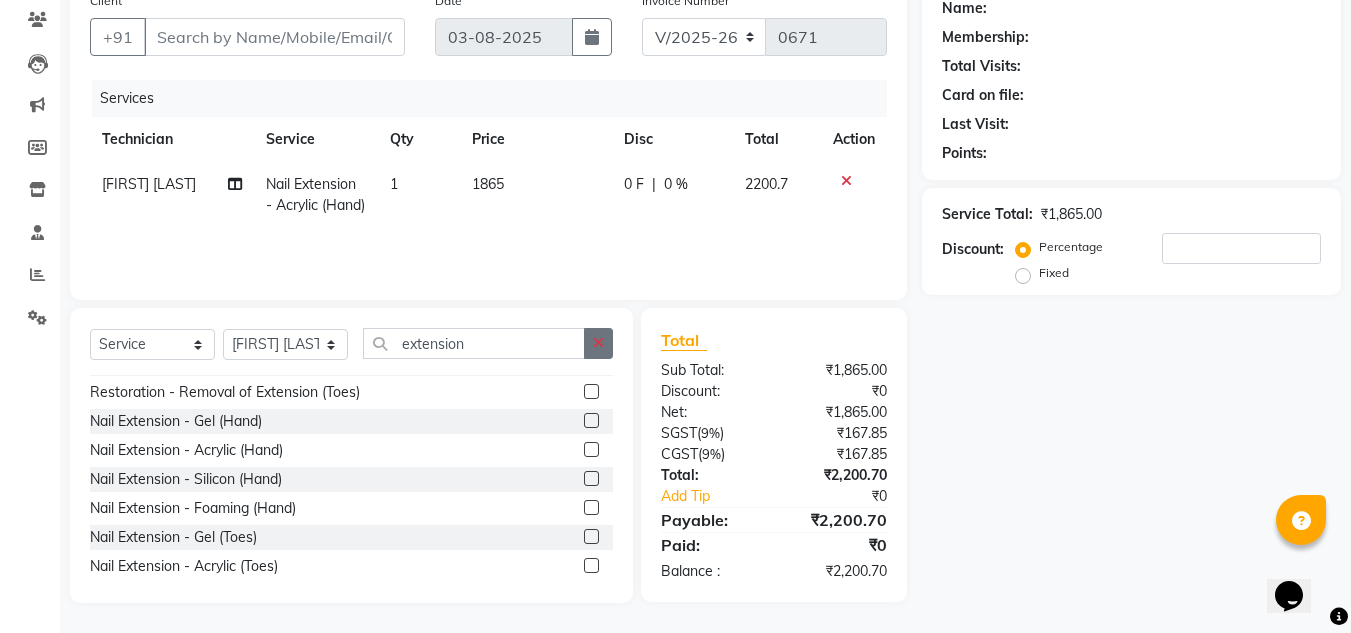 click 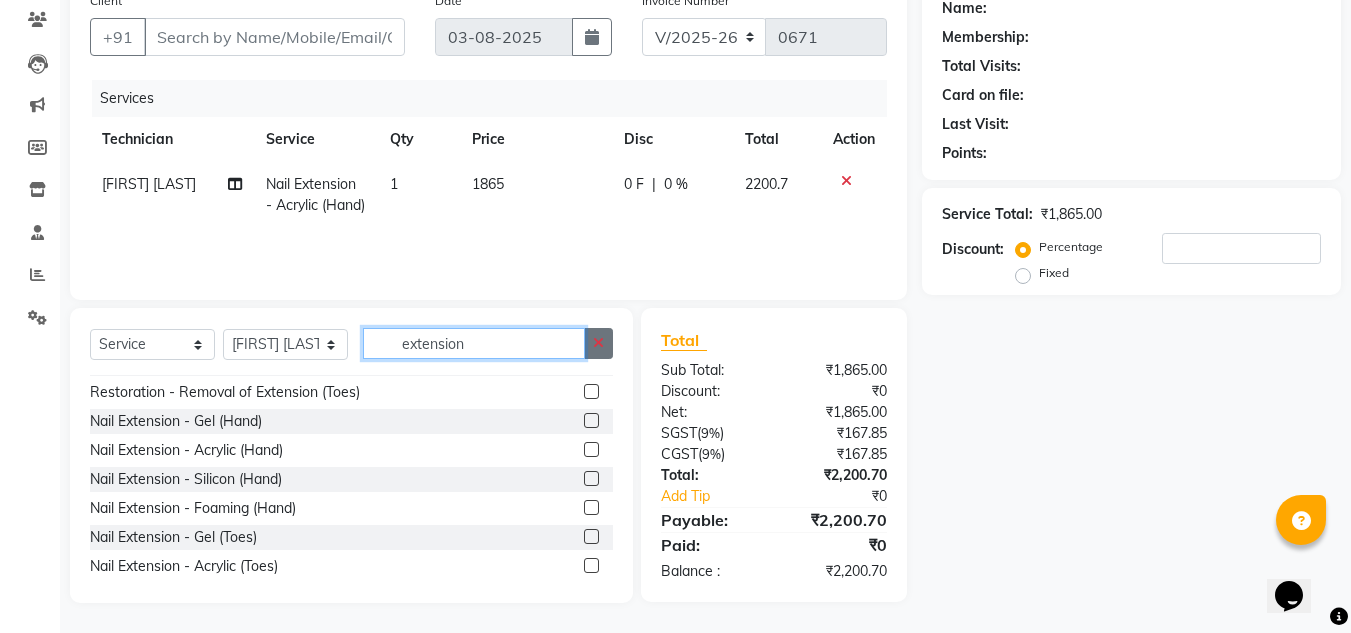 type 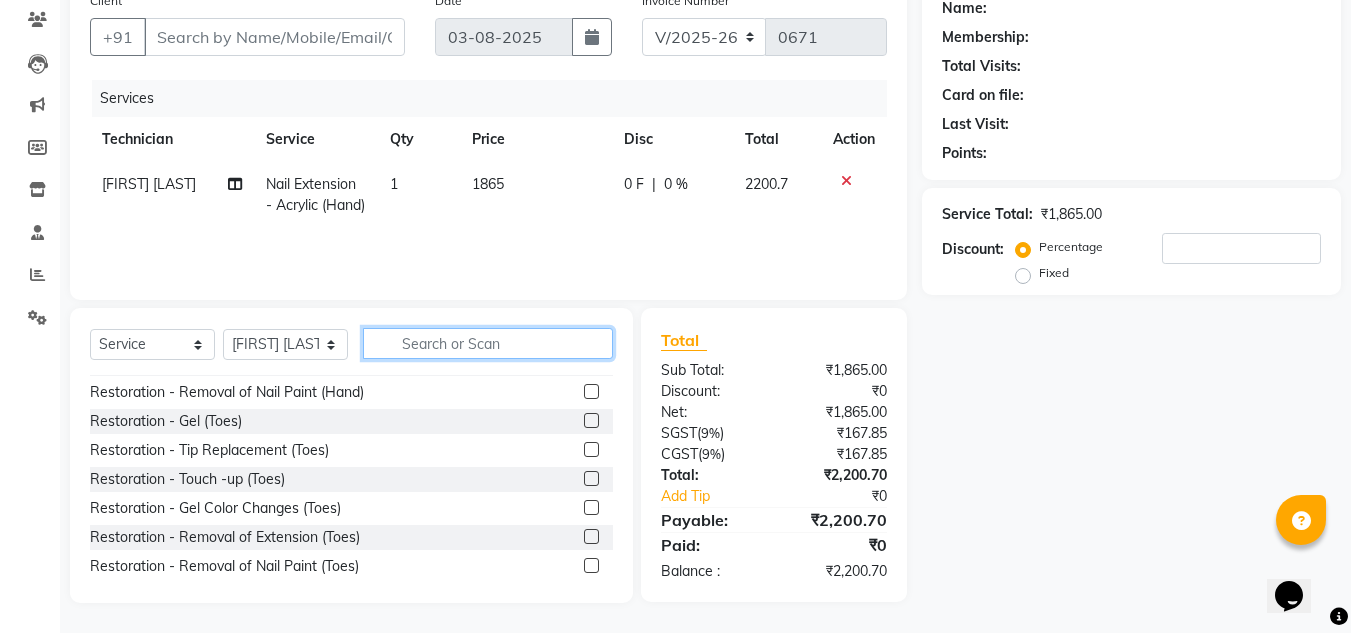 scroll, scrollTop: 0, scrollLeft: 0, axis: both 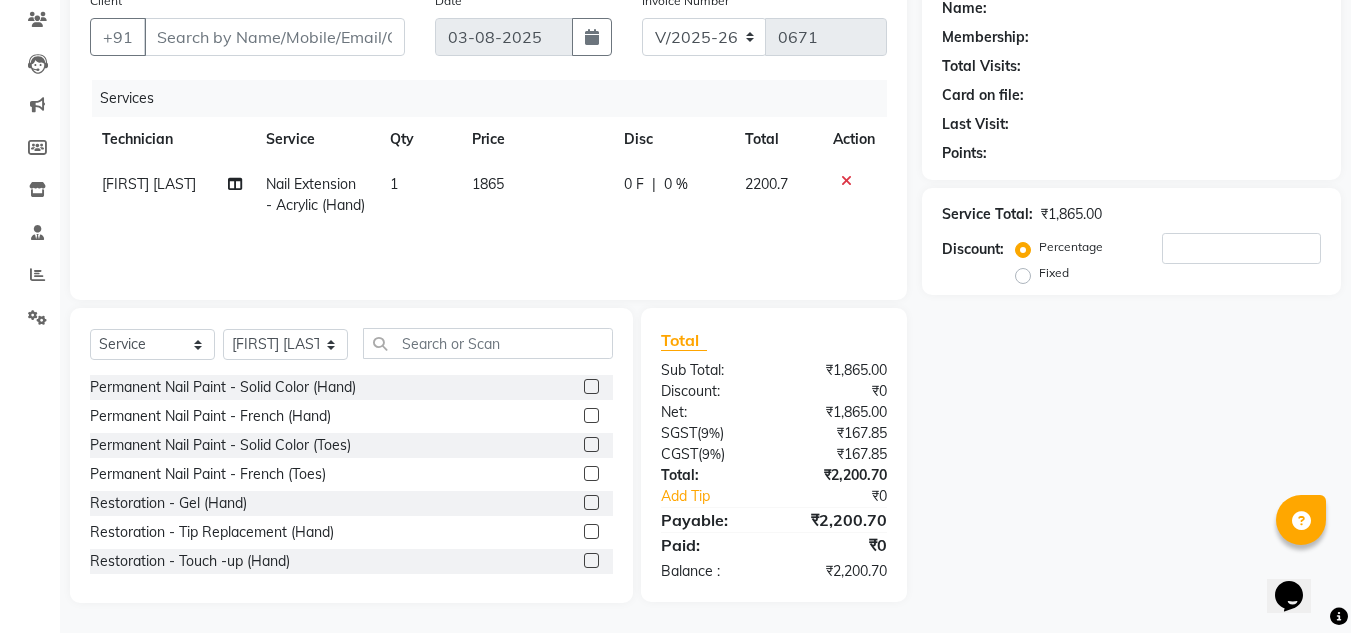 click 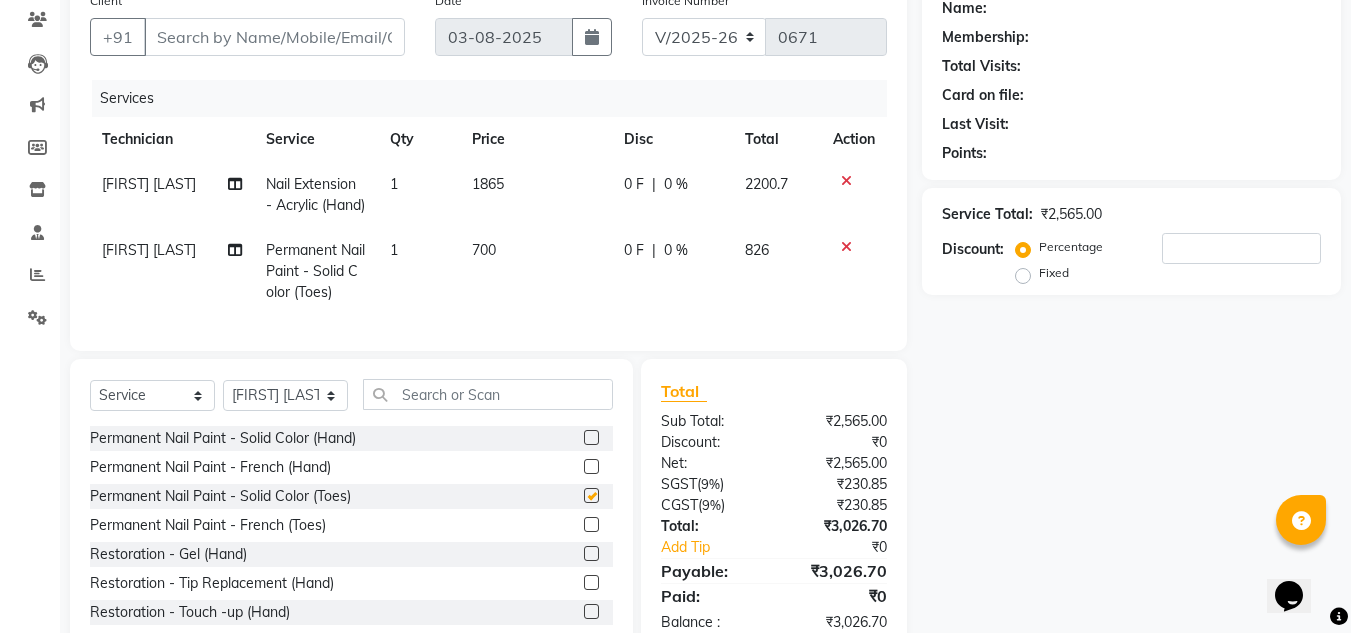 checkbox on "false" 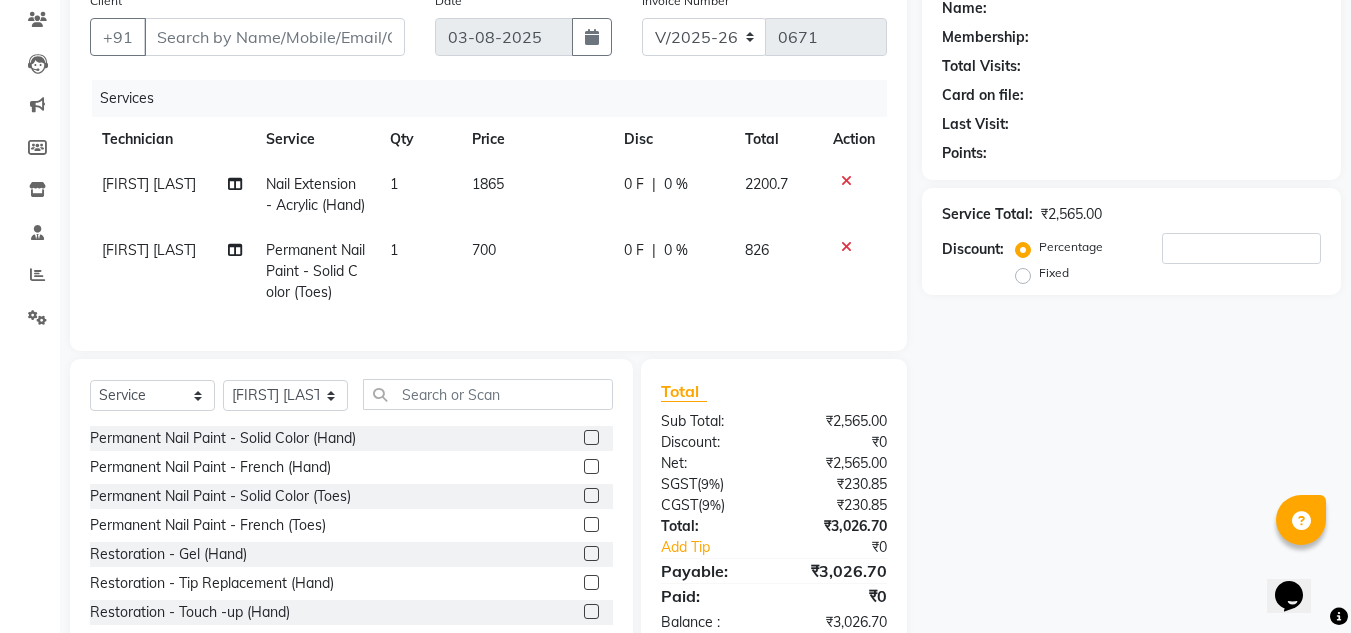 click on "700" 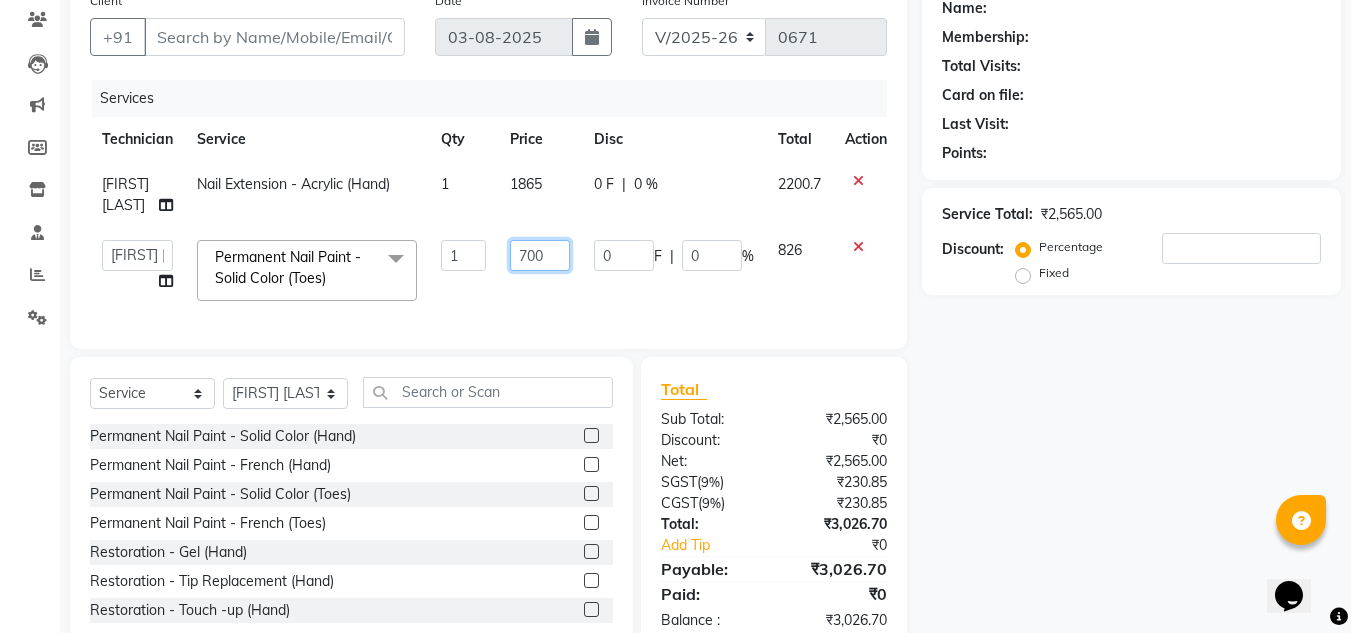 click on "700" 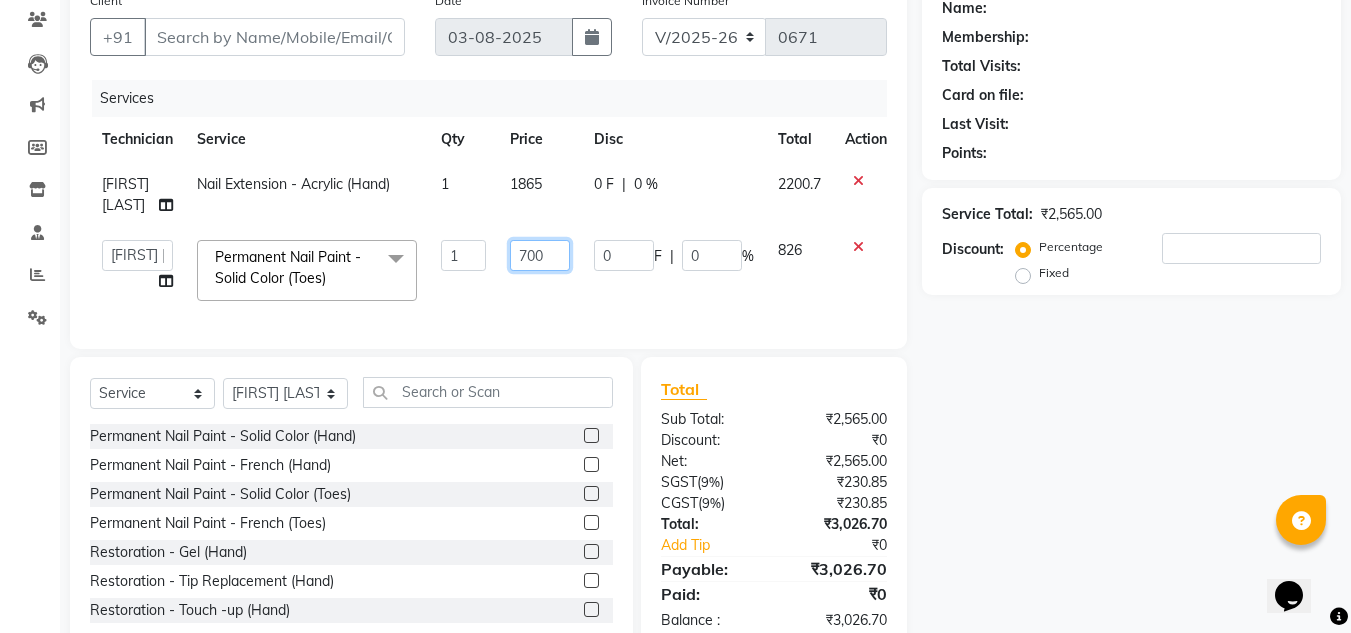 click on "700" 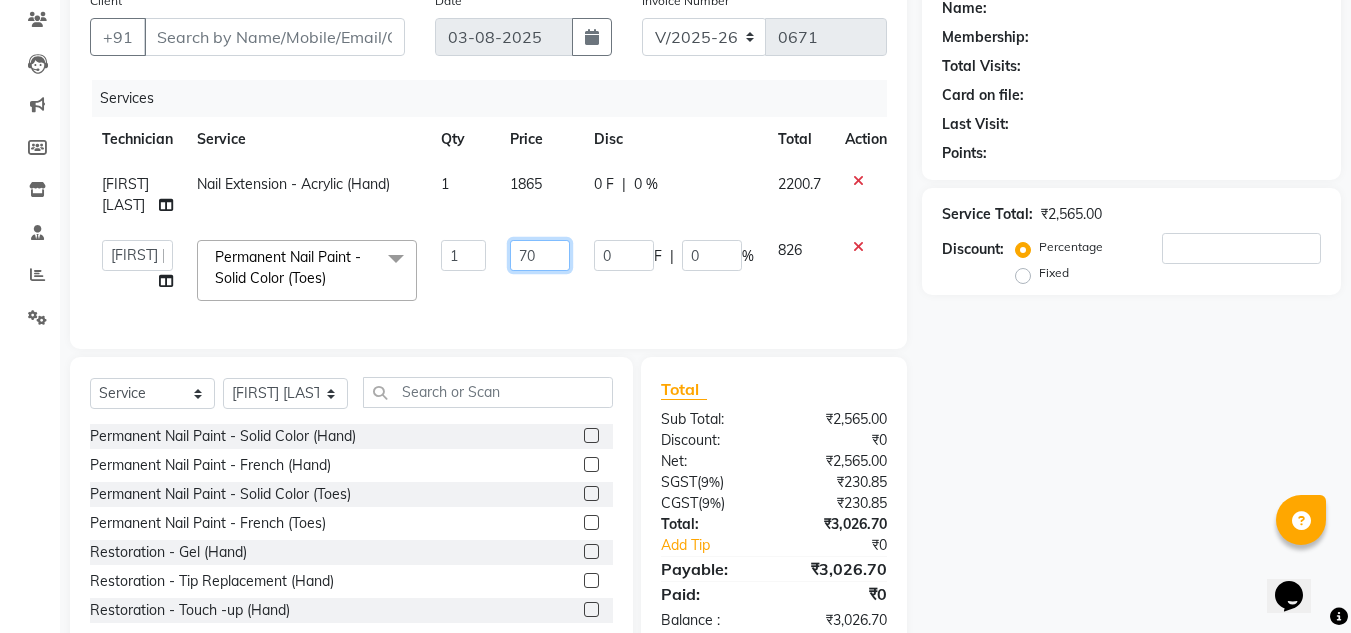 type on "7" 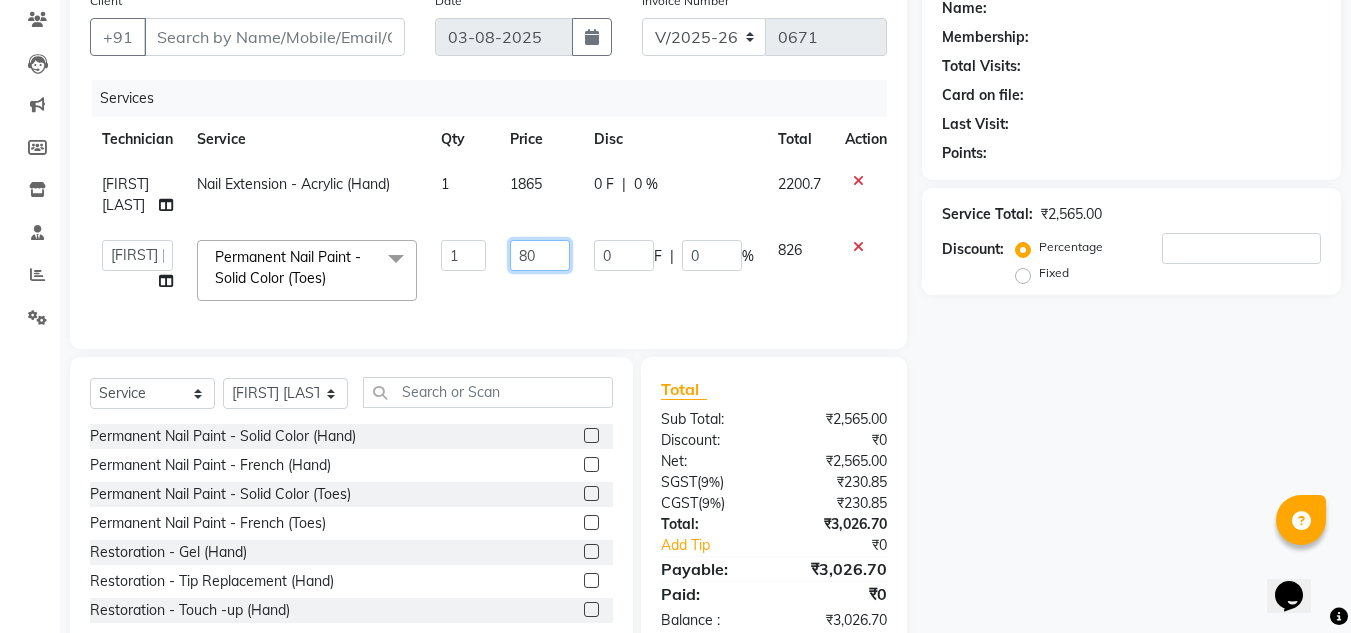 type on "800" 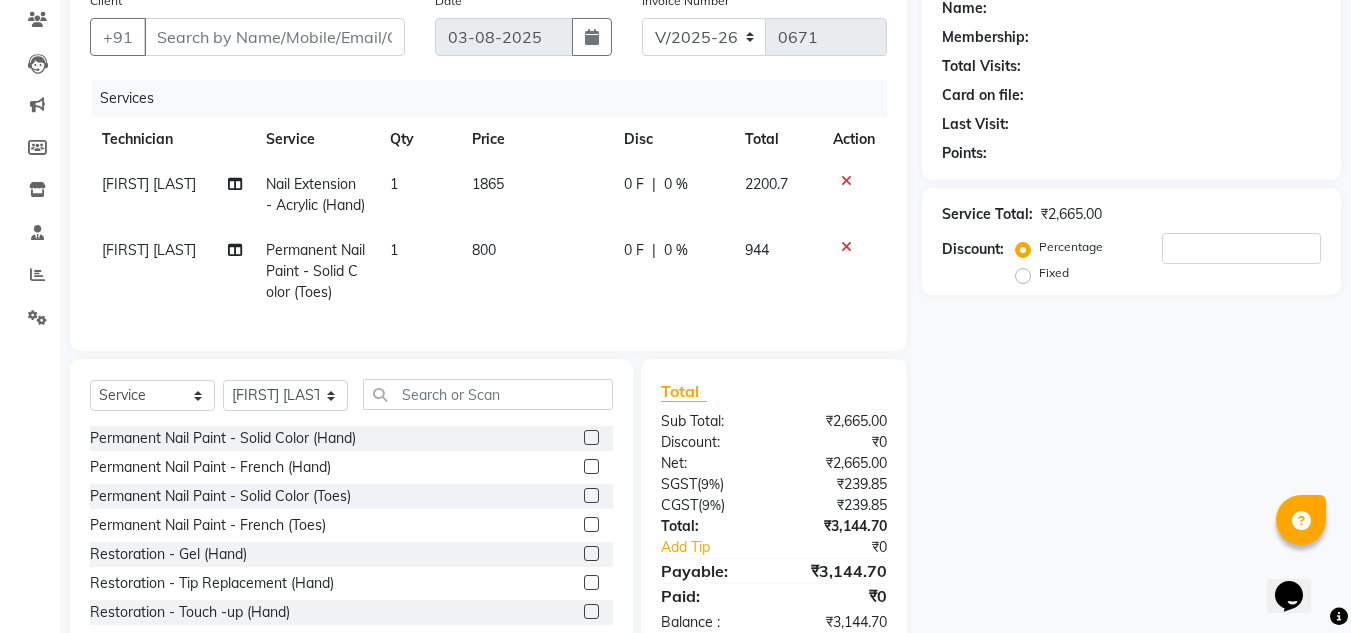 click on "800" 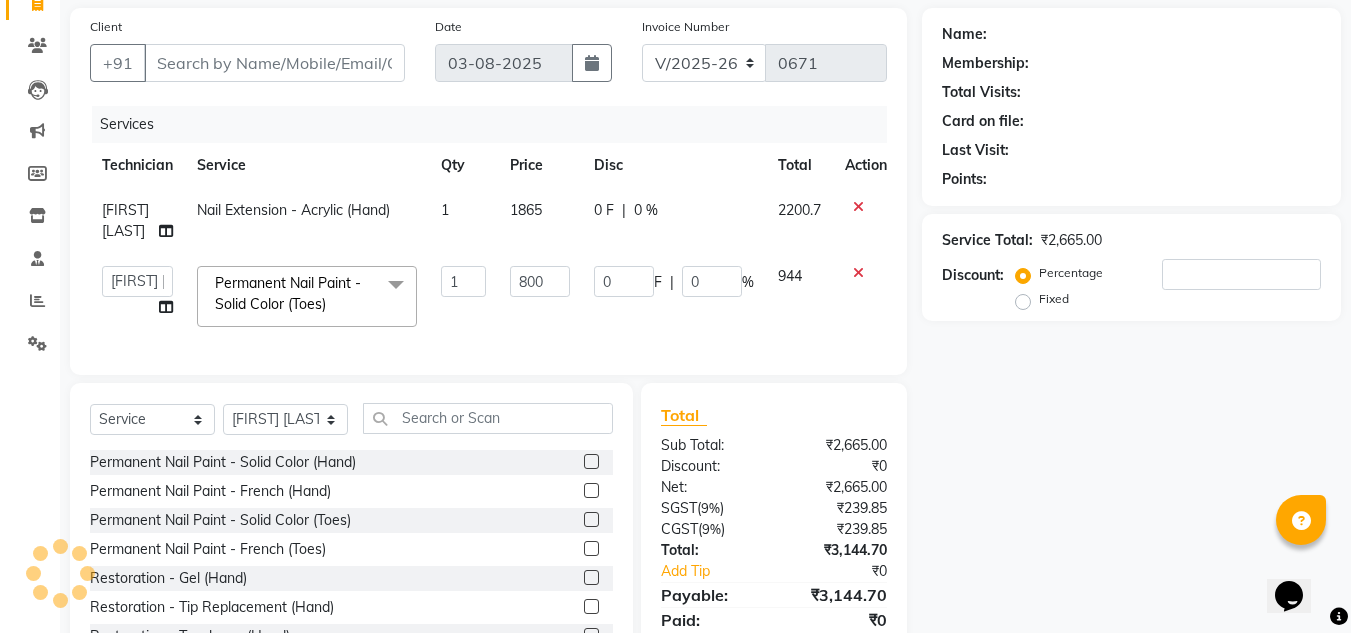 scroll, scrollTop: 232, scrollLeft: 0, axis: vertical 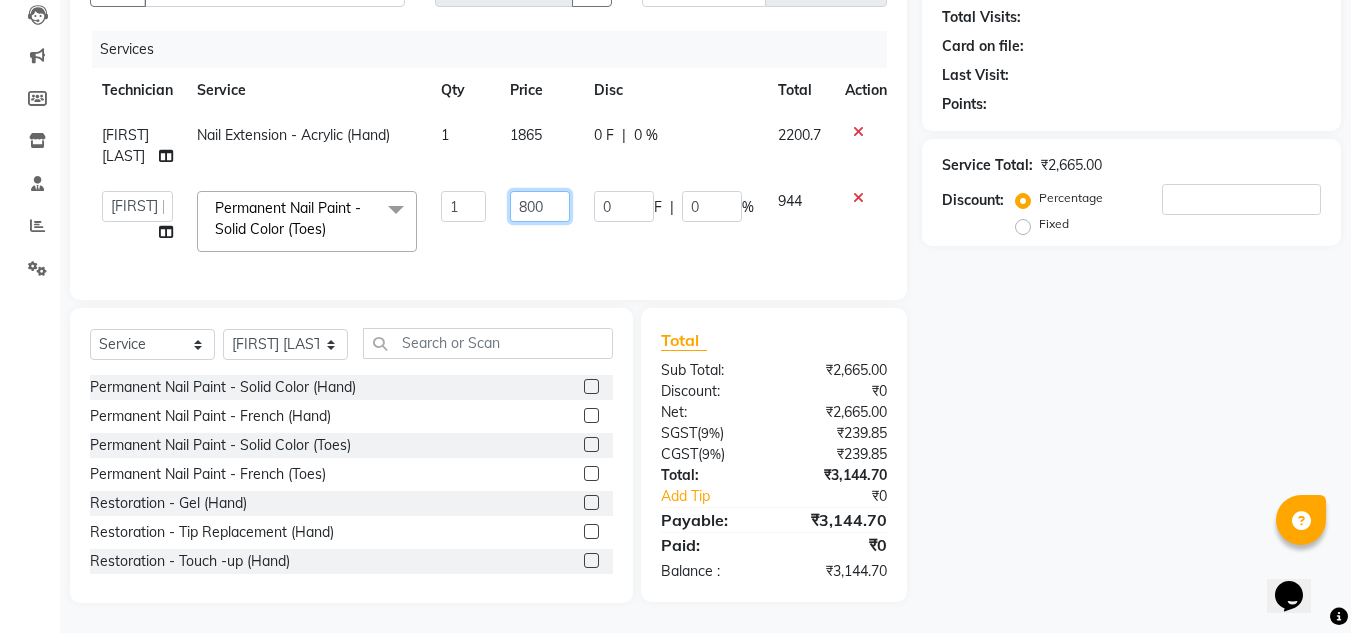 click on "800" 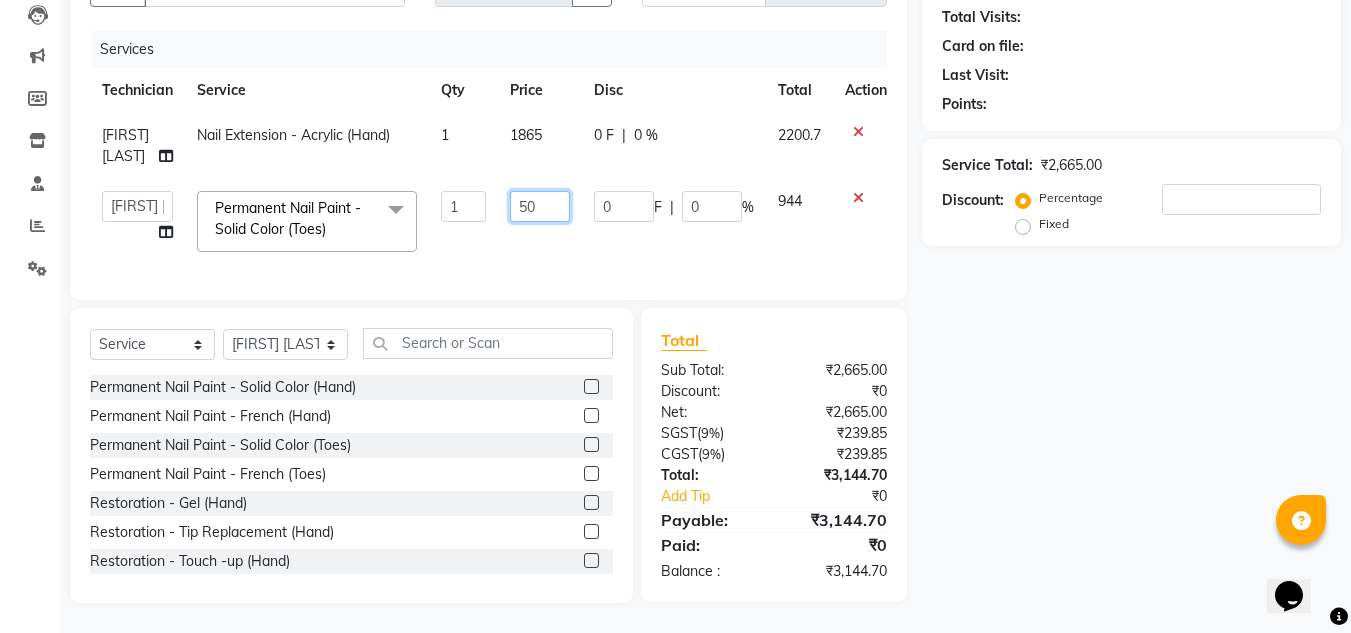 type on "500" 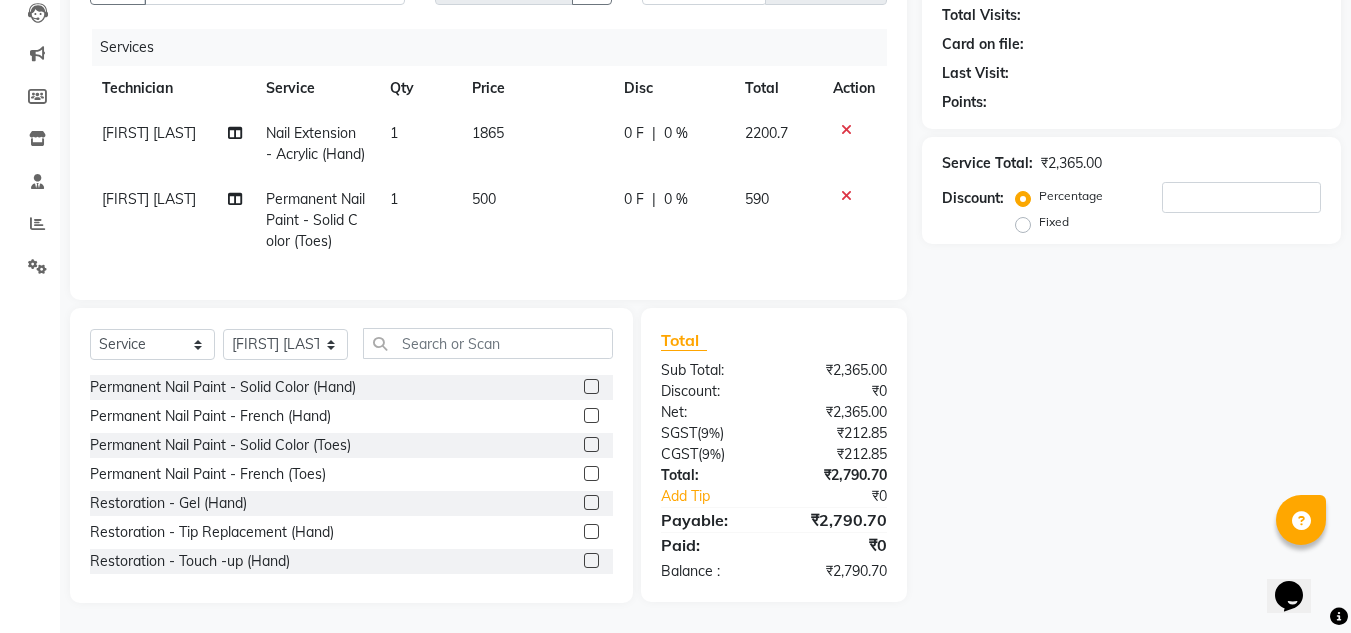 click on "Services Technician Service Qty Price Disc Total Action [FIRST] Nail Extension - Acrylic (Hand) 1 1865 0 F | 0 % 2200.7 [FIRST] Permanent Nail Paint - Solid Color (Toes) 1 500 0 F | 0 % 590" 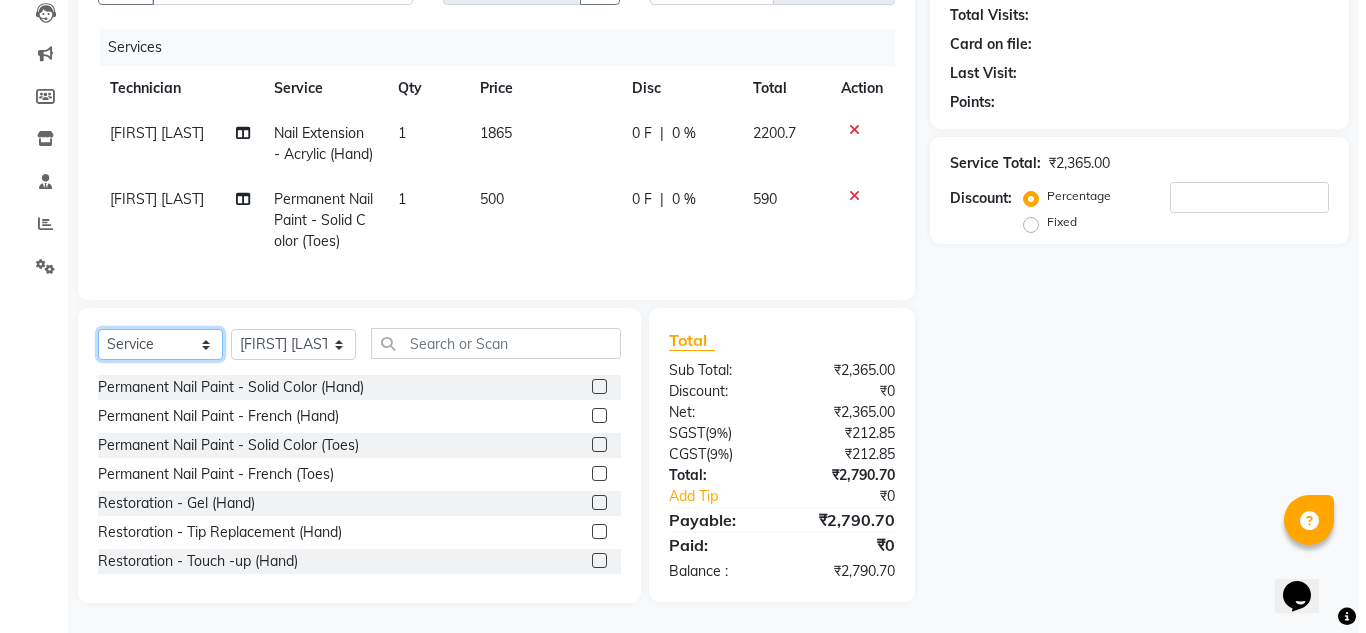 scroll, scrollTop: 0, scrollLeft: 0, axis: both 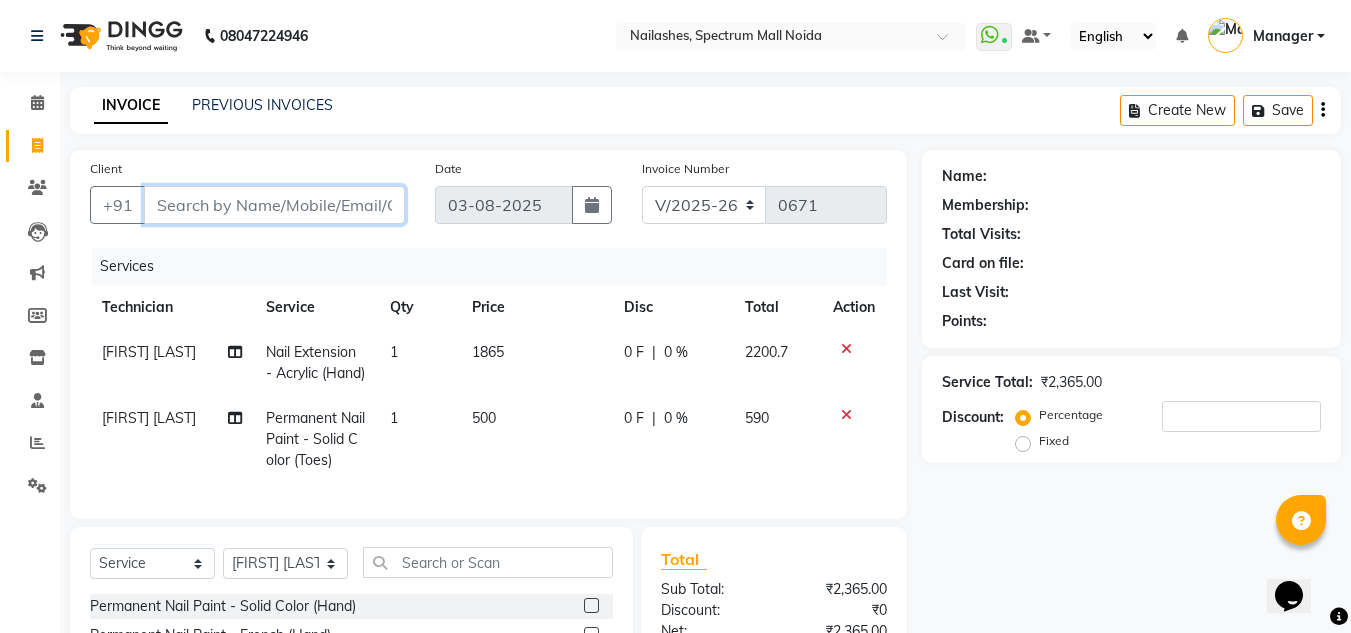 click on "Client" at bounding box center [274, 205] 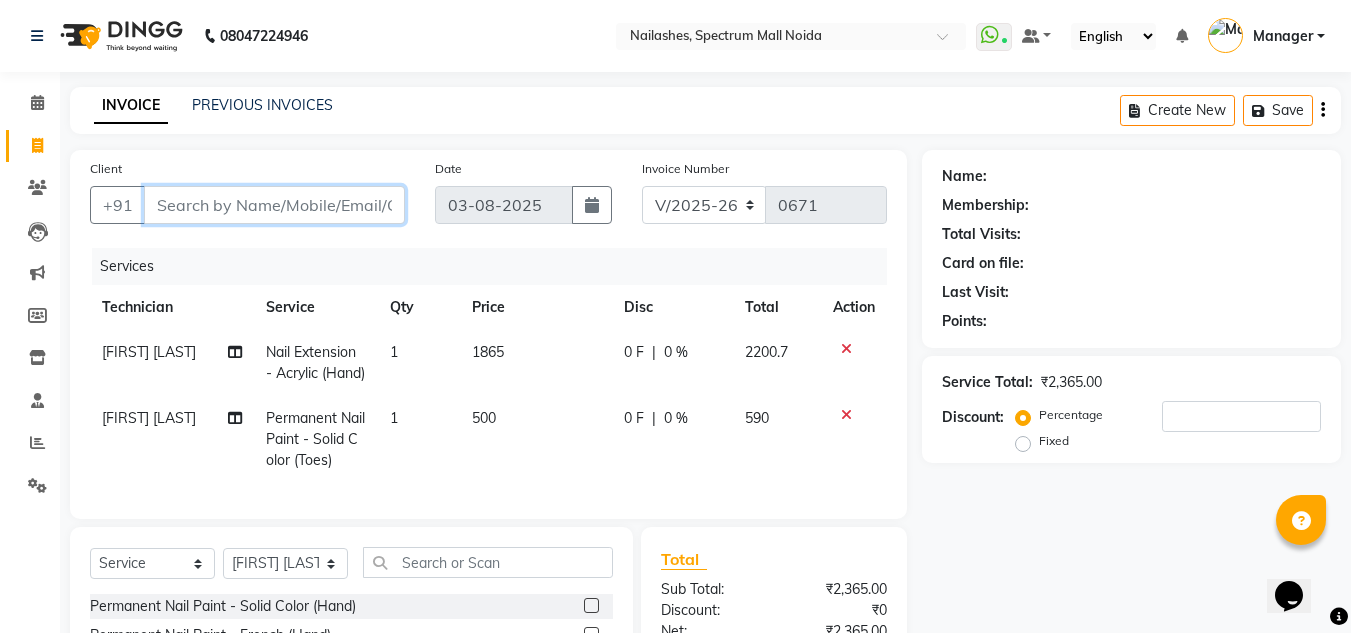 type on "9" 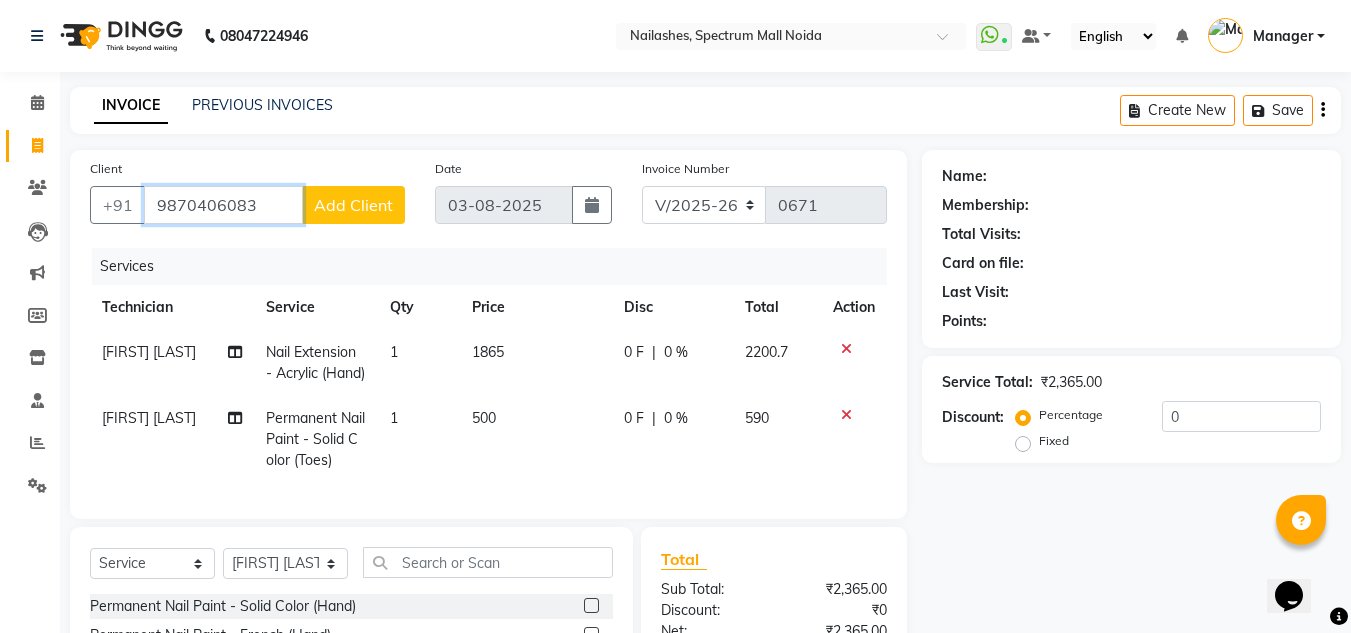 type on "9870406083" 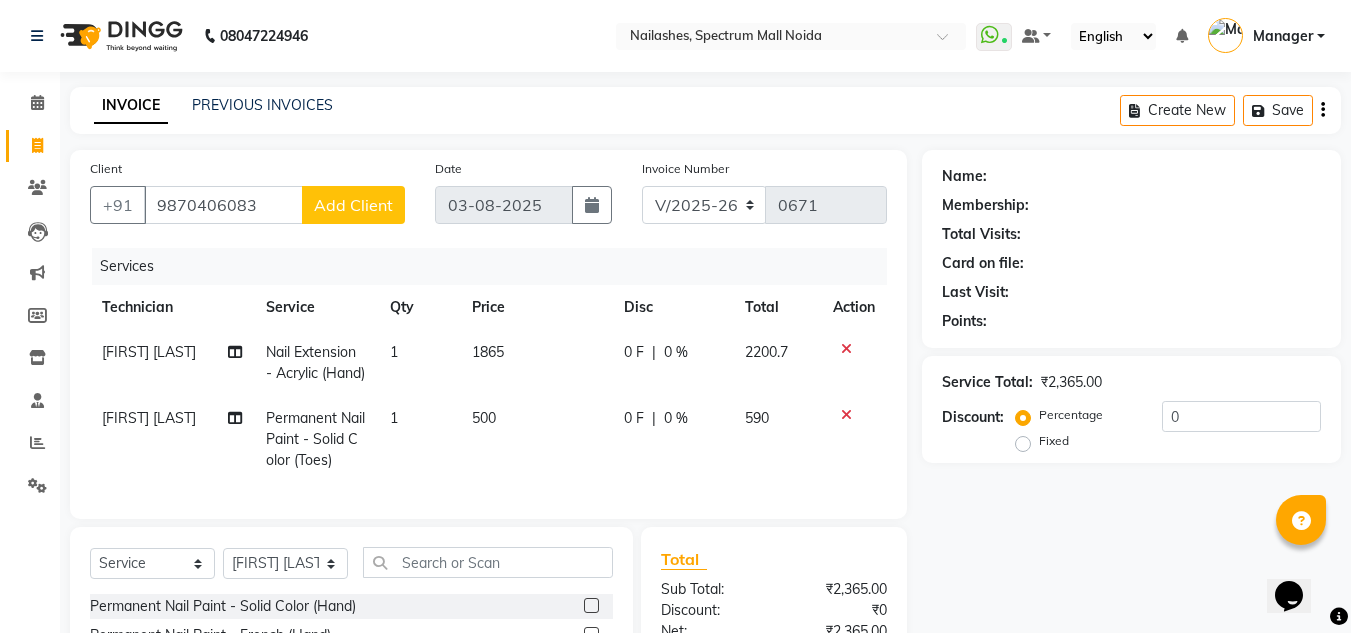 click on "Add Client" 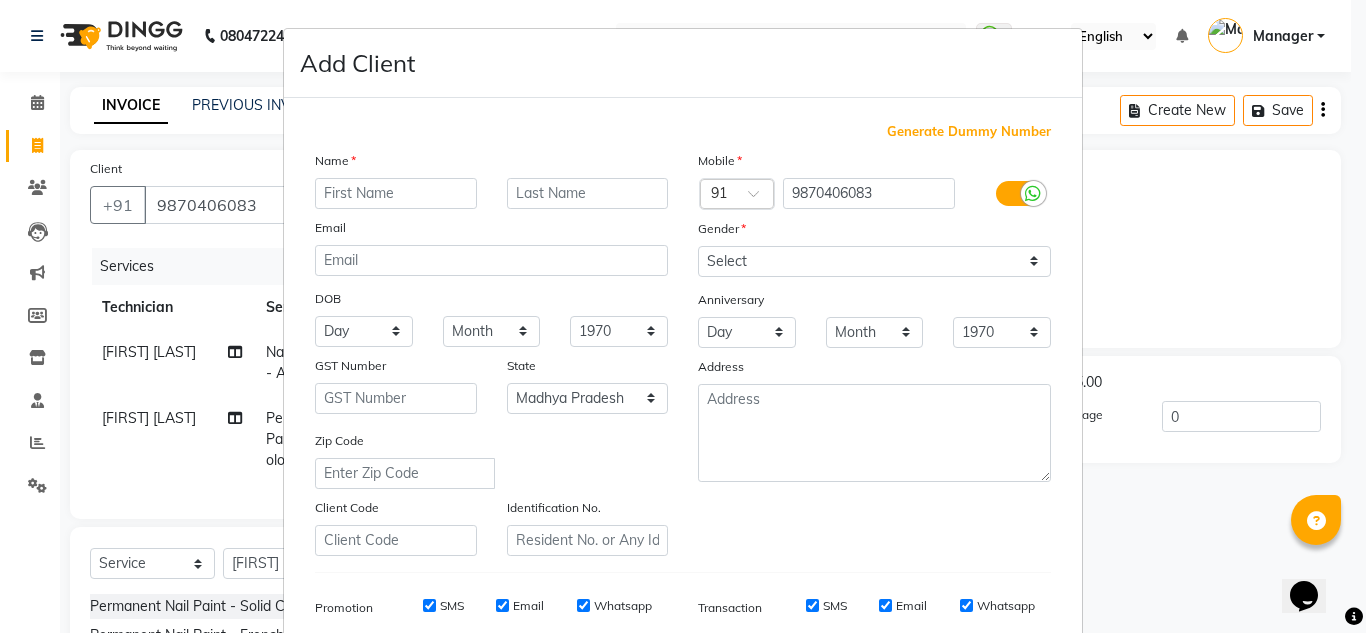 click at bounding box center [396, 193] 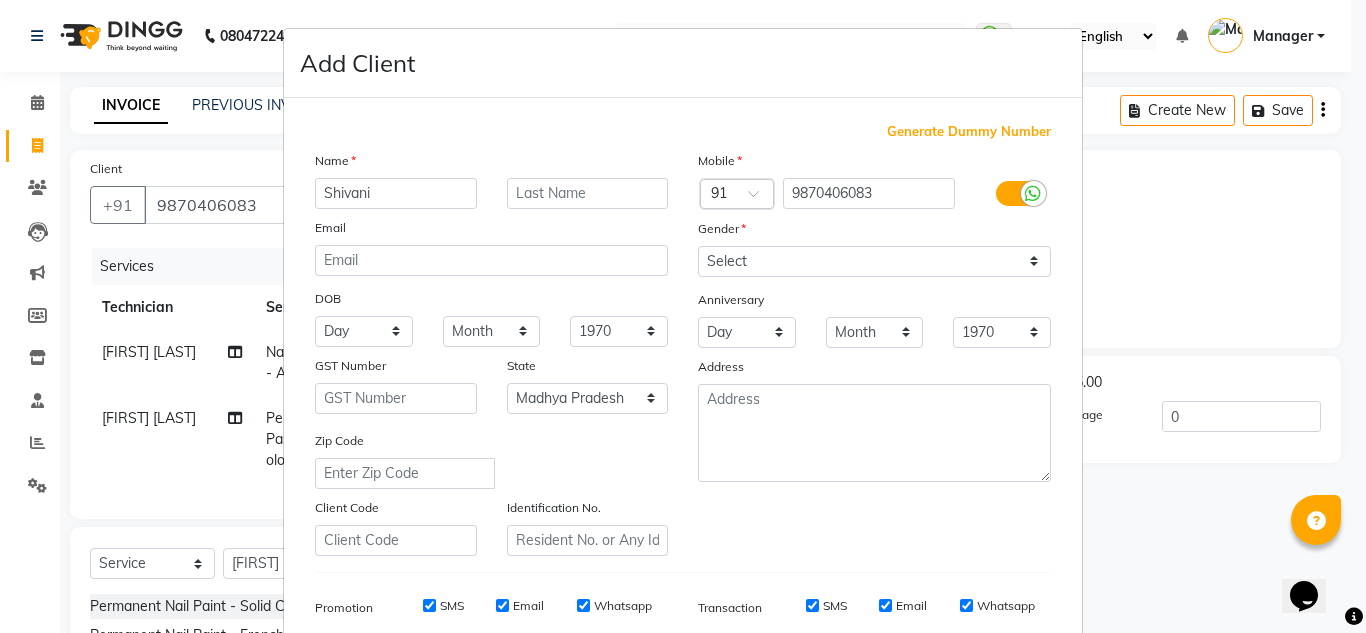 type on "Shivani" 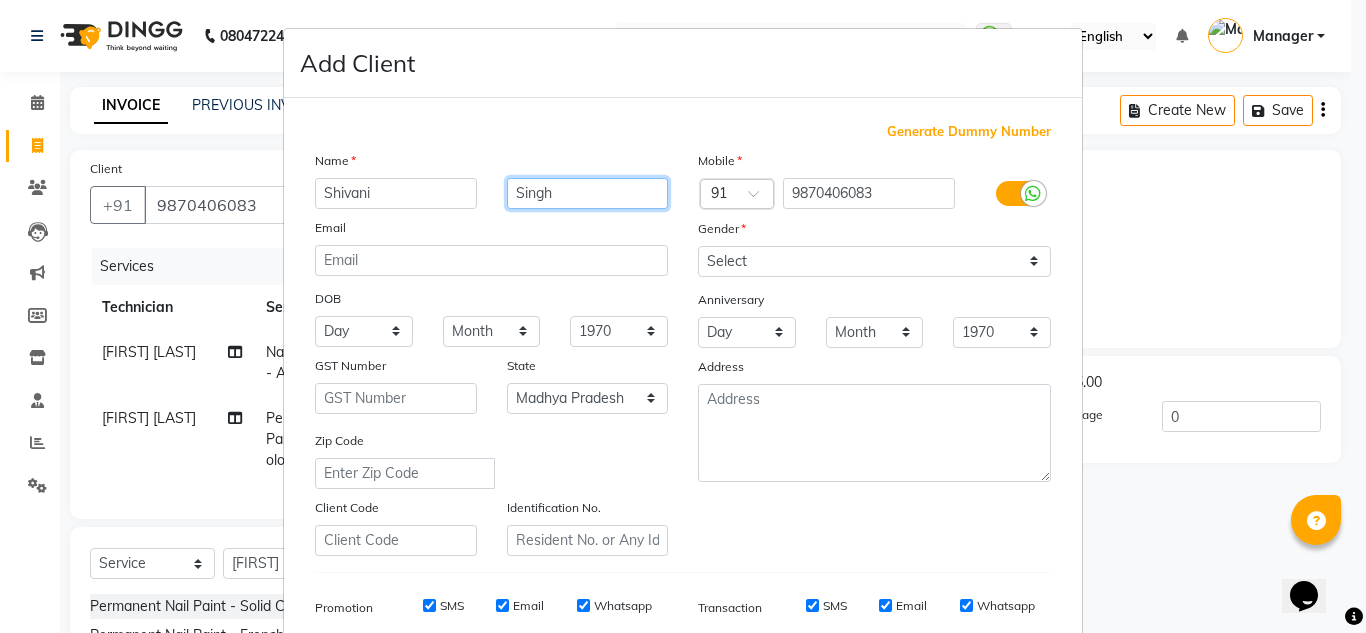 type on "Singh" 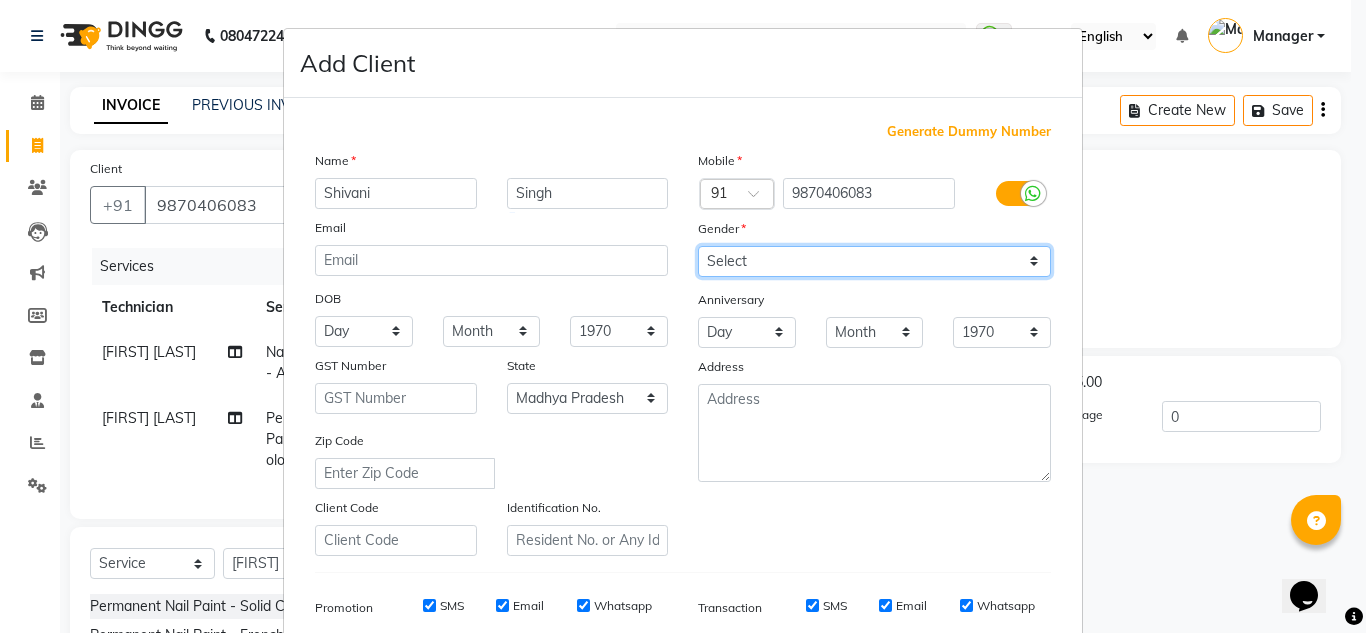 click on "Select Male Female Other Prefer Not To Say" at bounding box center (874, 261) 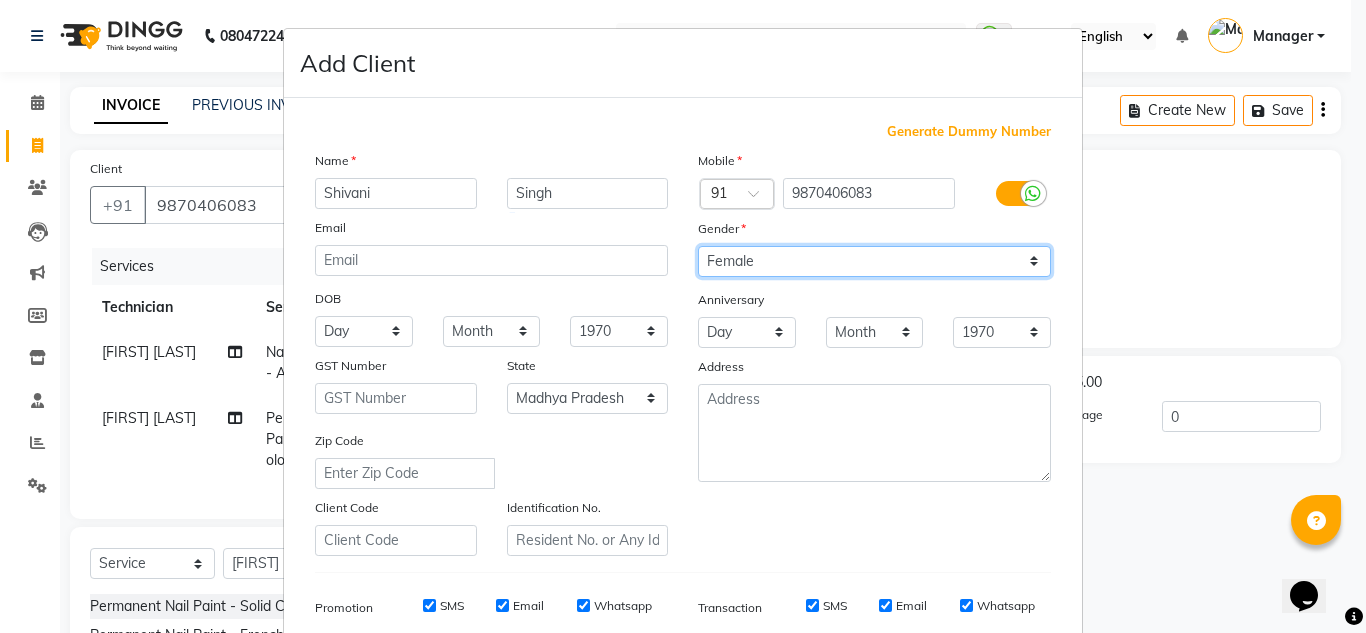 click on "Select Male Female Other Prefer Not To Say" at bounding box center [874, 261] 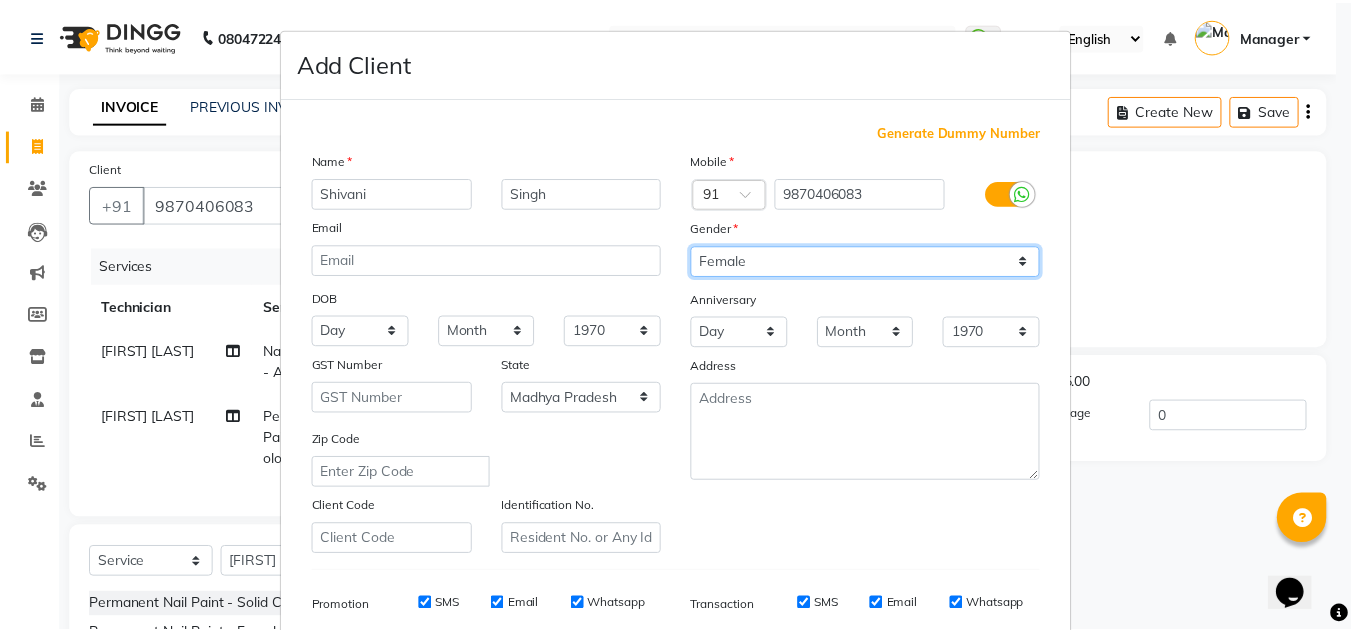 scroll, scrollTop: 290, scrollLeft: 0, axis: vertical 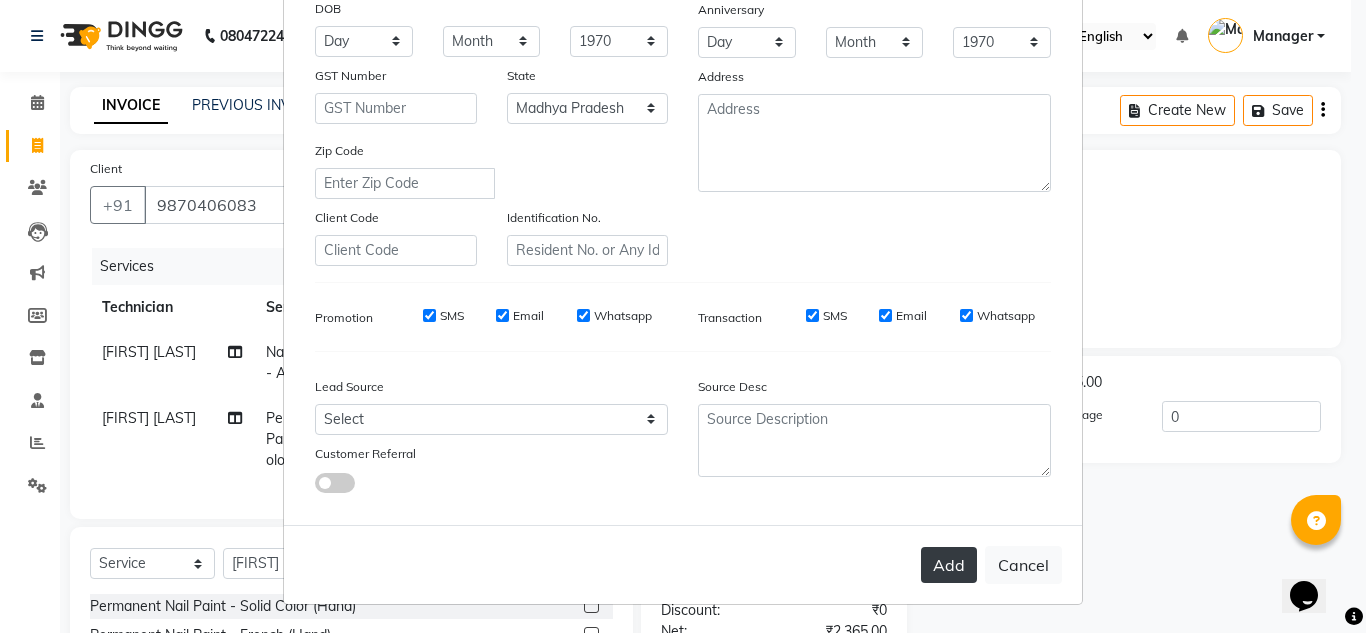 click on "Add" at bounding box center (949, 565) 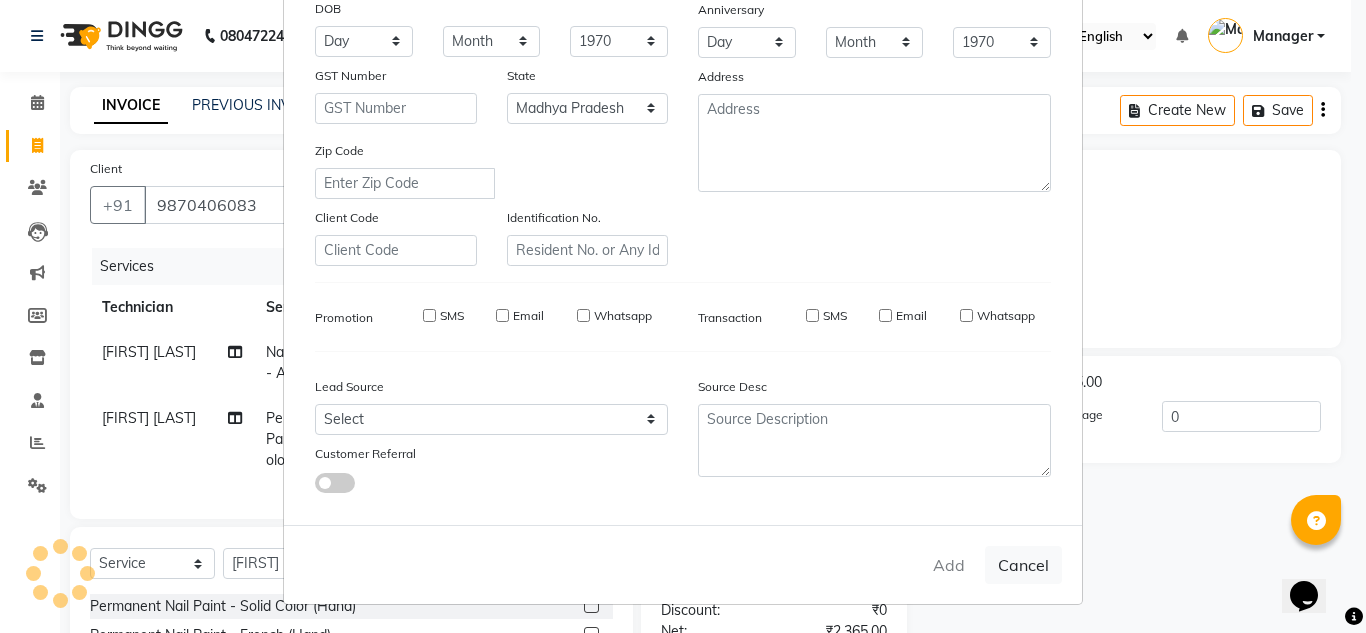type on "98******83" 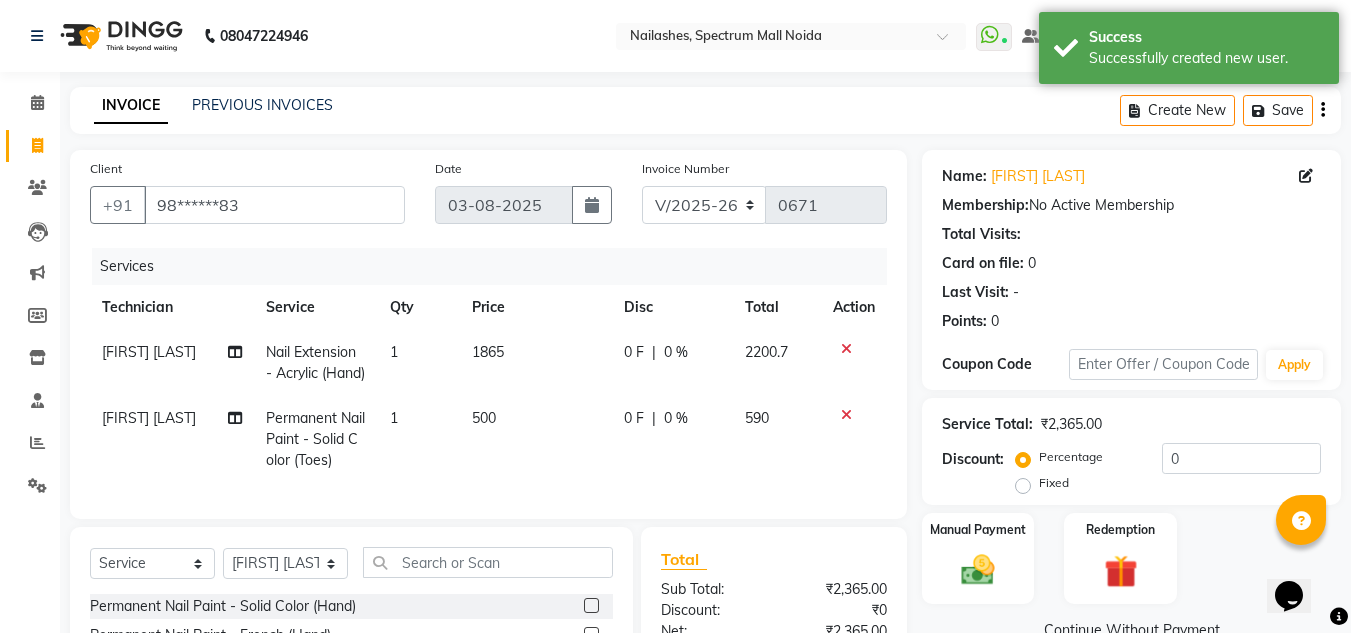 scroll, scrollTop: 255, scrollLeft: 0, axis: vertical 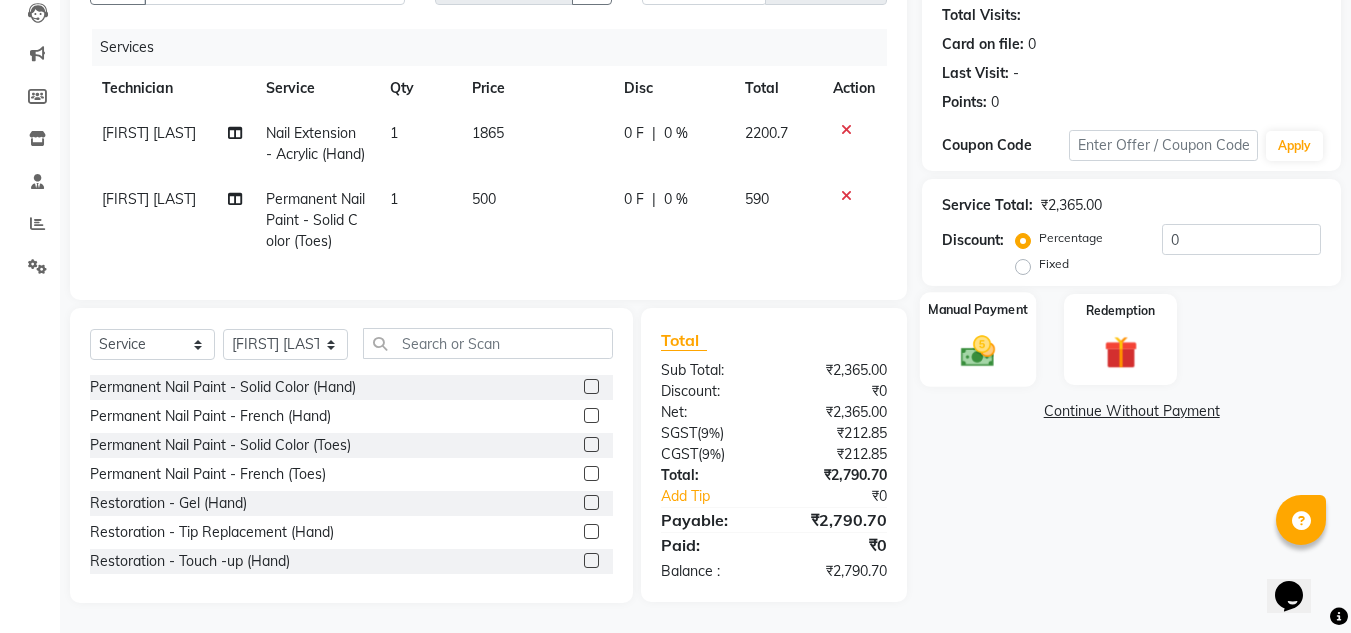 click on "Manual Payment" 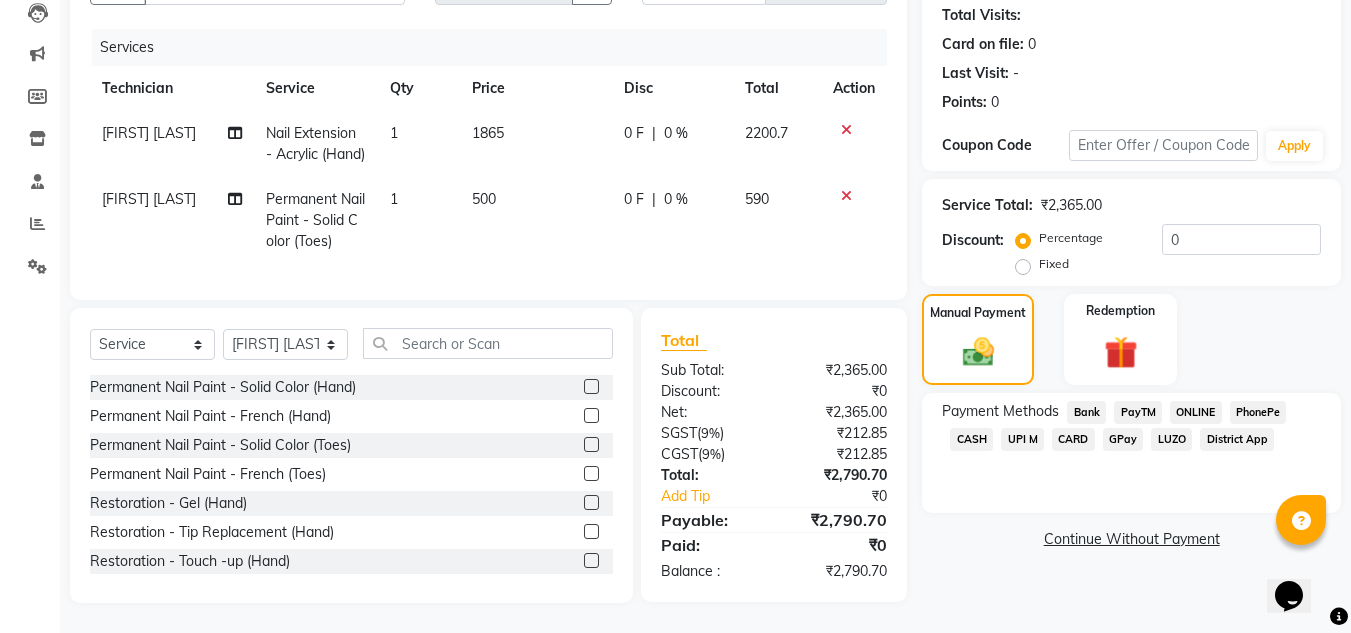 click on "CASH" 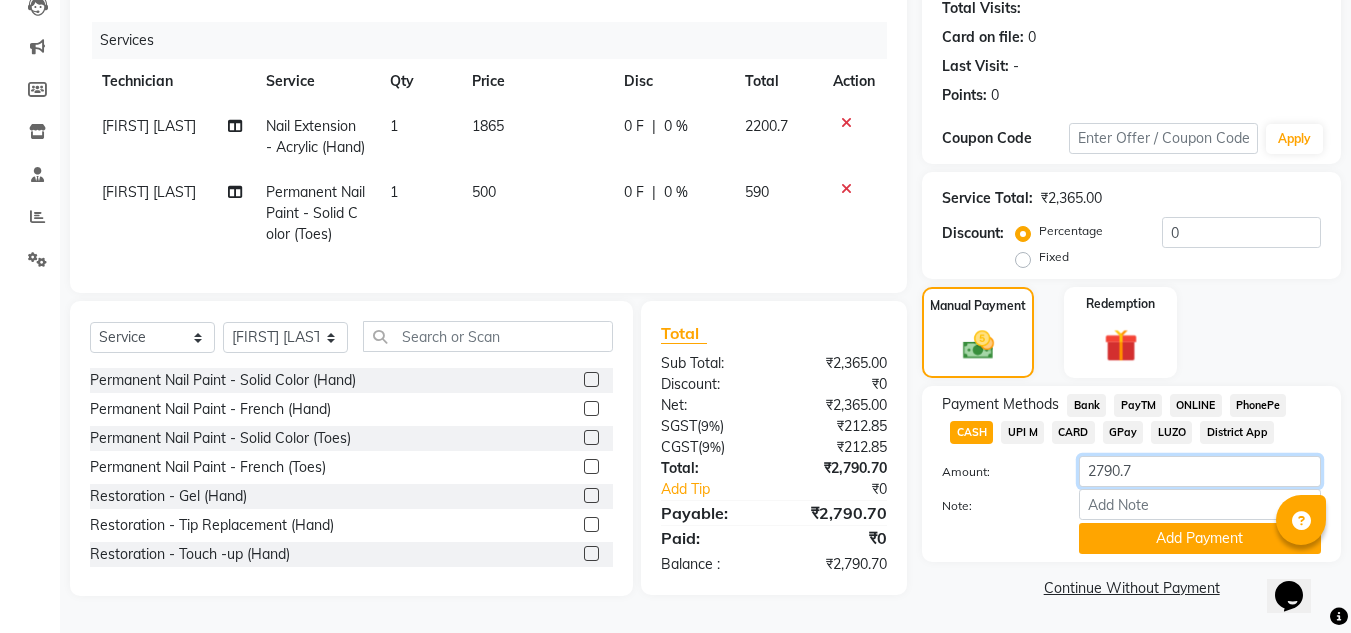 drag, startPoint x: 1158, startPoint y: 423, endPoint x: 1160, endPoint y: 441, distance: 18.110771 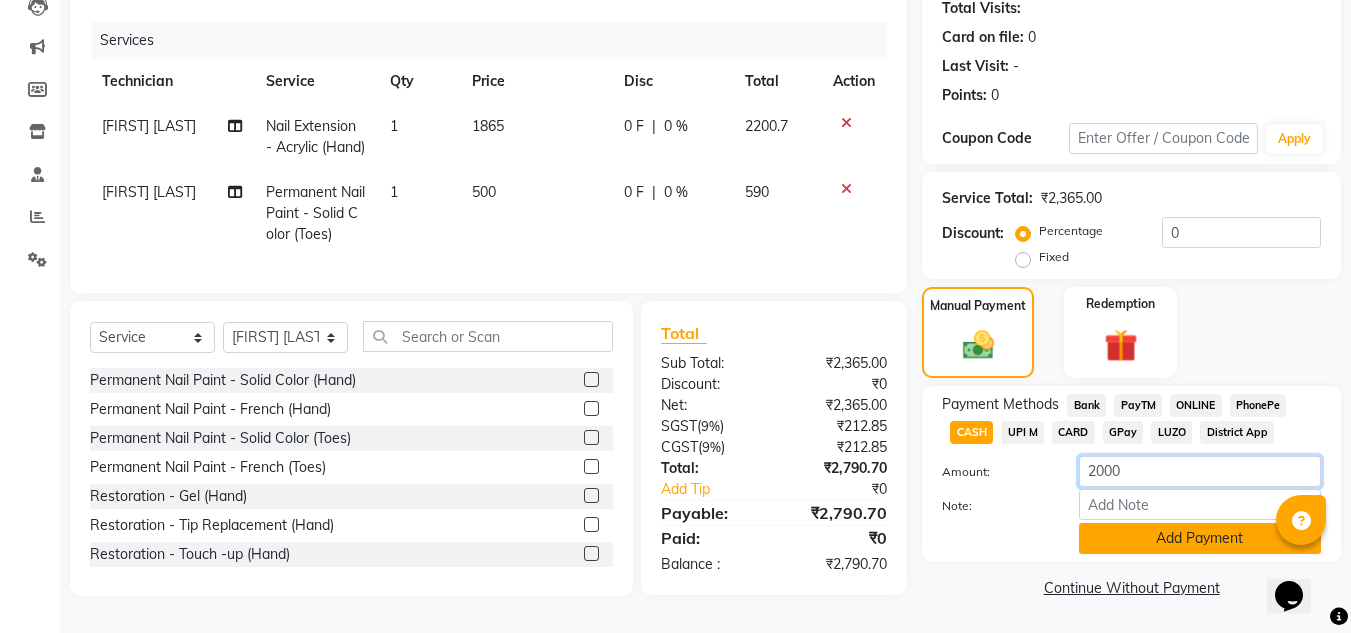 type on "2000" 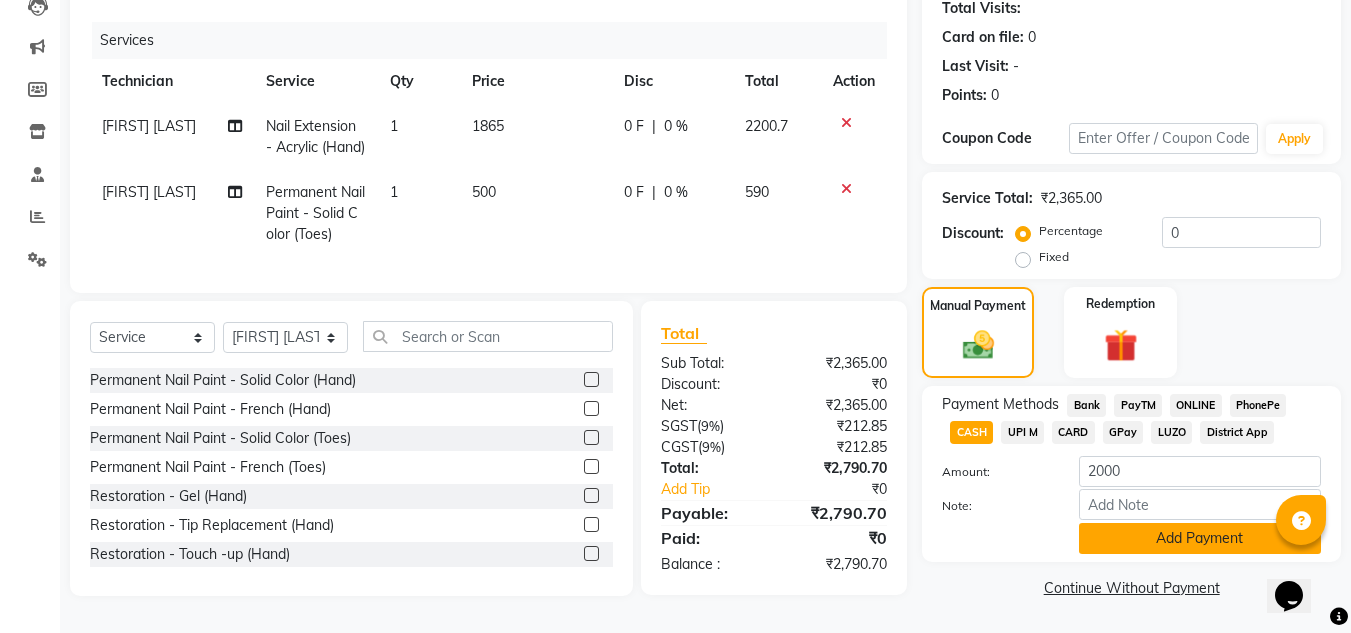 click on "Add Payment" 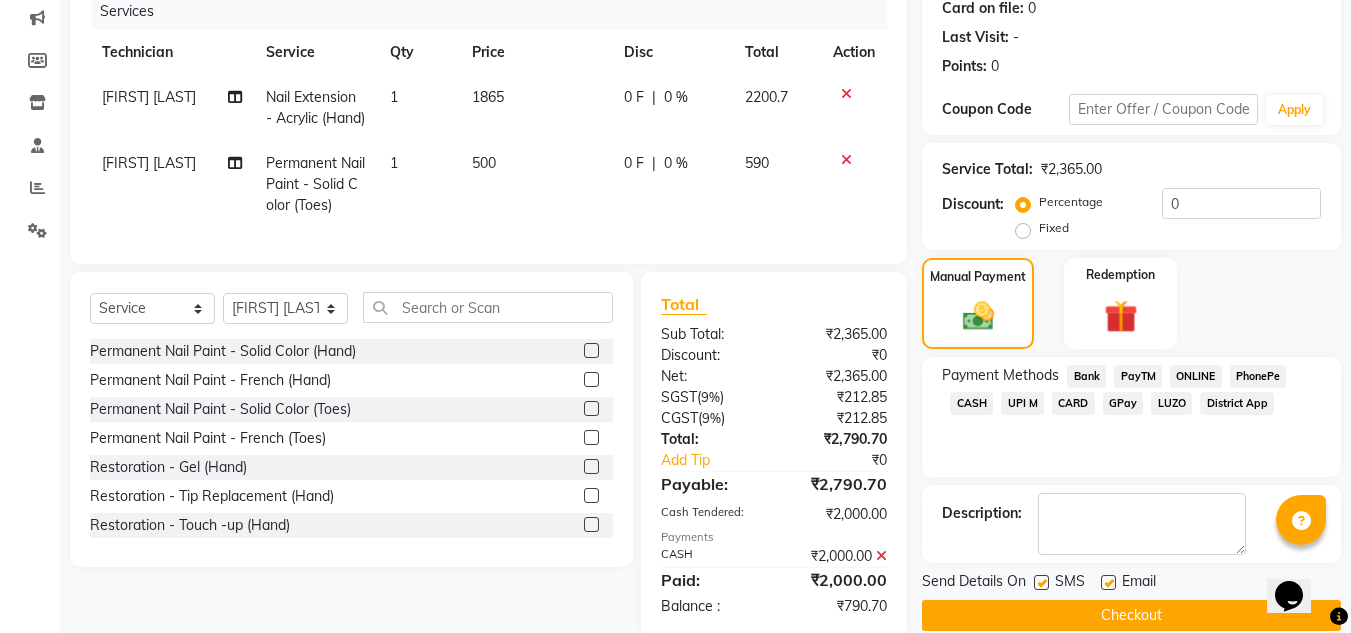 click on "ONLINE" 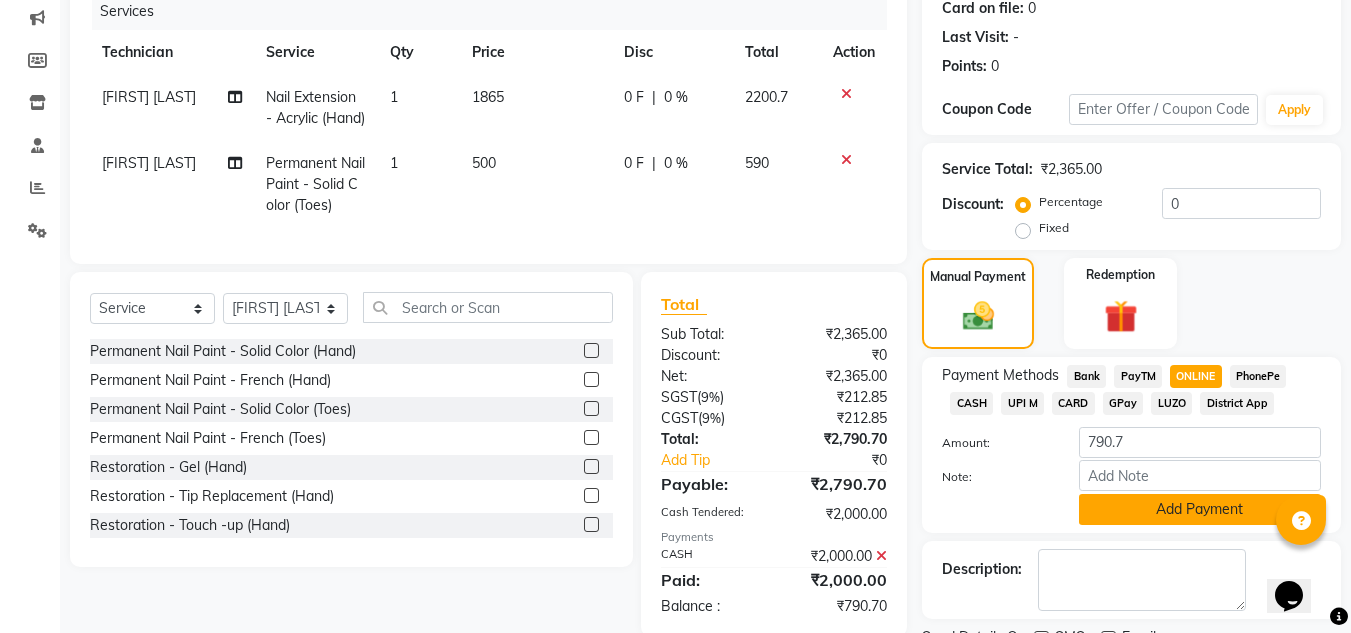 click on "Add Payment" 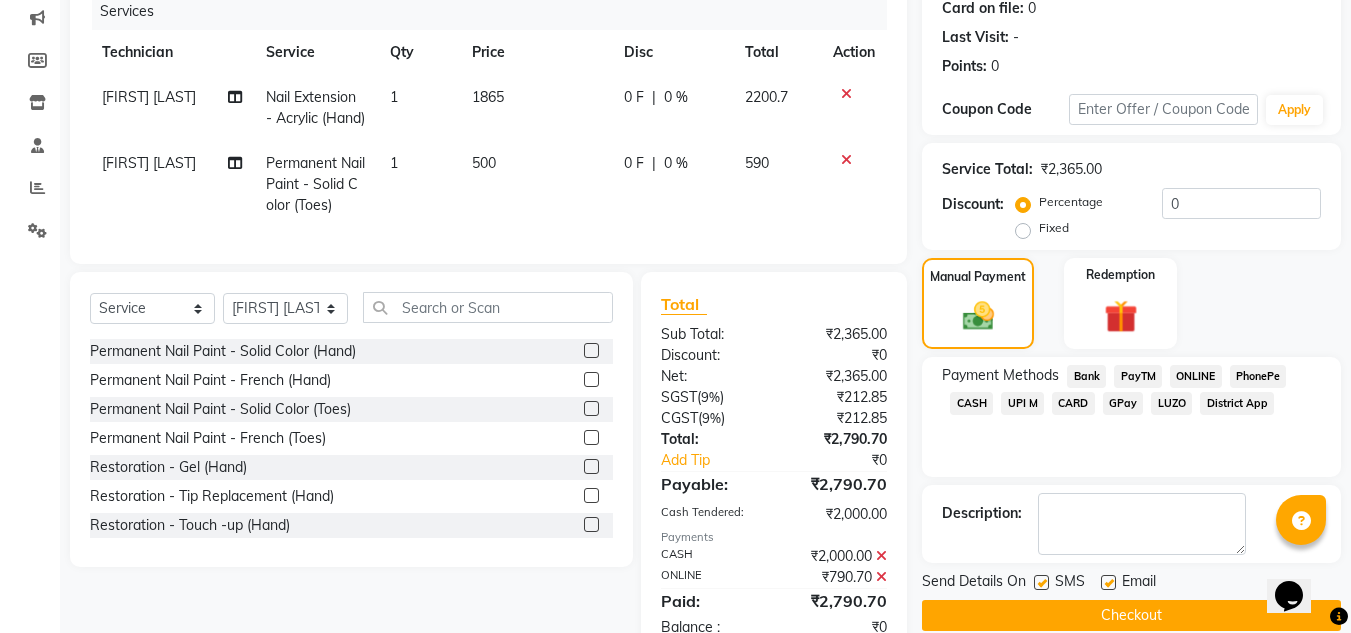 scroll, scrollTop: 346, scrollLeft: 0, axis: vertical 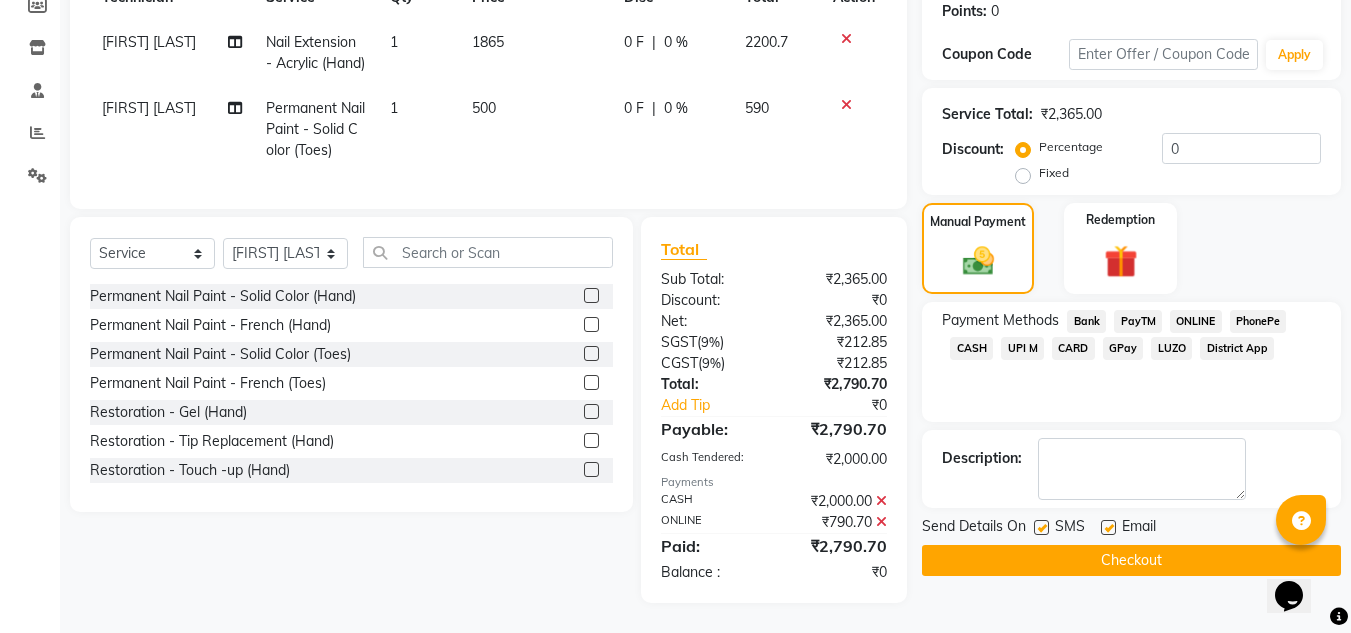 click on "Checkout" 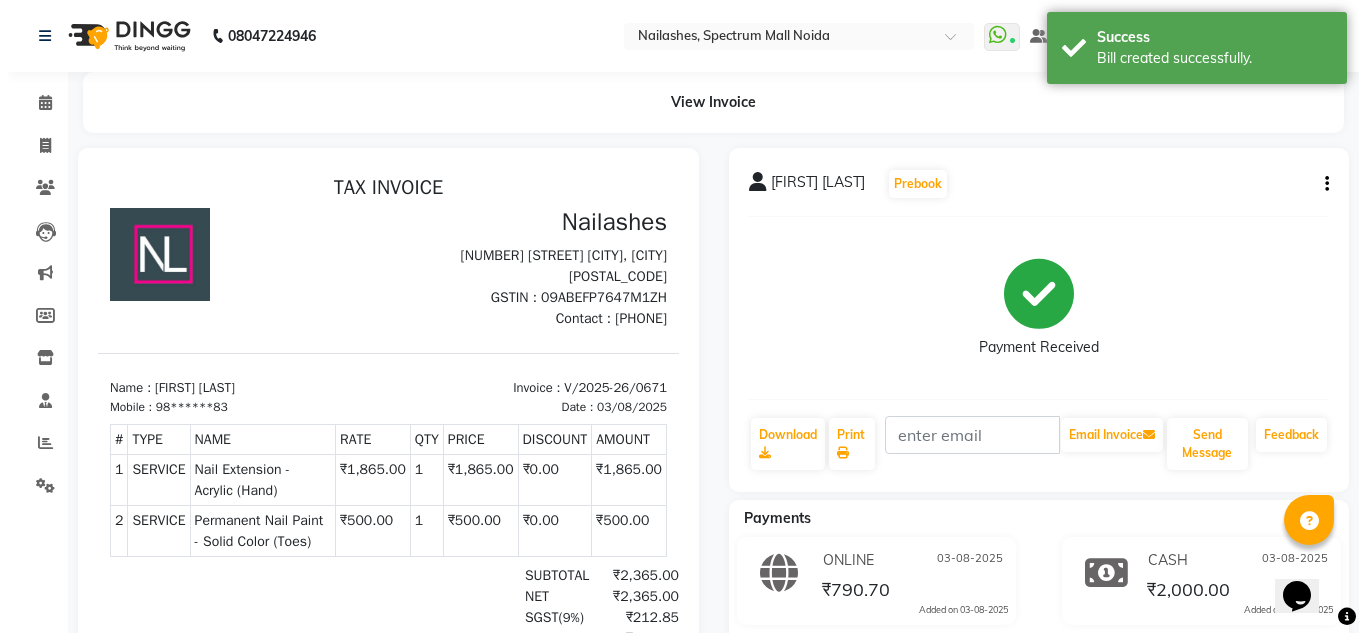 scroll, scrollTop: 0, scrollLeft: 0, axis: both 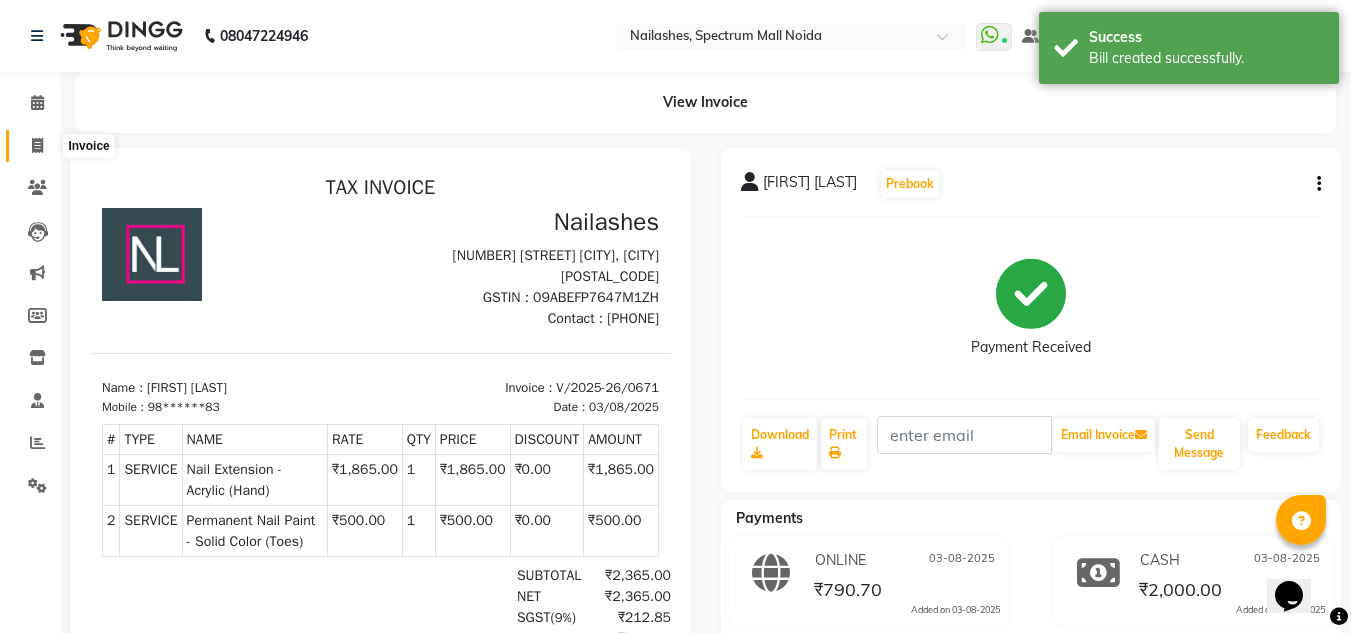 click 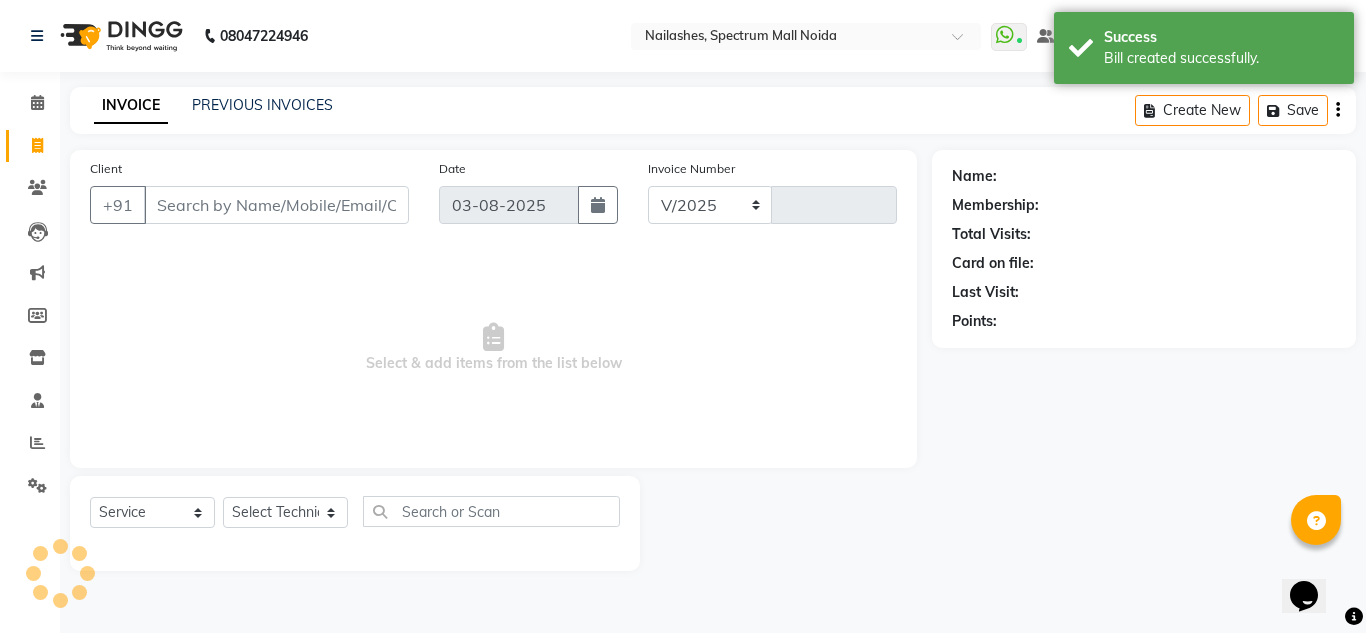select on "6068" 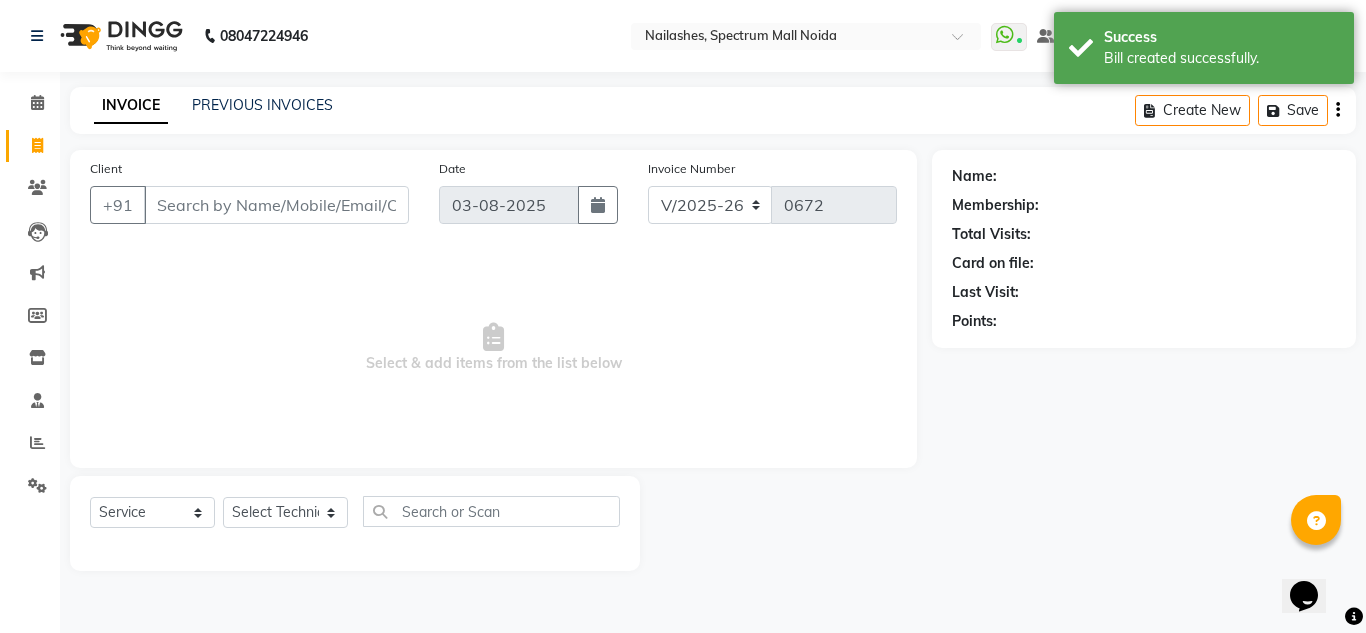 click on "PREVIOUS INVOICES" 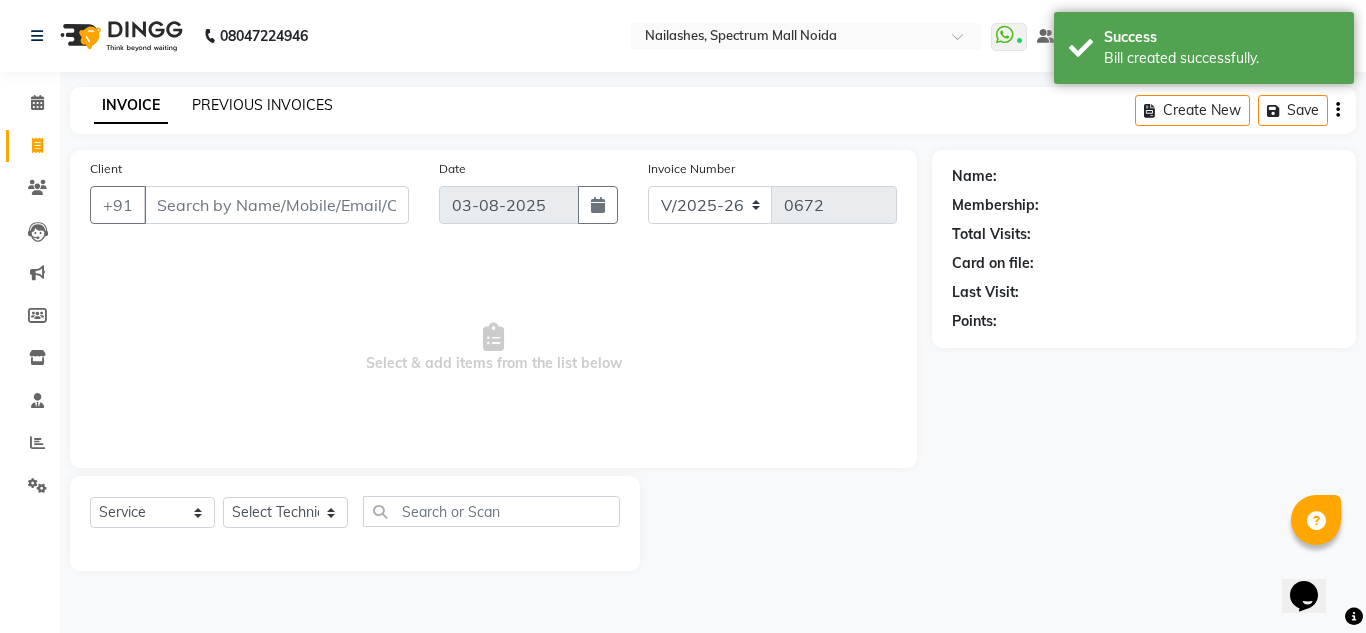 click on "PREVIOUS INVOICES" 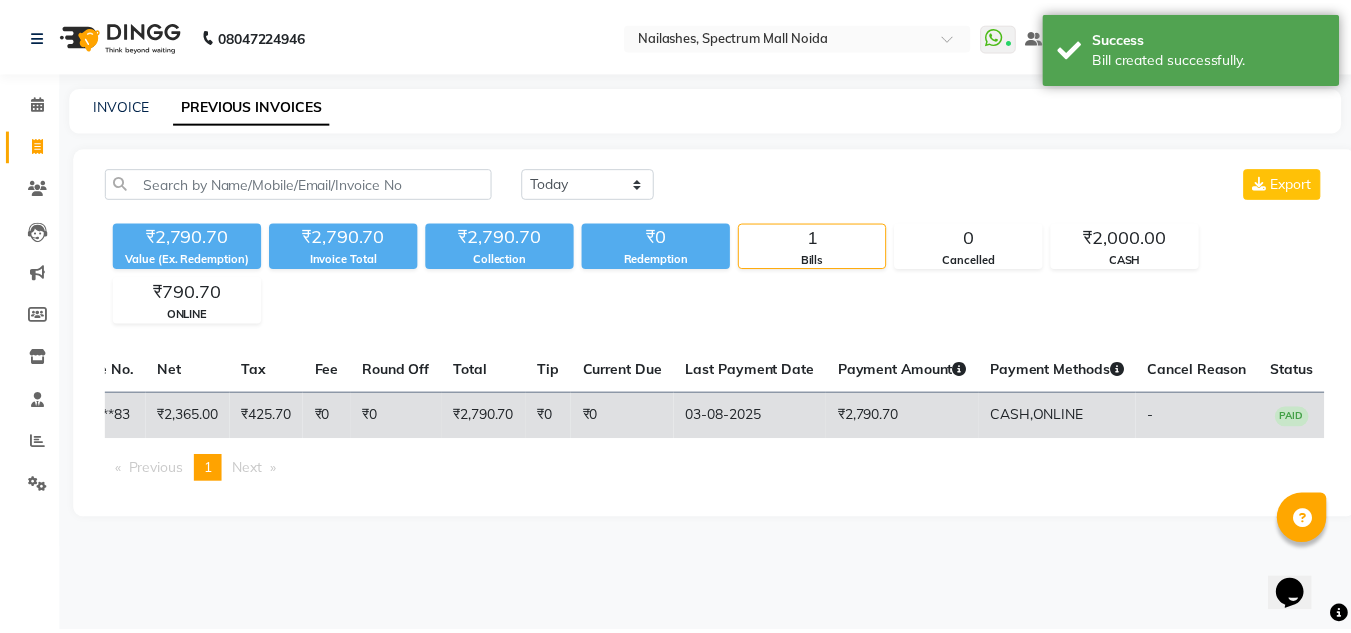 scroll, scrollTop: 0, scrollLeft: 0, axis: both 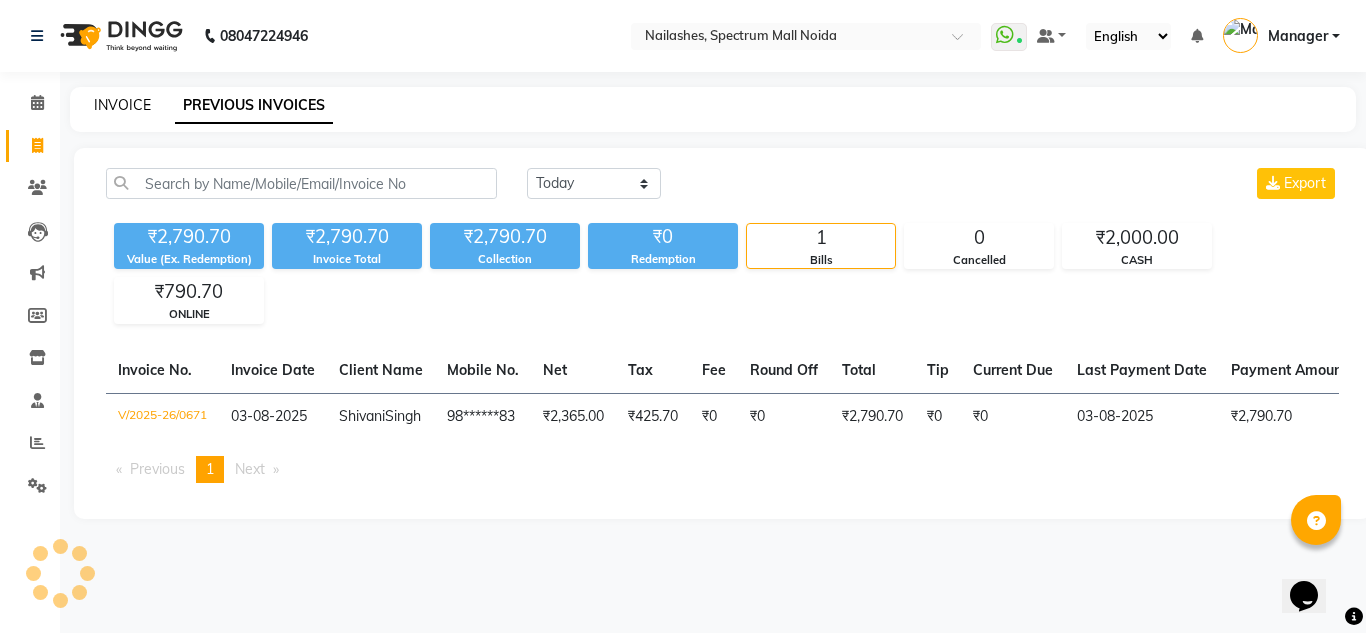 click on "INVOICE" 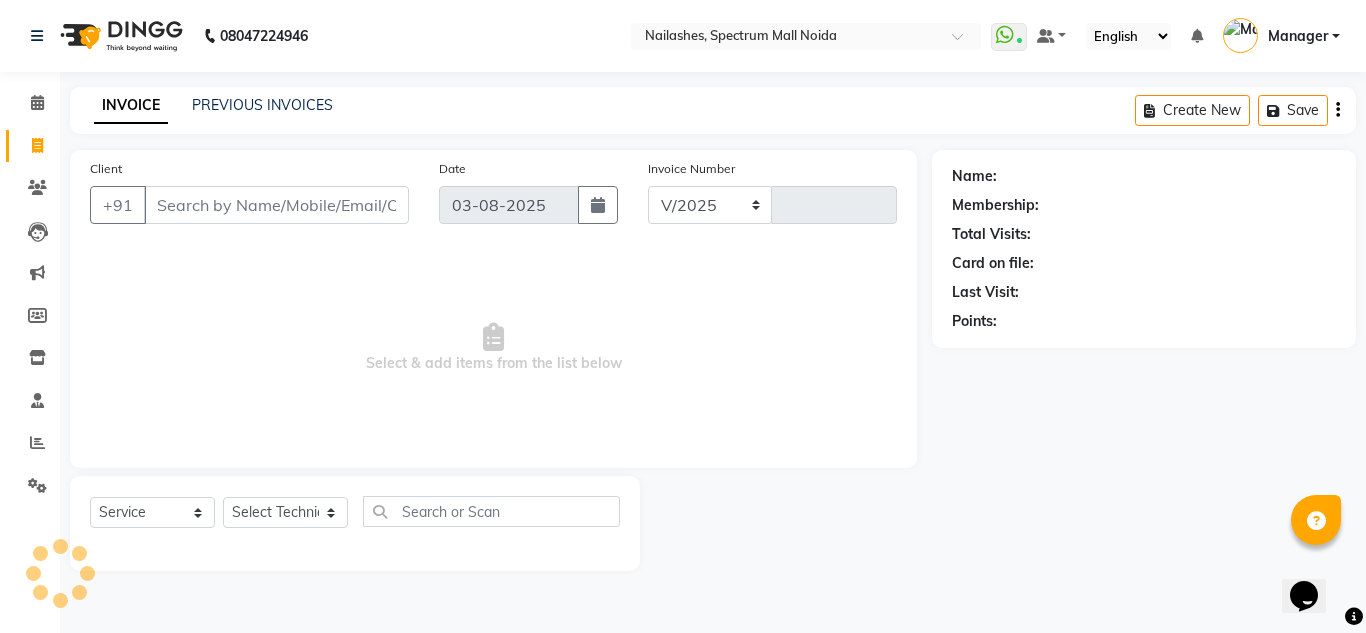select on "6068" 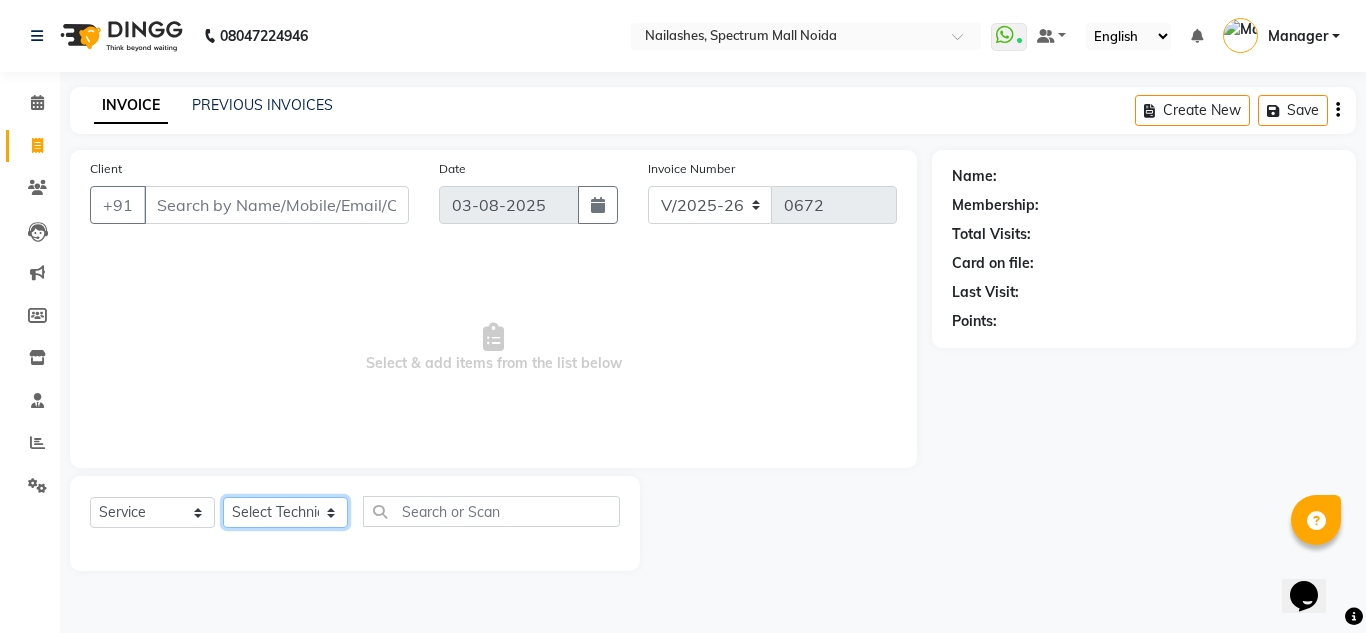 click on "Select Technician [FIRST] [FIRST] [FIRST] [TITLE] [FIRST] [FIRST] [FIRST]" 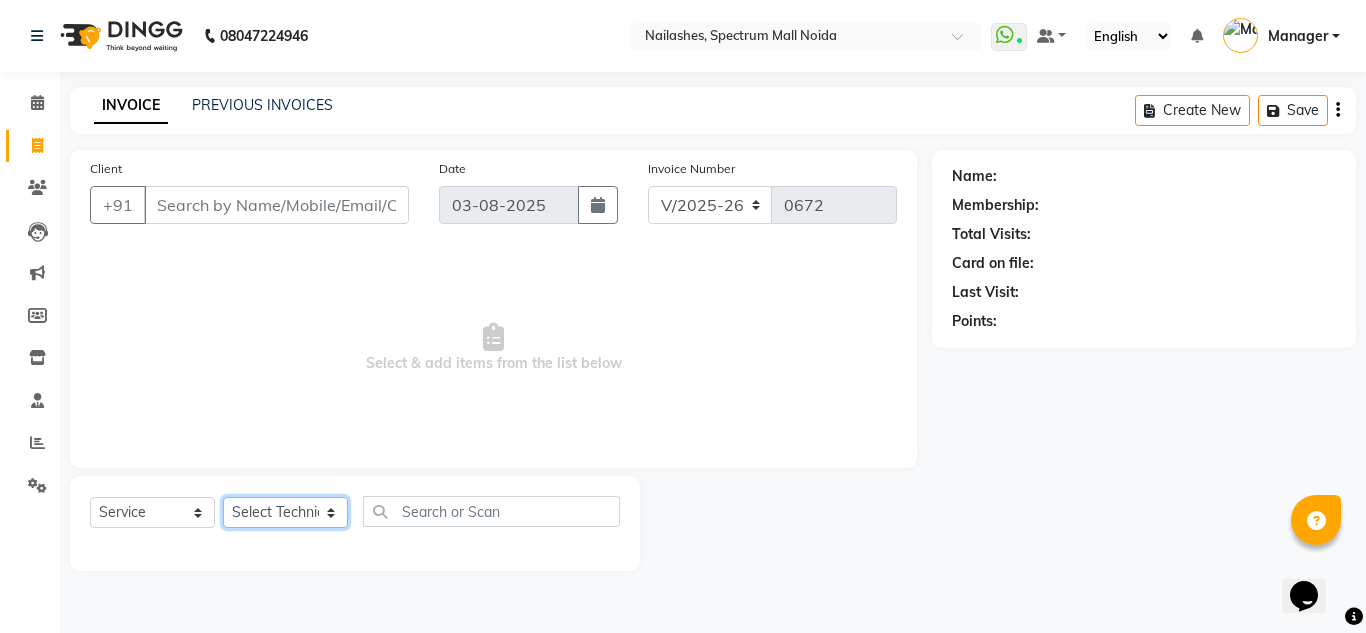 select on "86547" 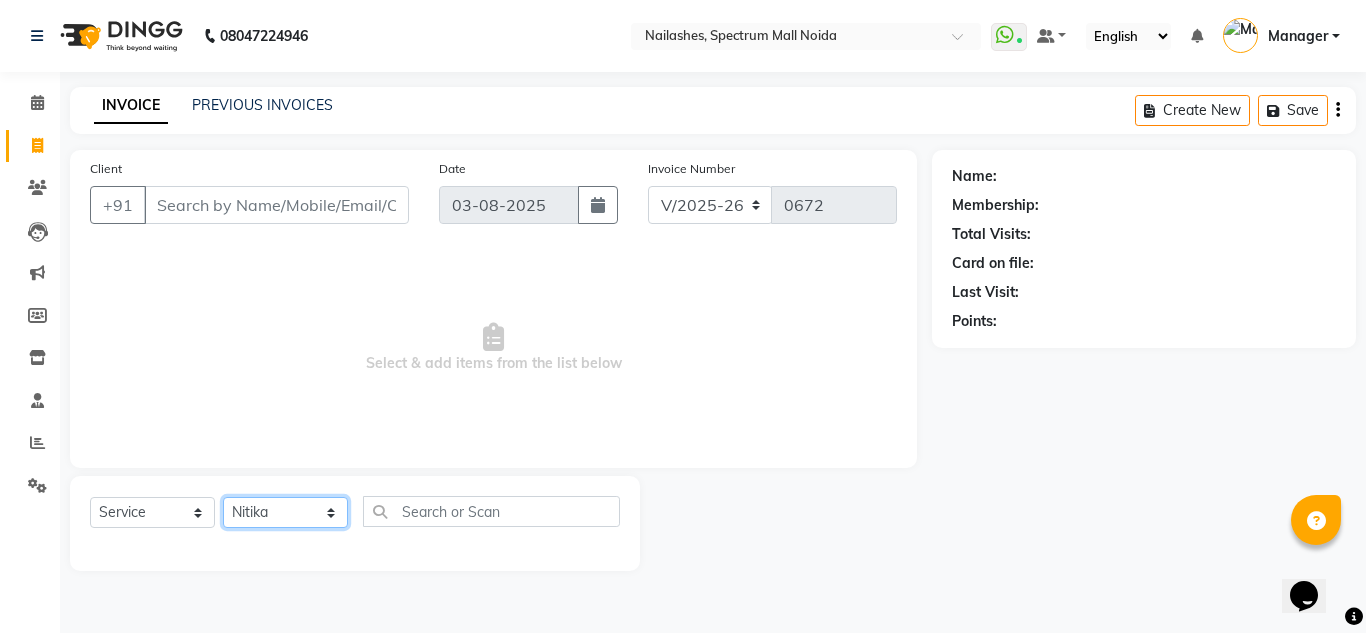 click on "Select Technician [FIRST] [FIRST] [FIRST] [TITLE] [FIRST] [FIRST] [FIRST]" 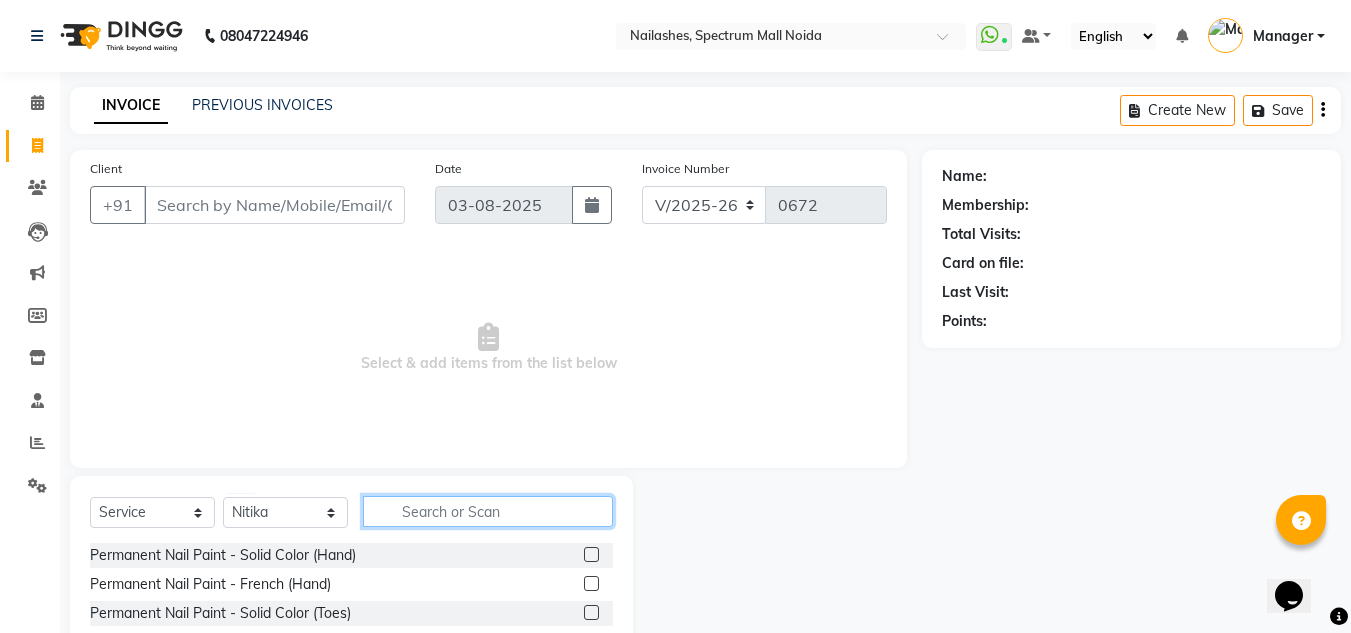 click 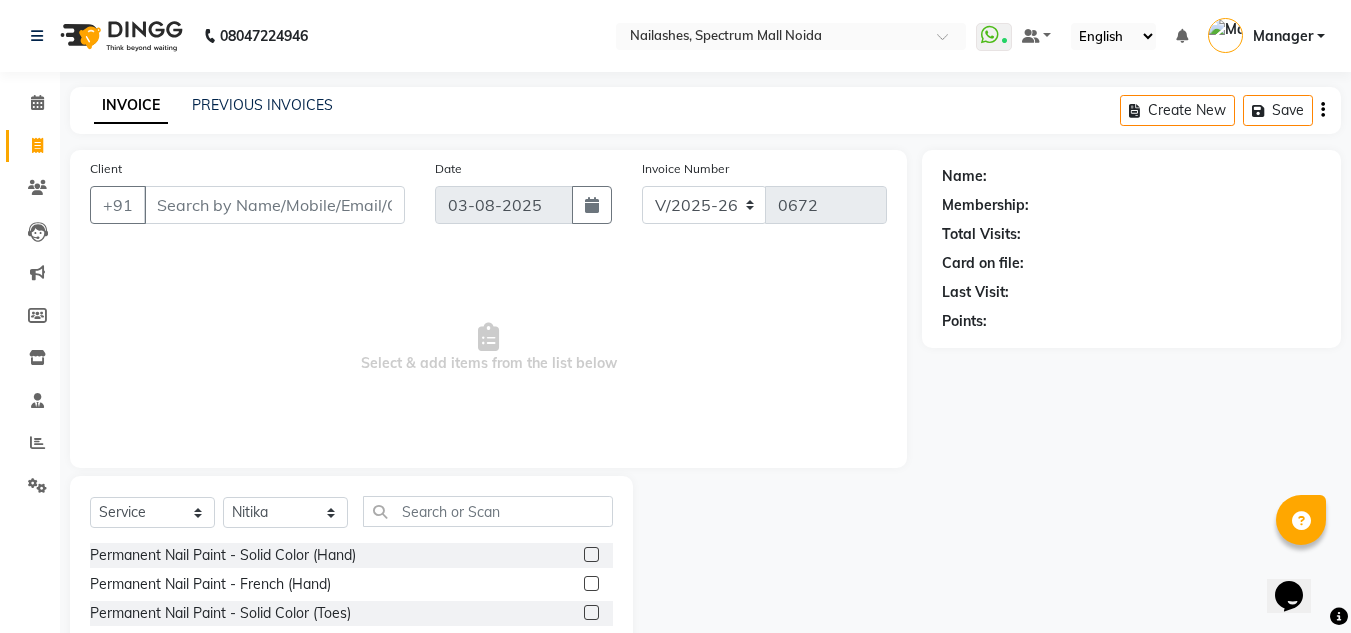 click 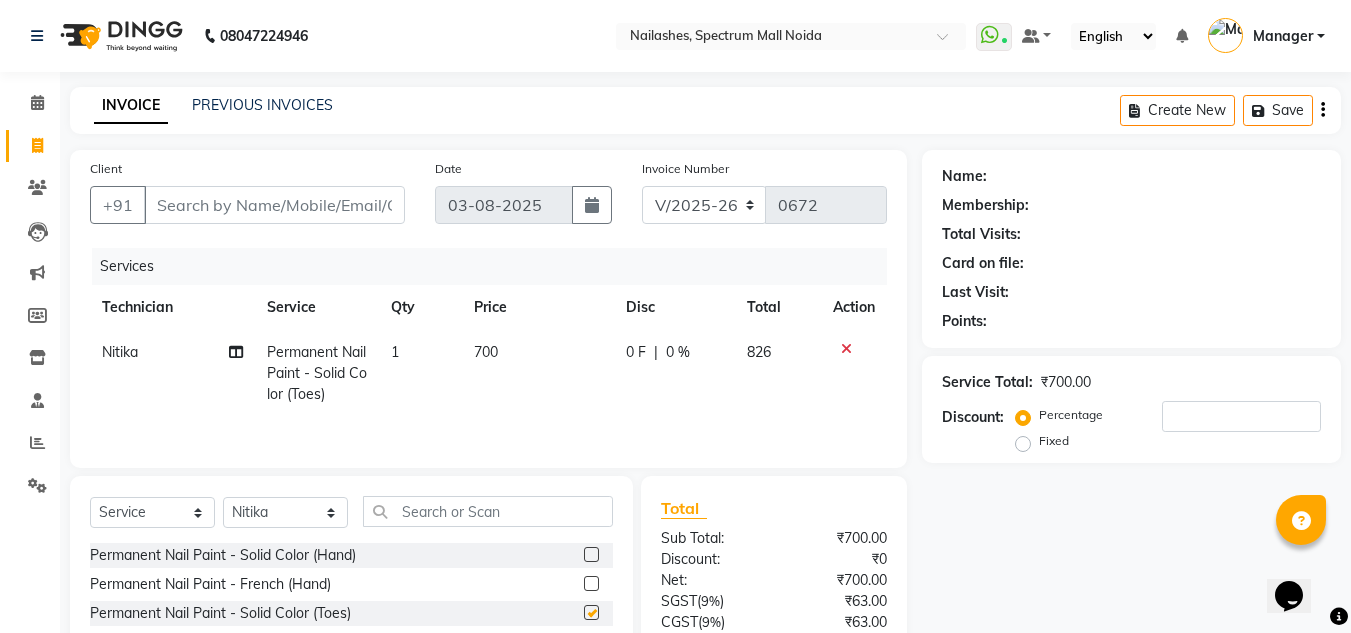 checkbox on "false" 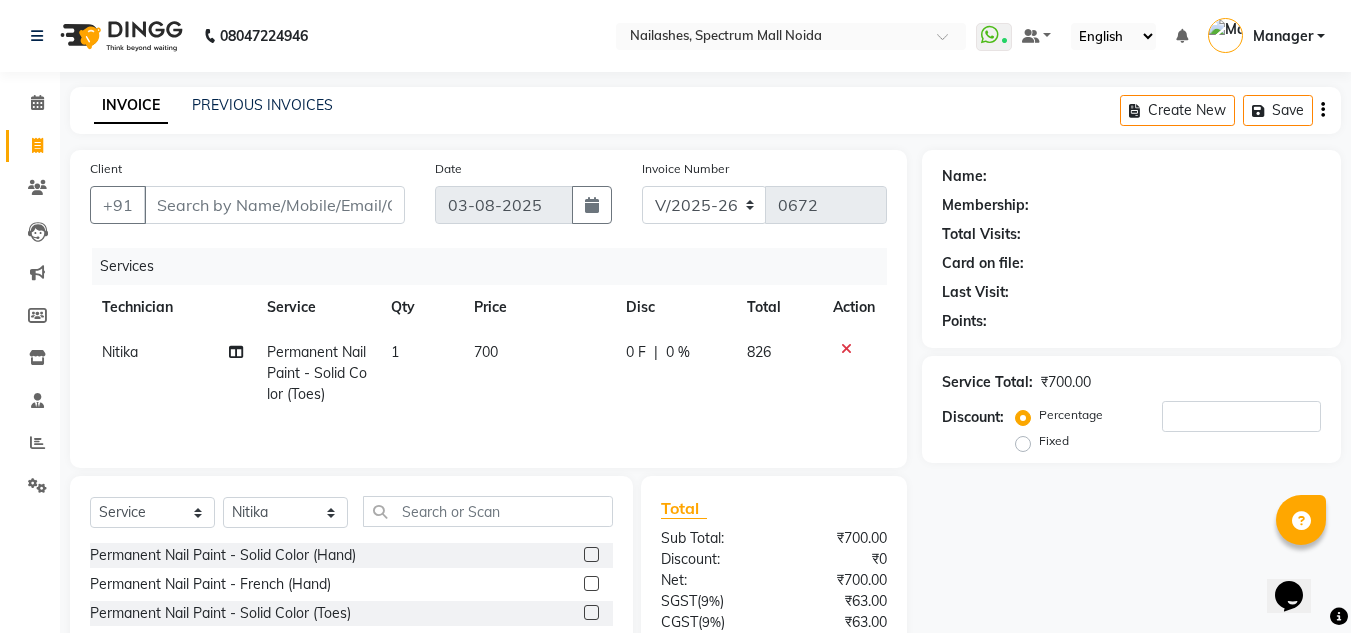 drag, startPoint x: 485, startPoint y: 362, endPoint x: 484, endPoint y: 347, distance: 15.033297 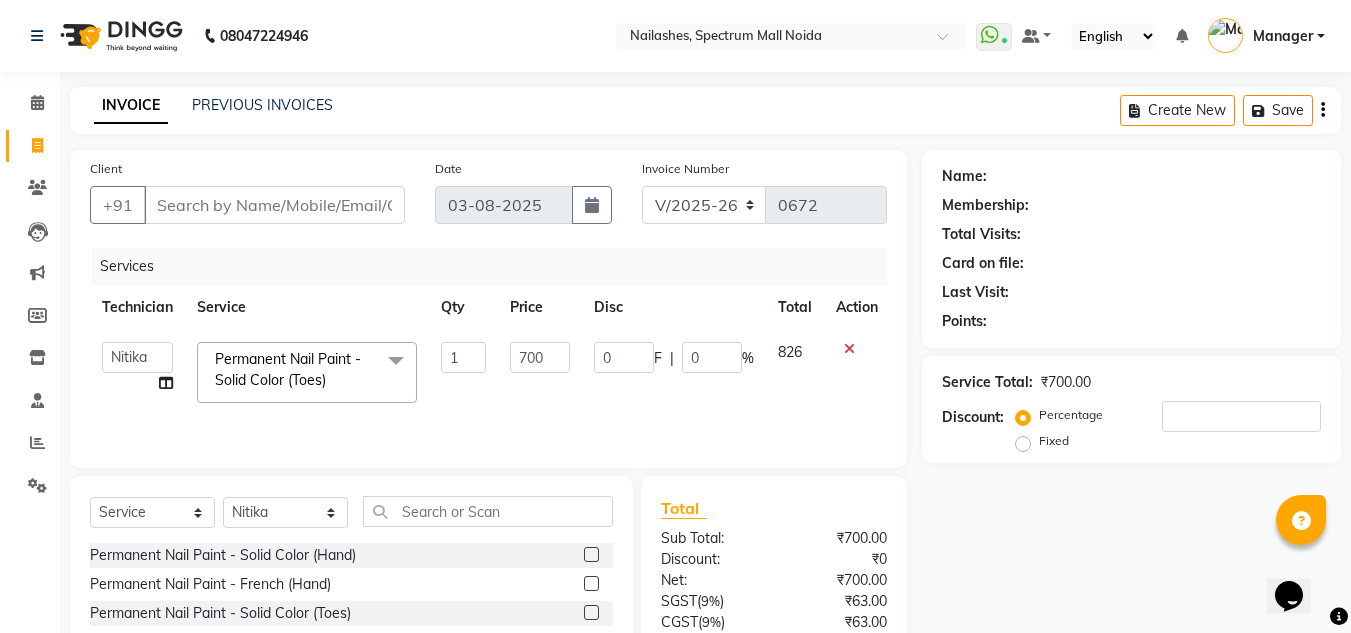 click on "1" 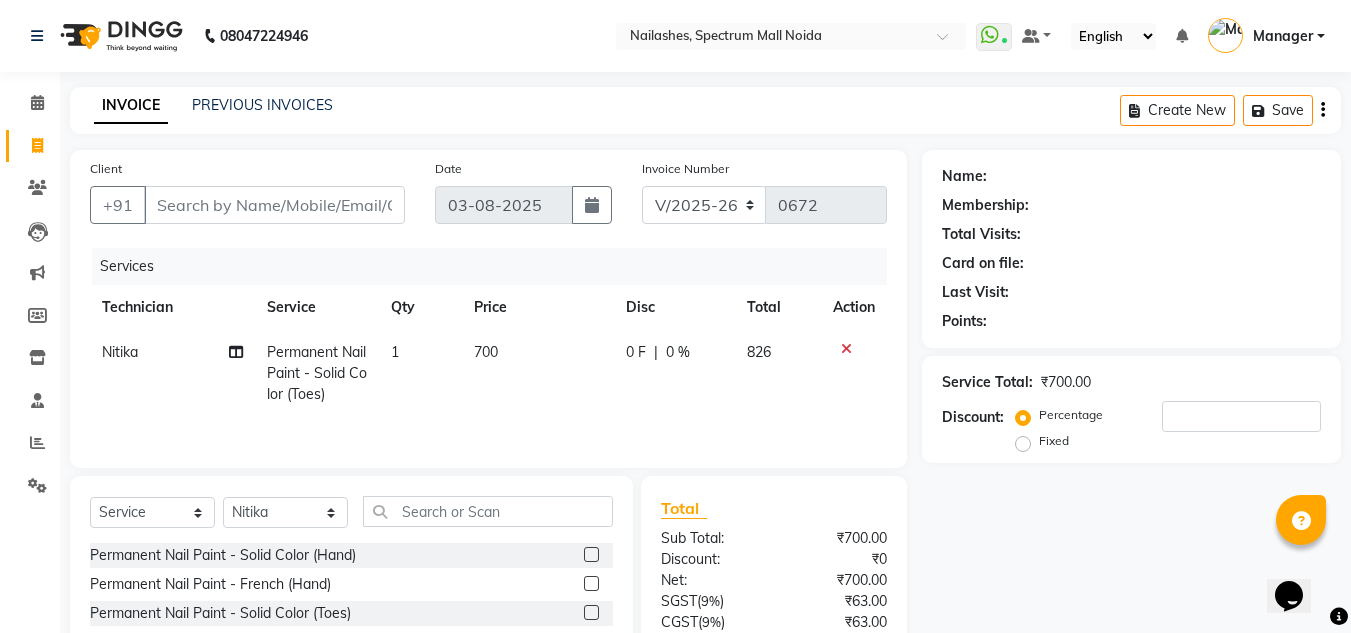 click on "700" 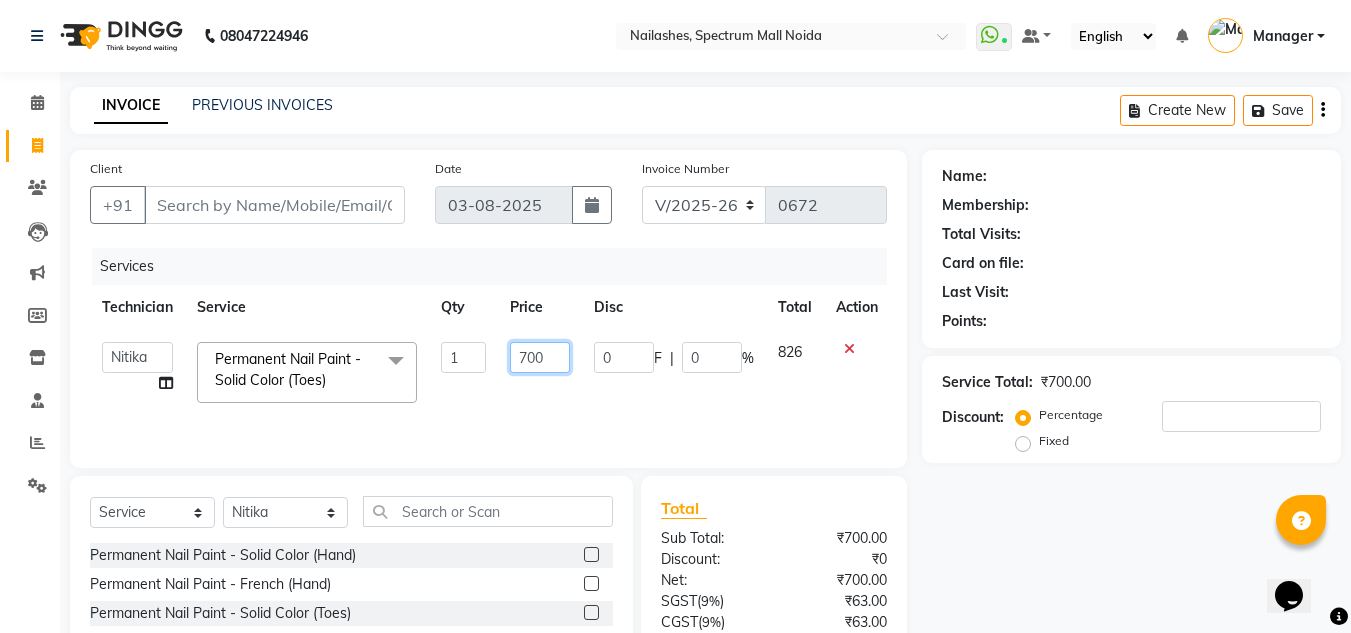 click on "700" 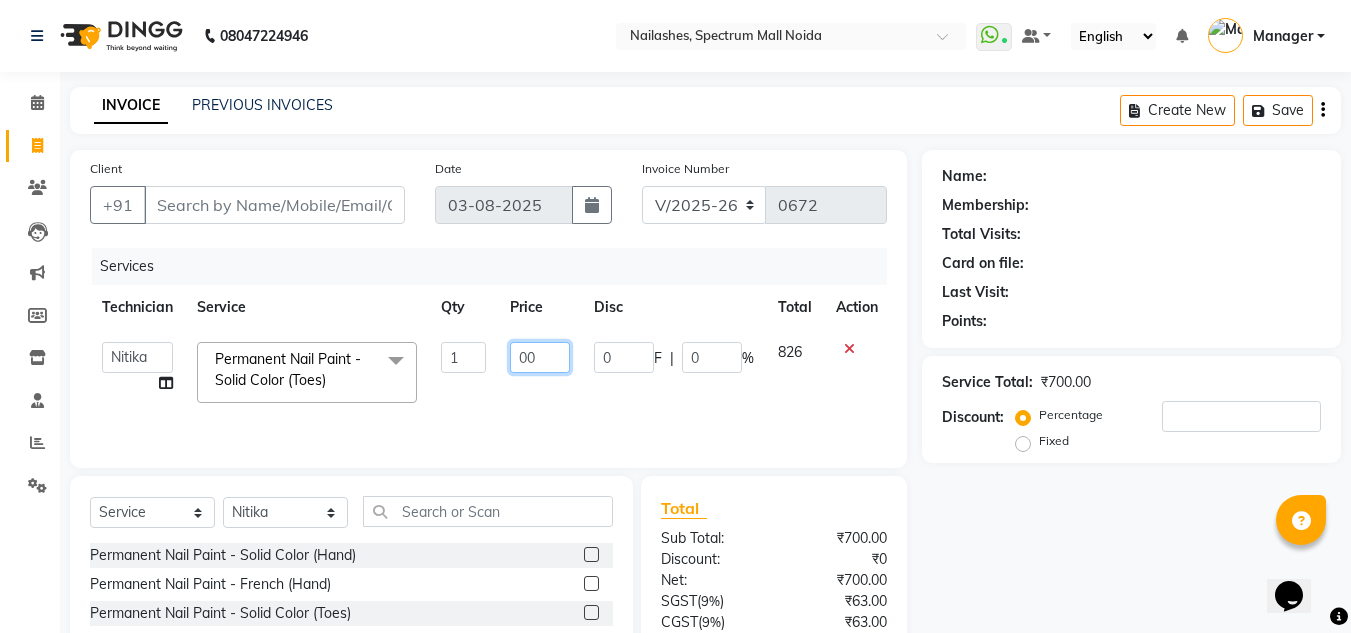 type on "500" 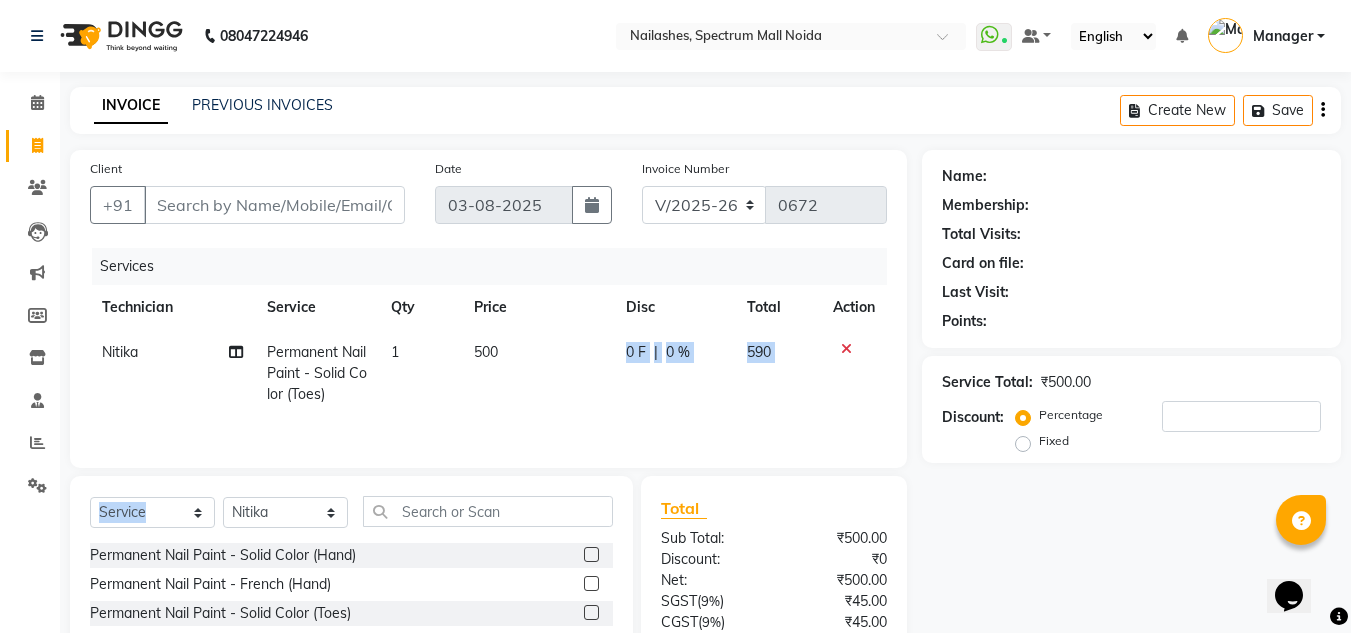 drag, startPoint x: 539, startPoint y: 373, endPoint x: 308, endPoint y: 517, distance: 272.20764 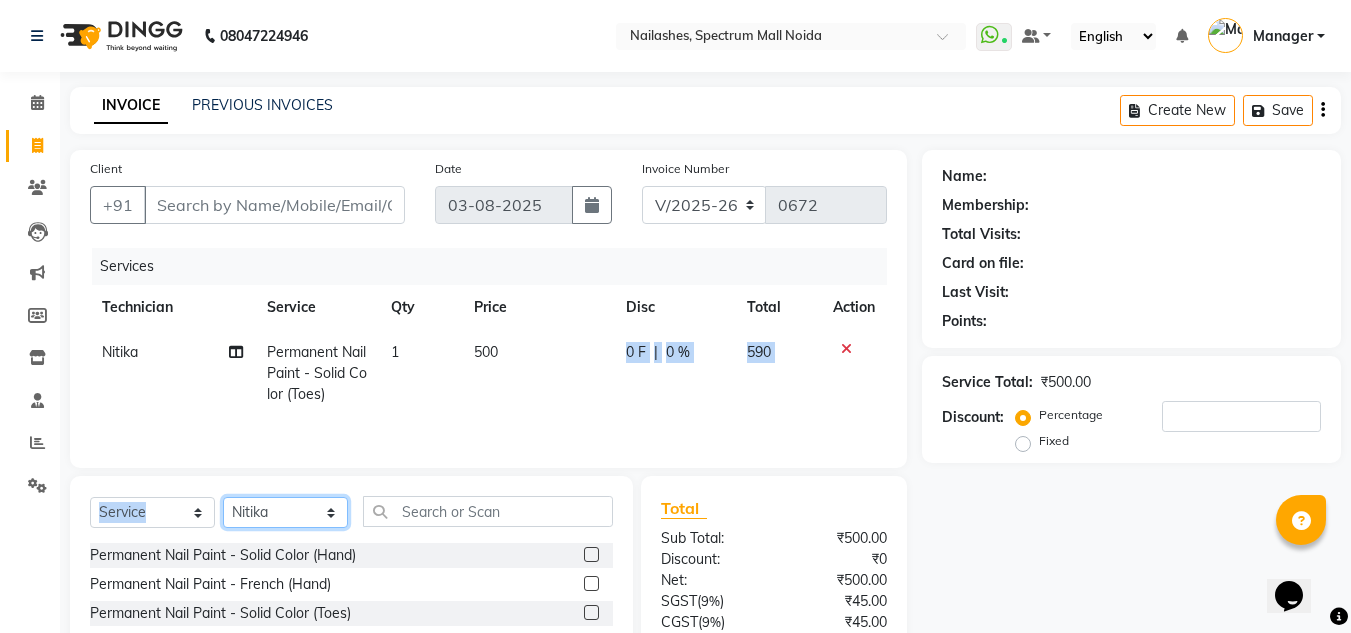 click on "Select Technician [FIRST] [FIRST] [FIRST] [TITLE] [FIRST] [FIRST] [FIRST]" 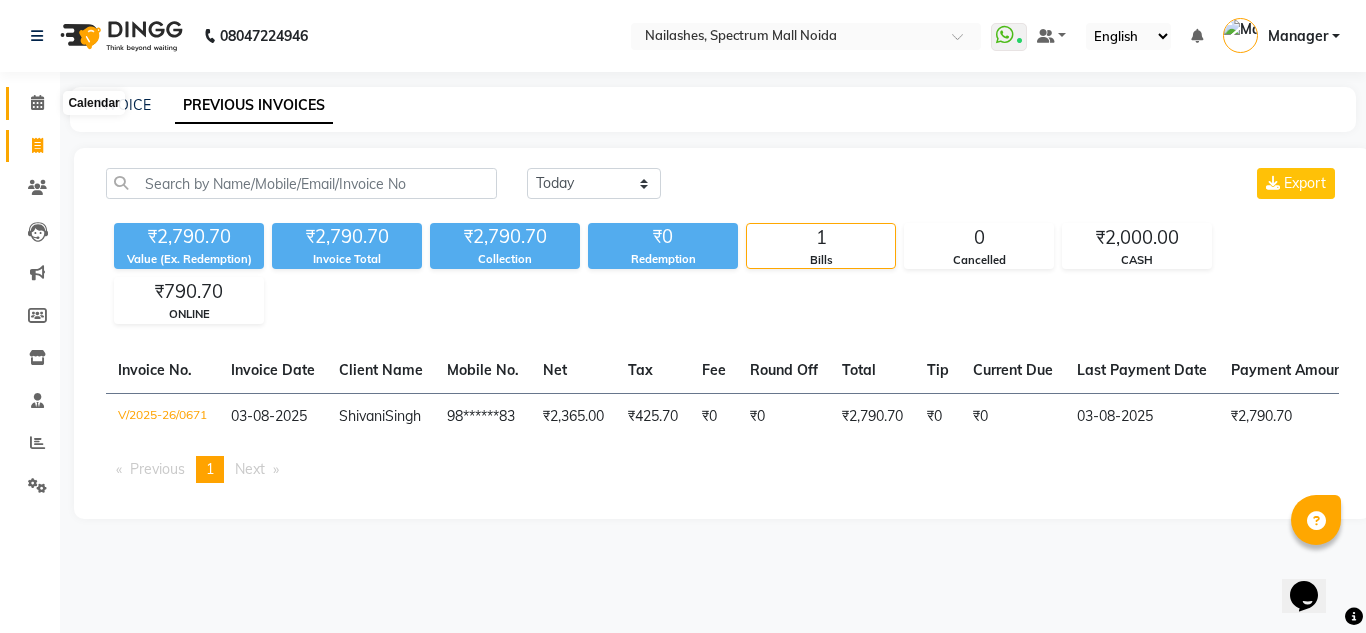 click 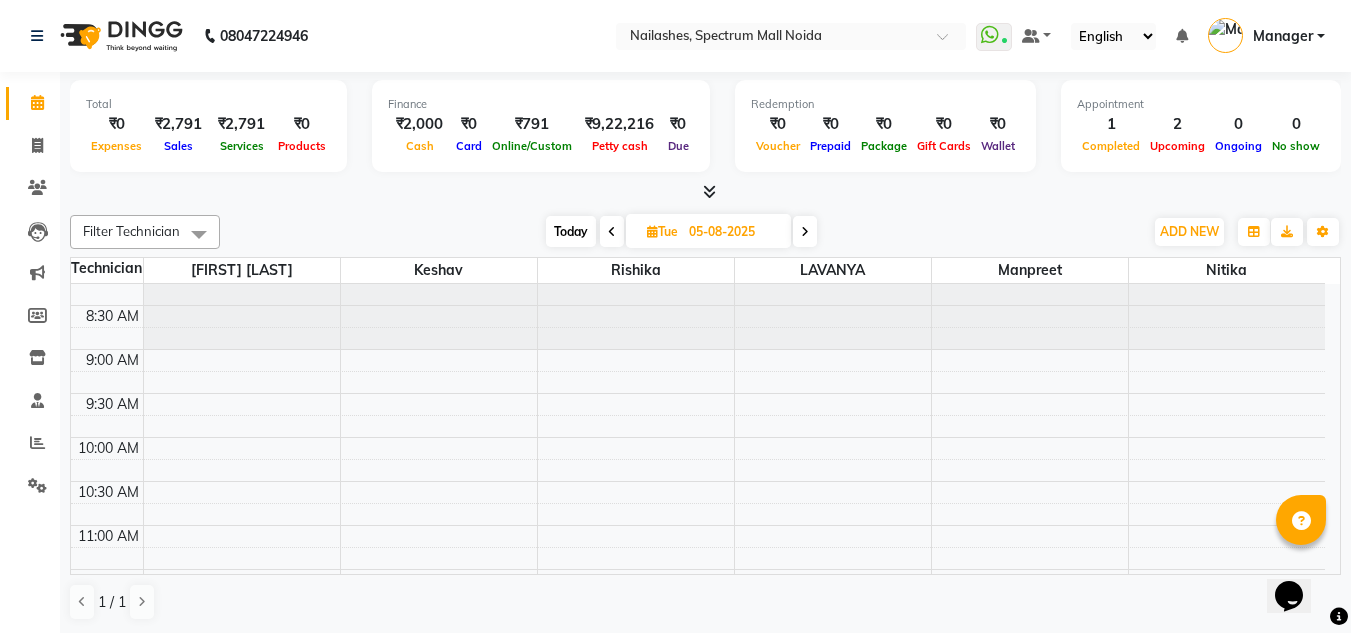 scroll, scrollTop: 21, scrollLeft: 0, axis: vertical 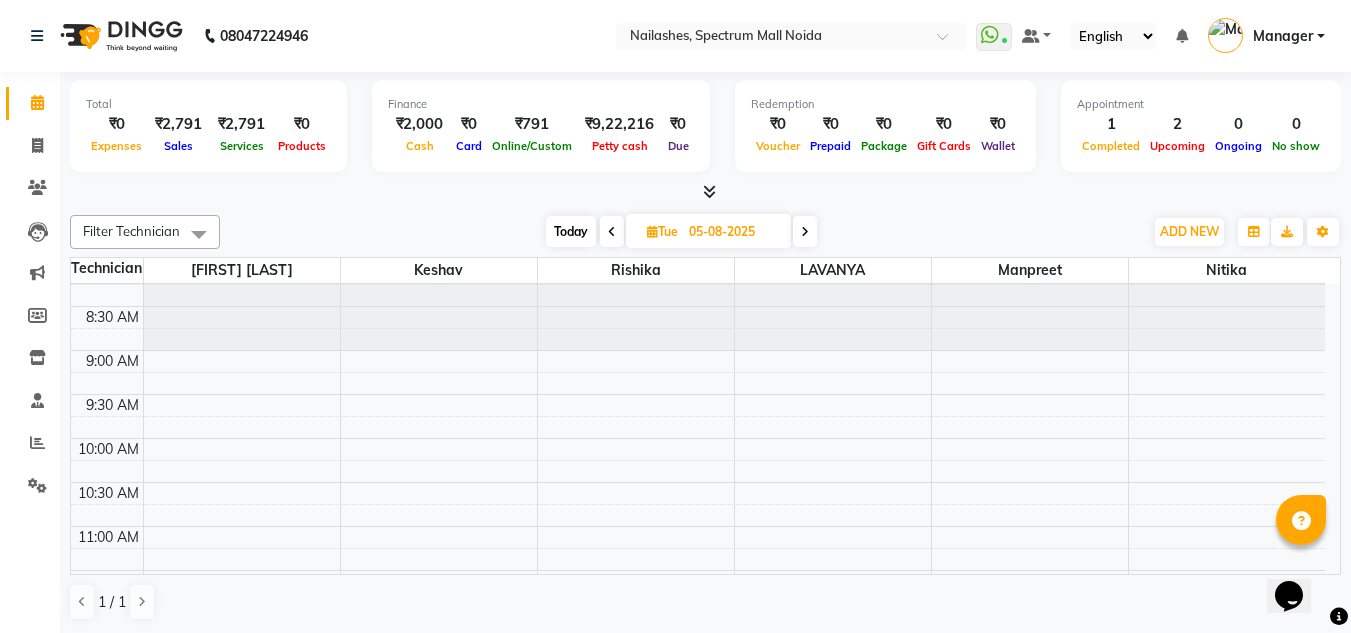 click on "Today" at bounding box center [571, 231] 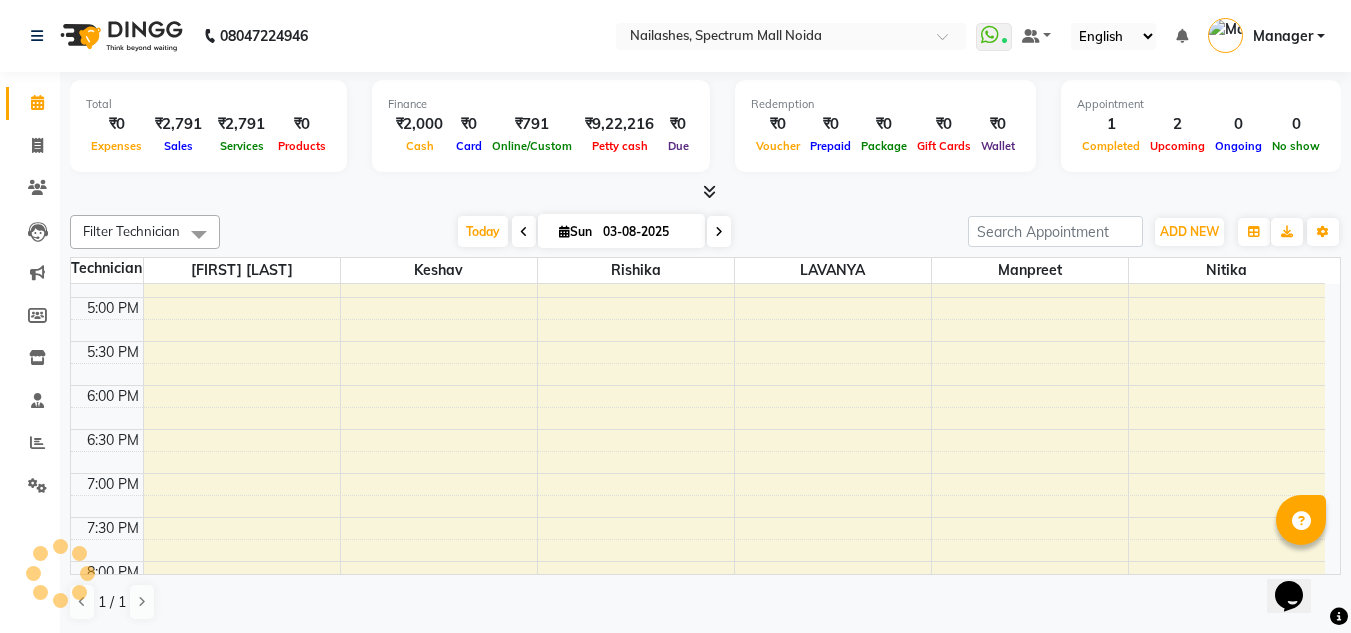 scroll, scrollTop: 853, scrollLeft: 0, axis: vertical 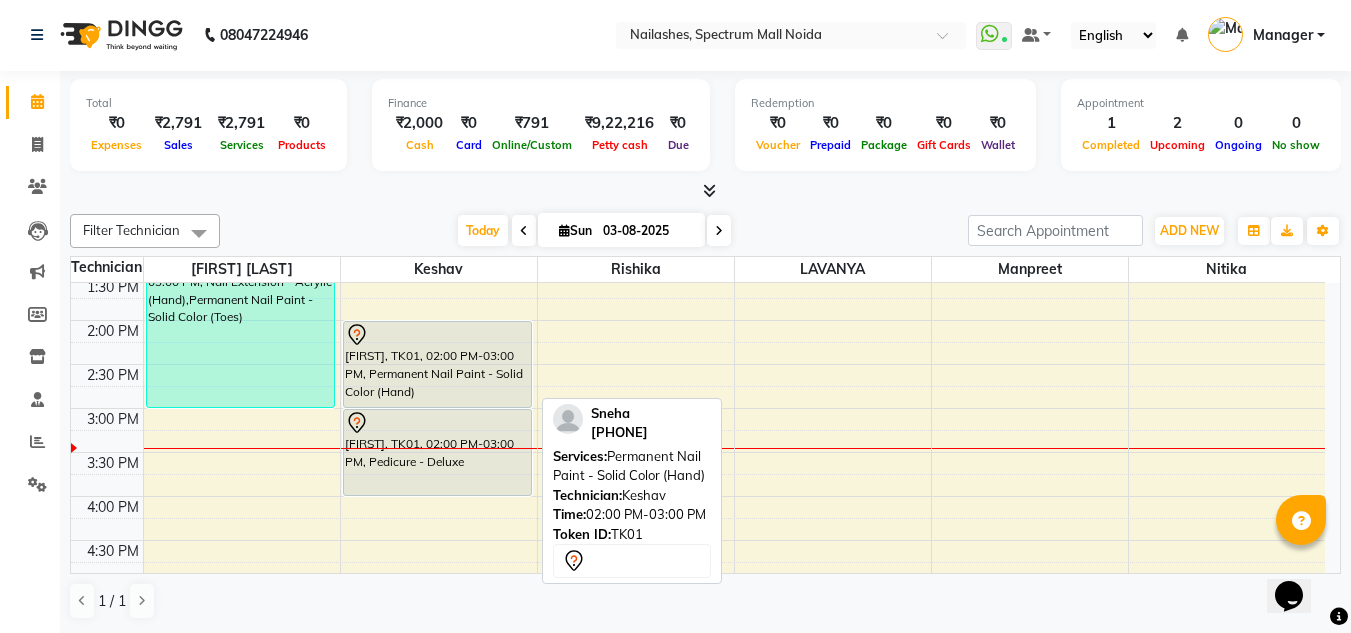 click on "[FIRST], TK01, 02:00 PM-03:00 PM, Permanent Nail Paint - Solid Color (Hand)" at bounding box center [437, 364] 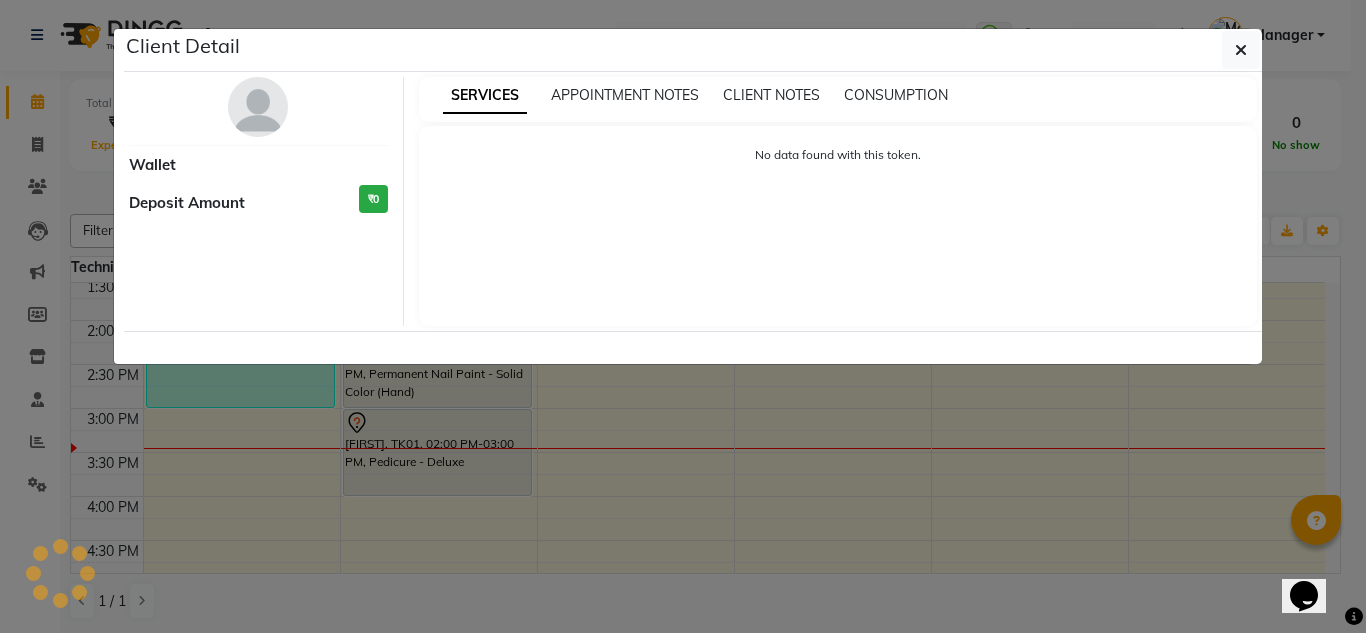 select on "7" 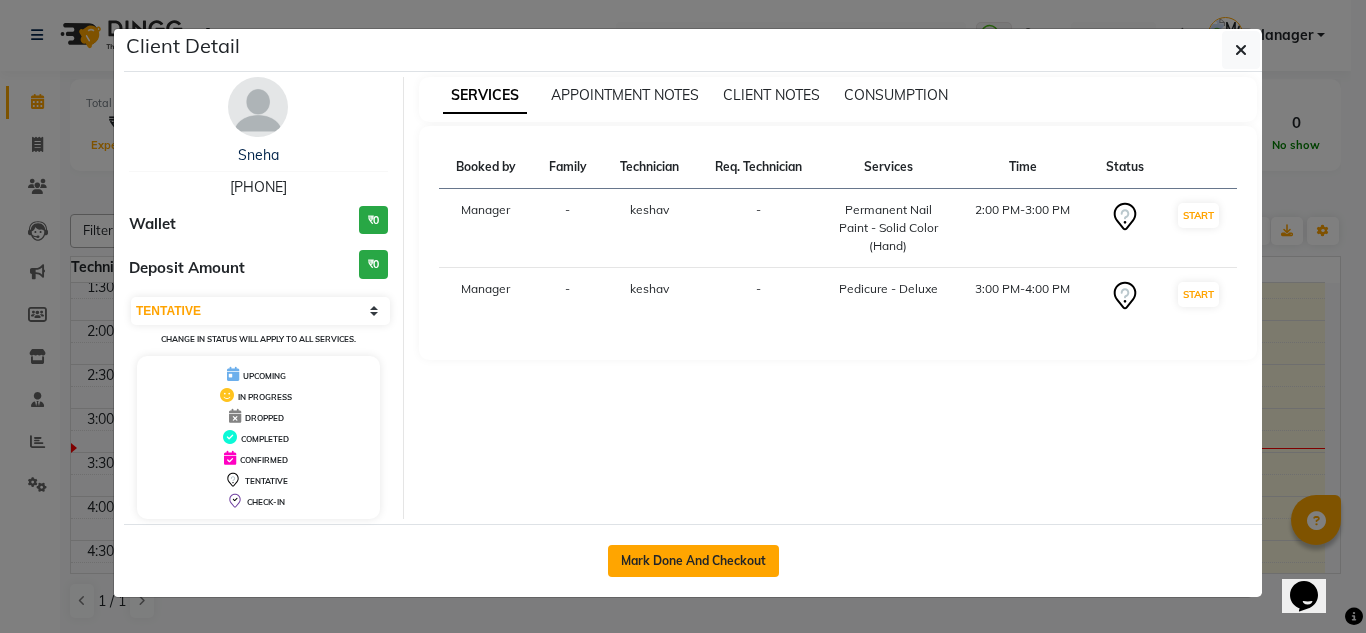 click on "Mark Done And Checkout" 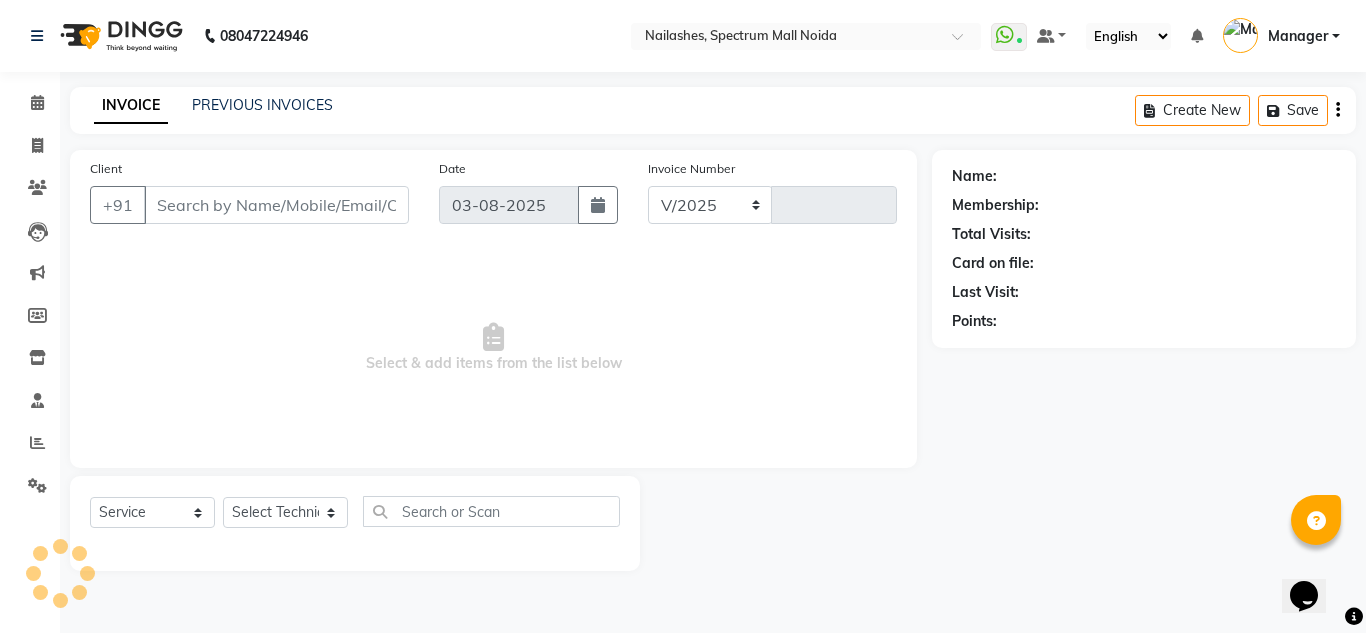 select on "6068" 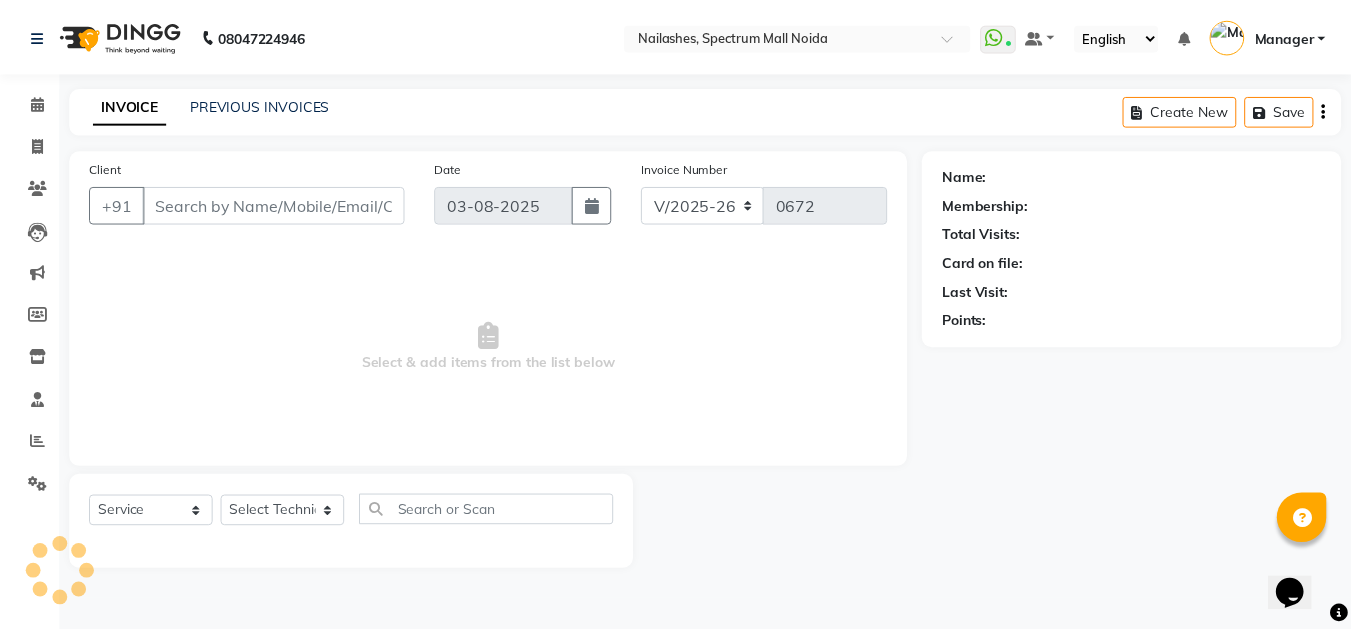 scroll, scrollTop: 0, scrollLeft: 0, axis: both 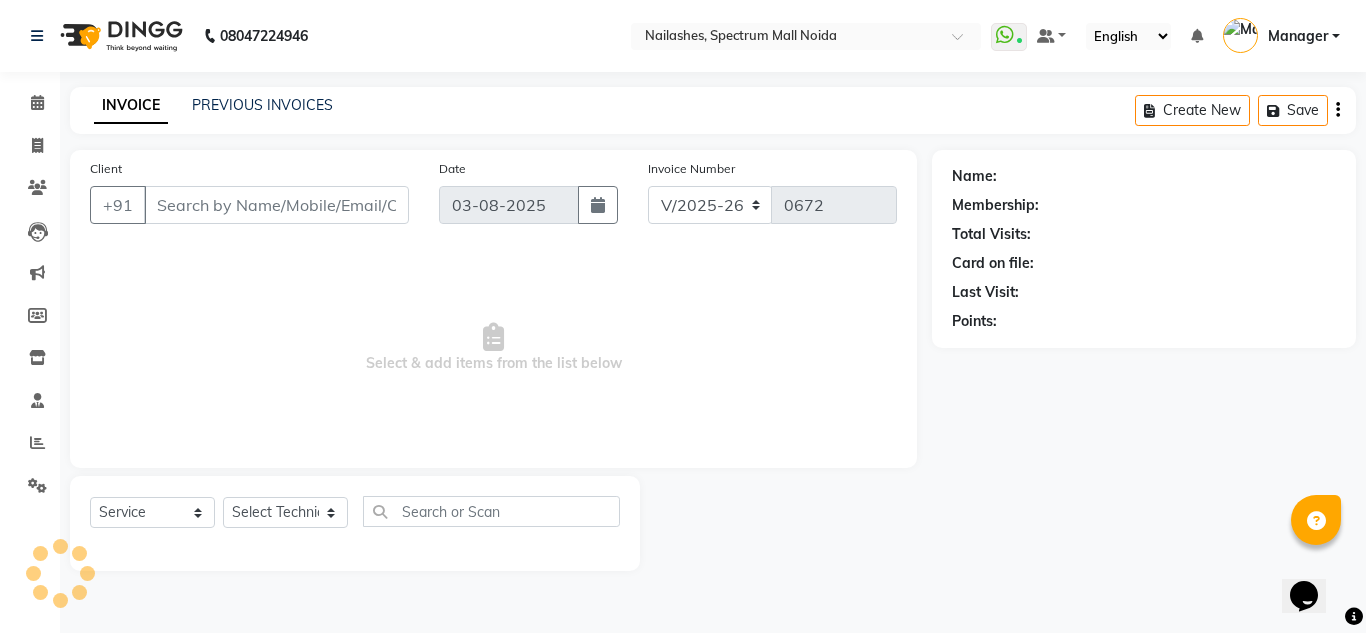 type on "96******03" 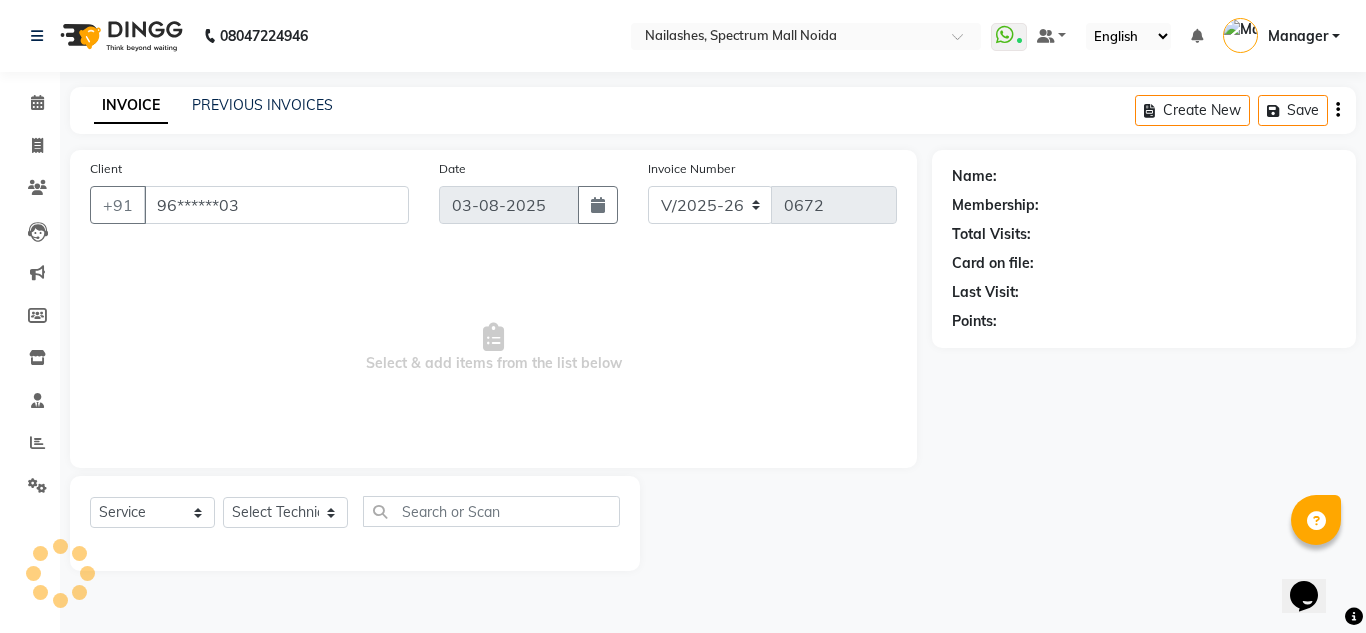 select on "46557" 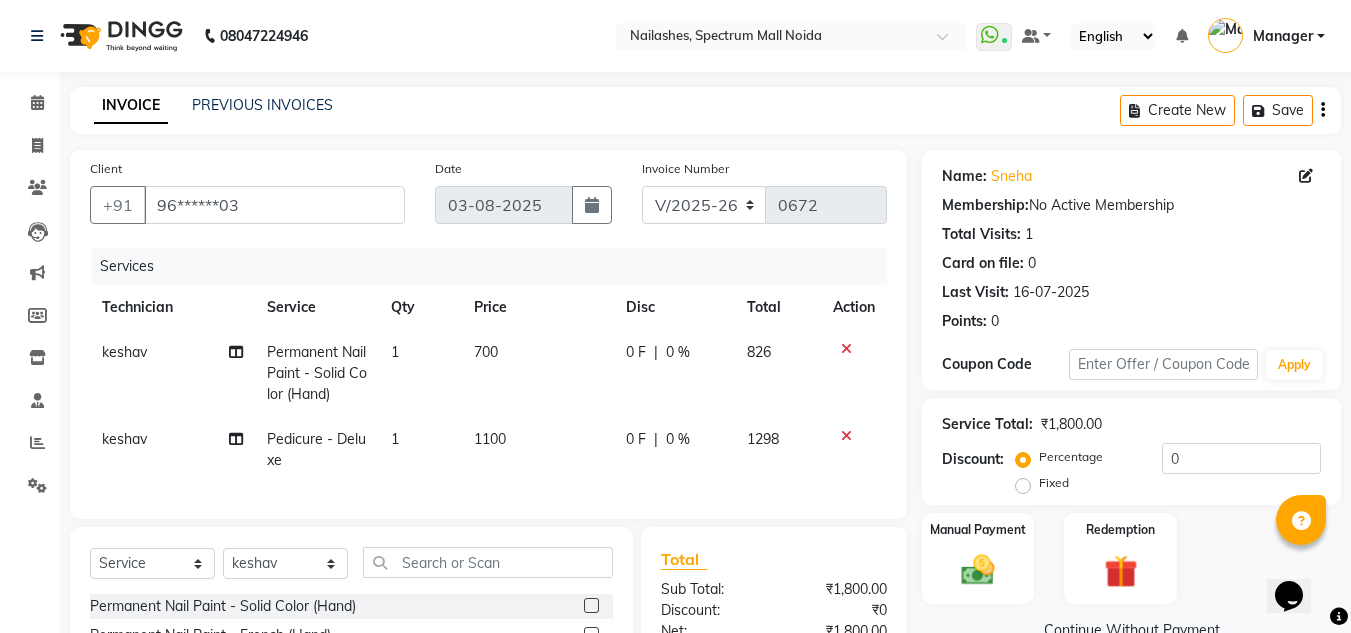 click on "keshav" 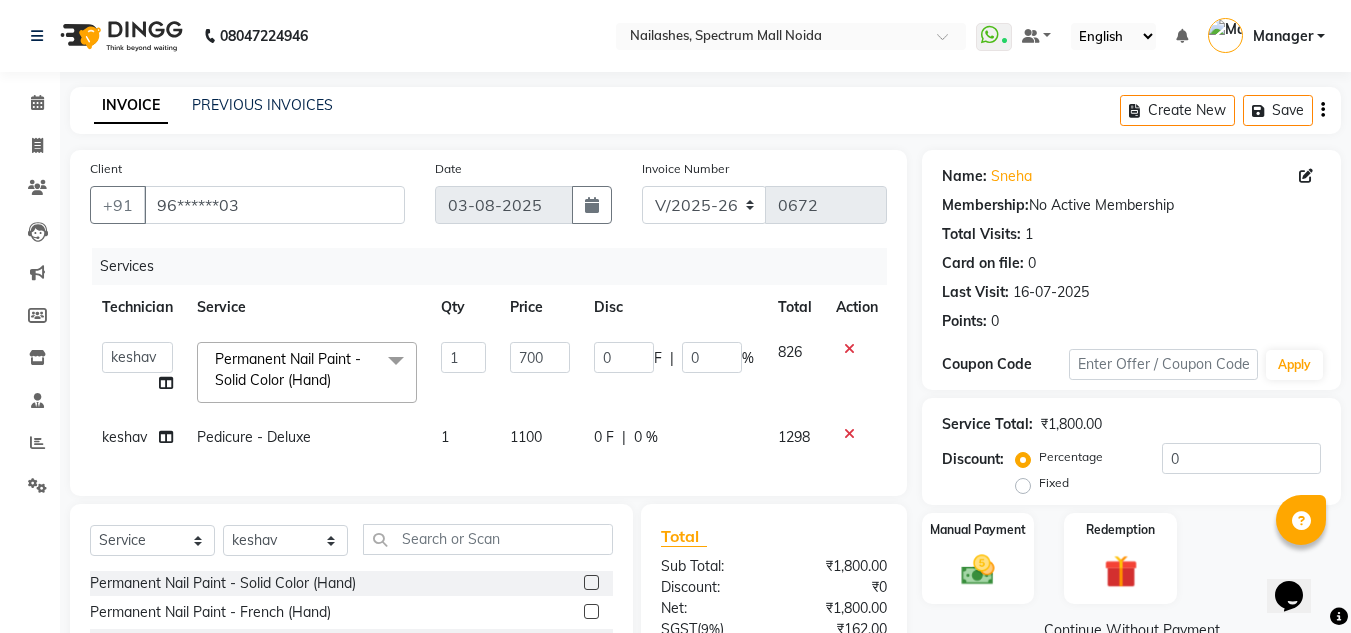 click on "[FIRST], [FIRST] [LAST] [TITLE] [FIRST] [FIRST] [FIRST]" 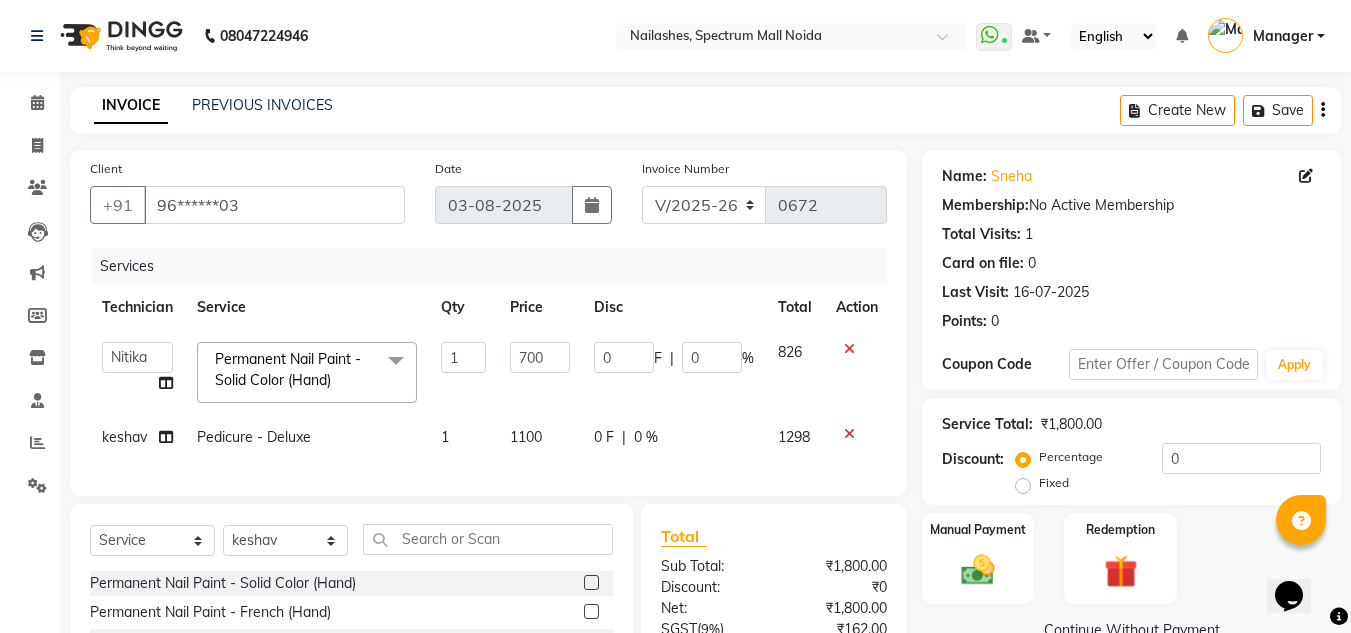 select on "86547" 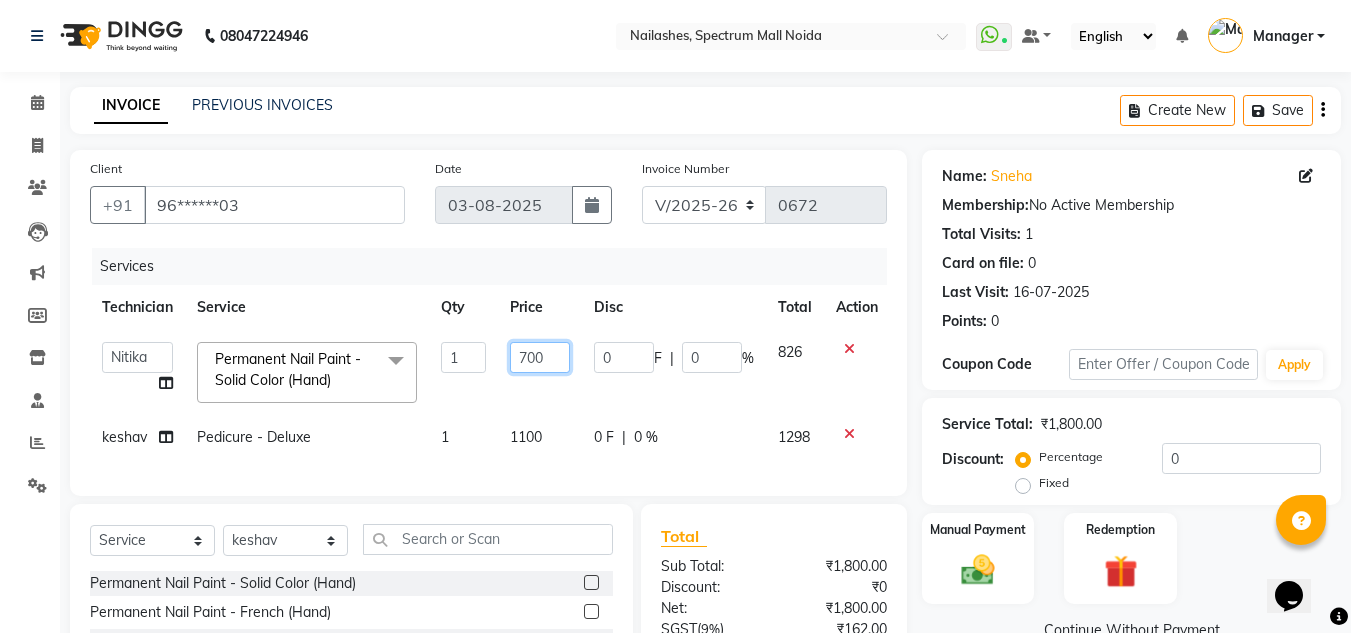 click on "700" 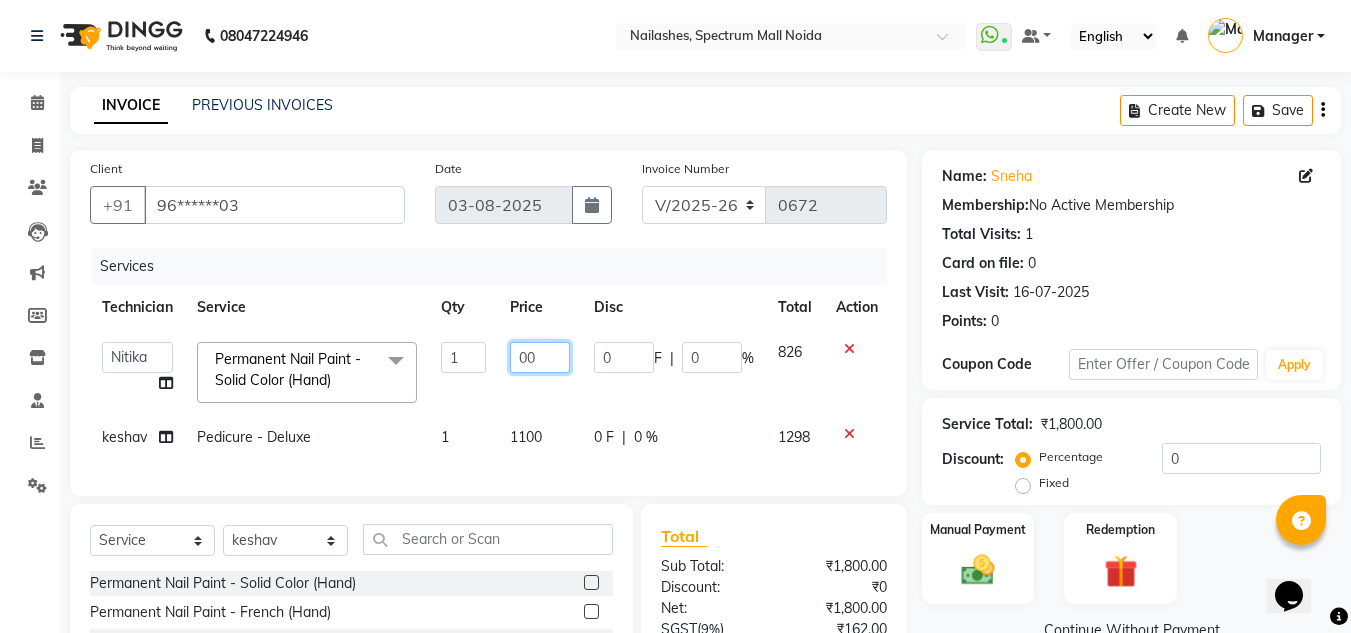 type on "500" 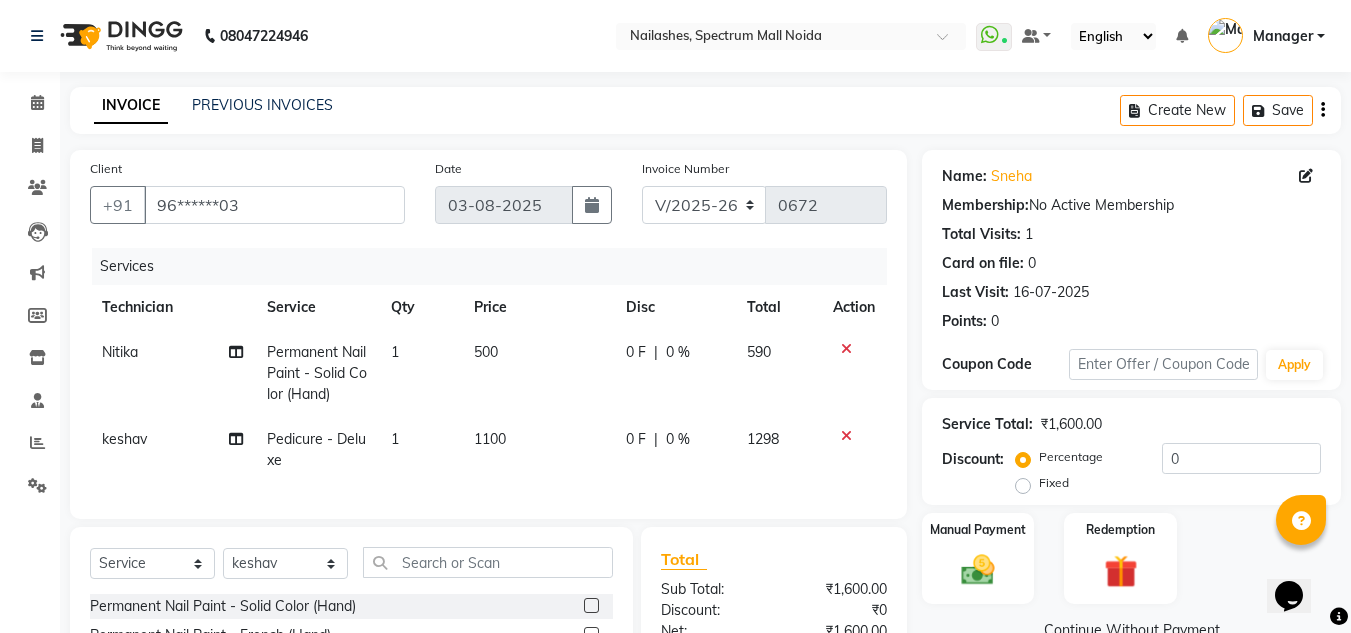 click on "Pedicure - Deluxe" 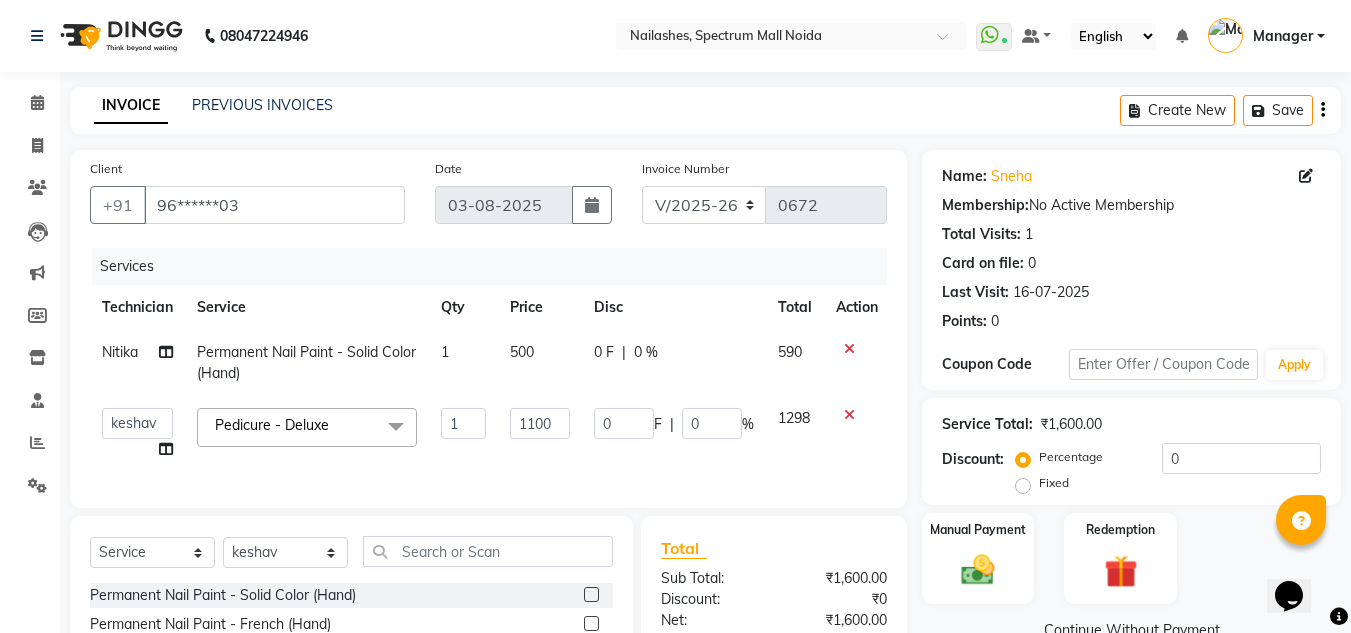 click on "Pedicure - Deluxe" 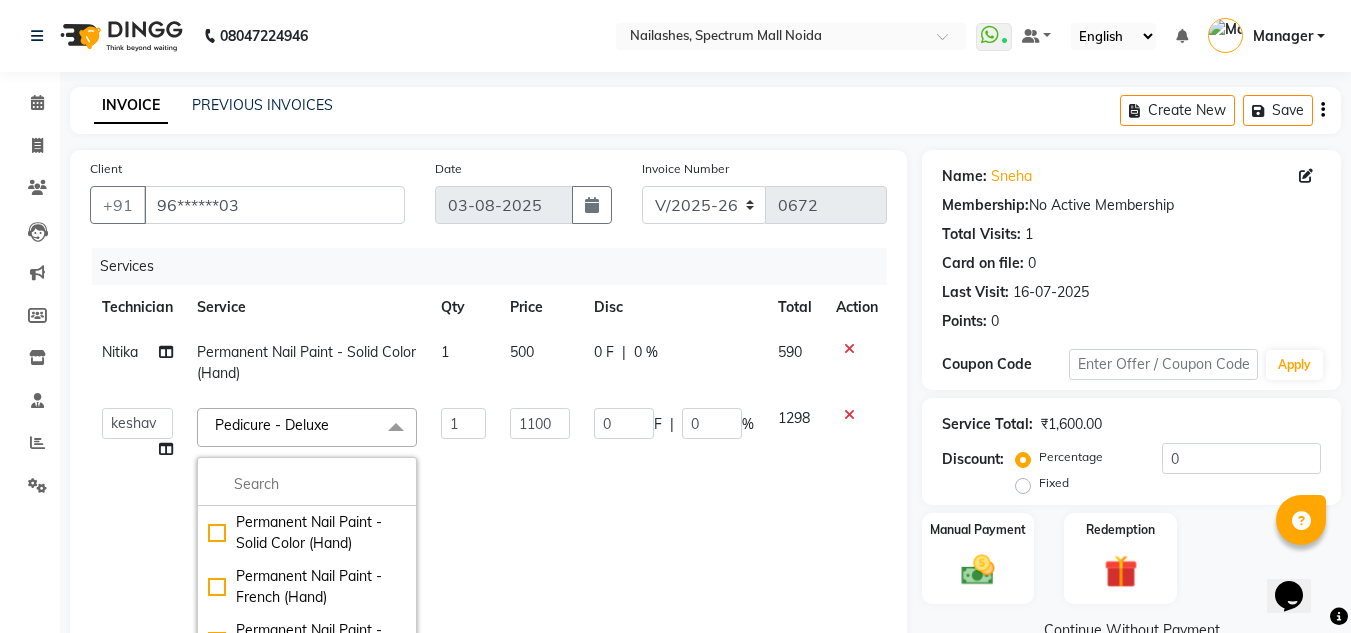 click on "Pedicure - Deluxe  x" 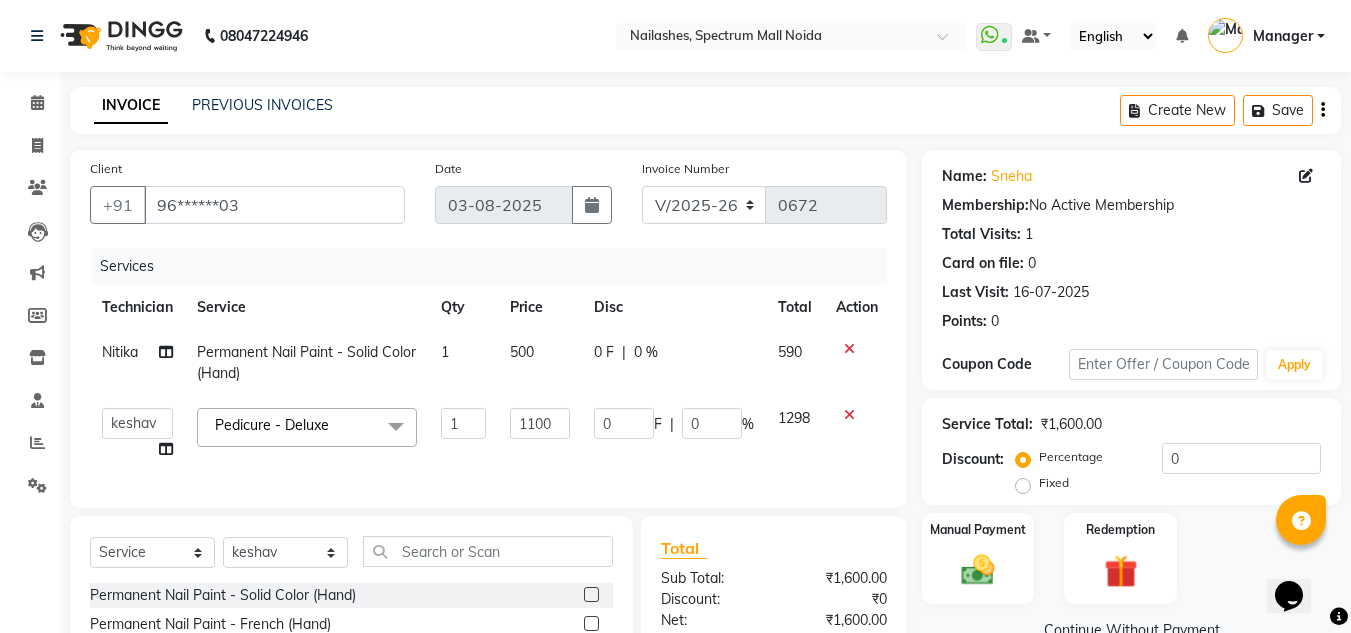 click on "Pedicure - Deluxe" 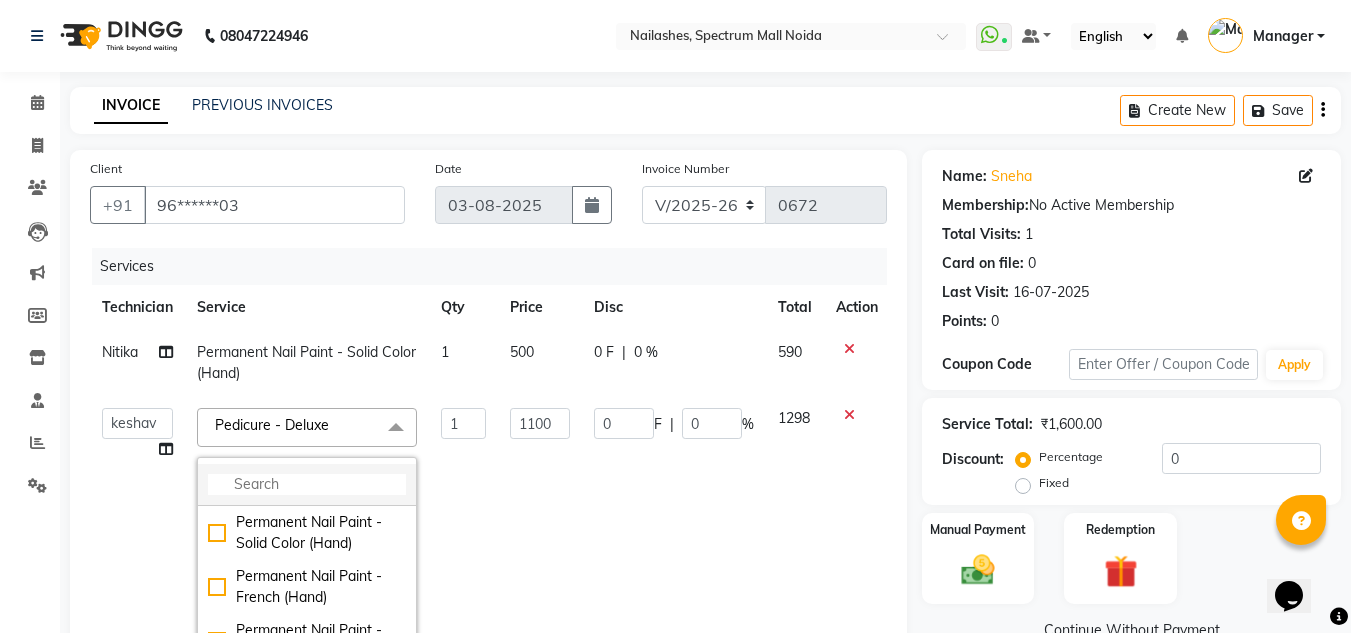 click 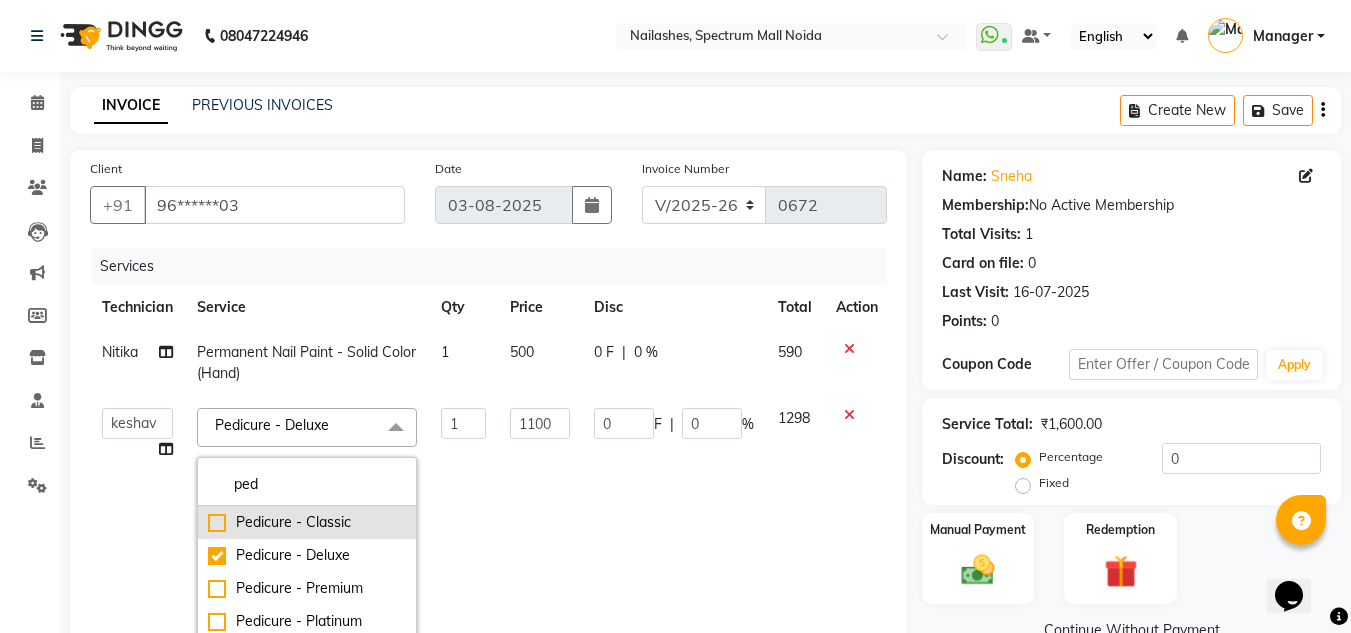 type on "ped" 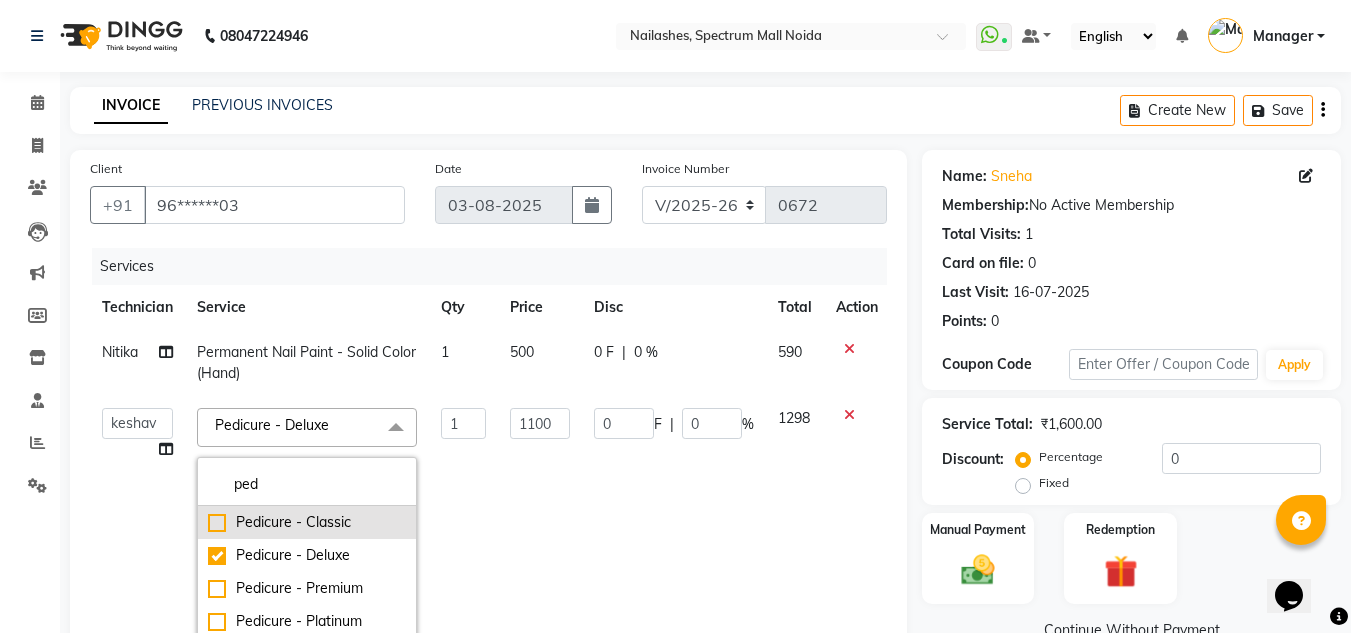 click on "Pedicure - Classic" 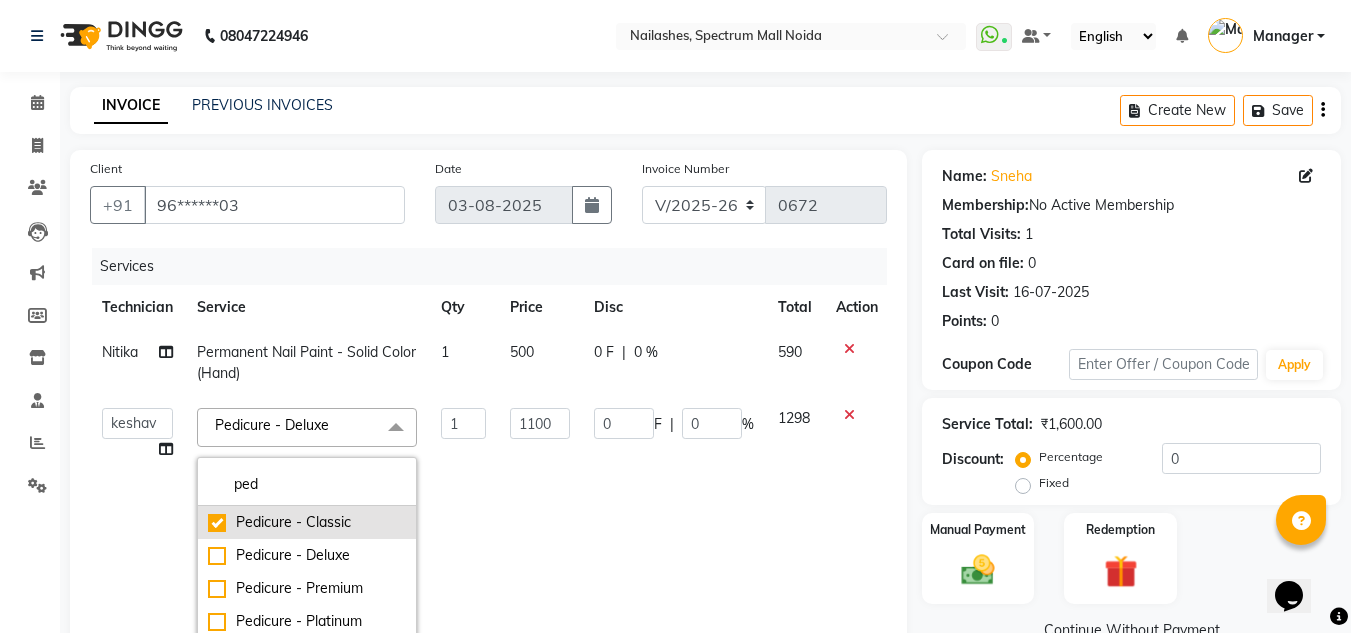checkbox on "true" 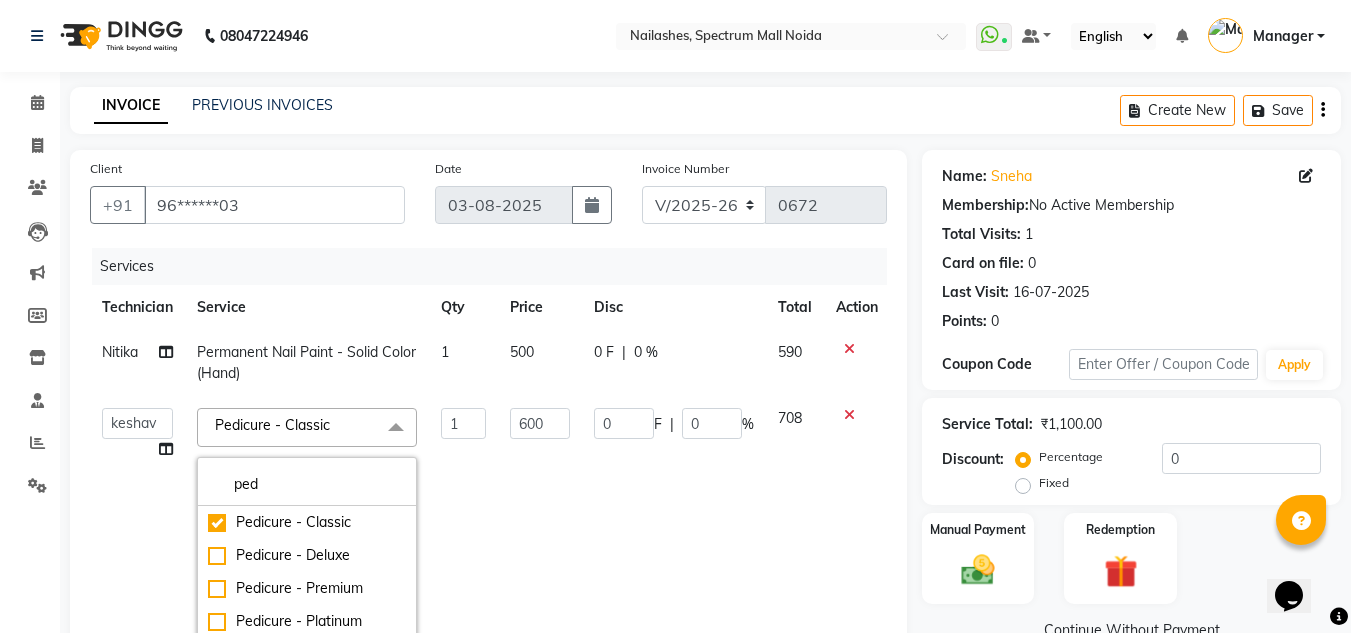 click on "600" 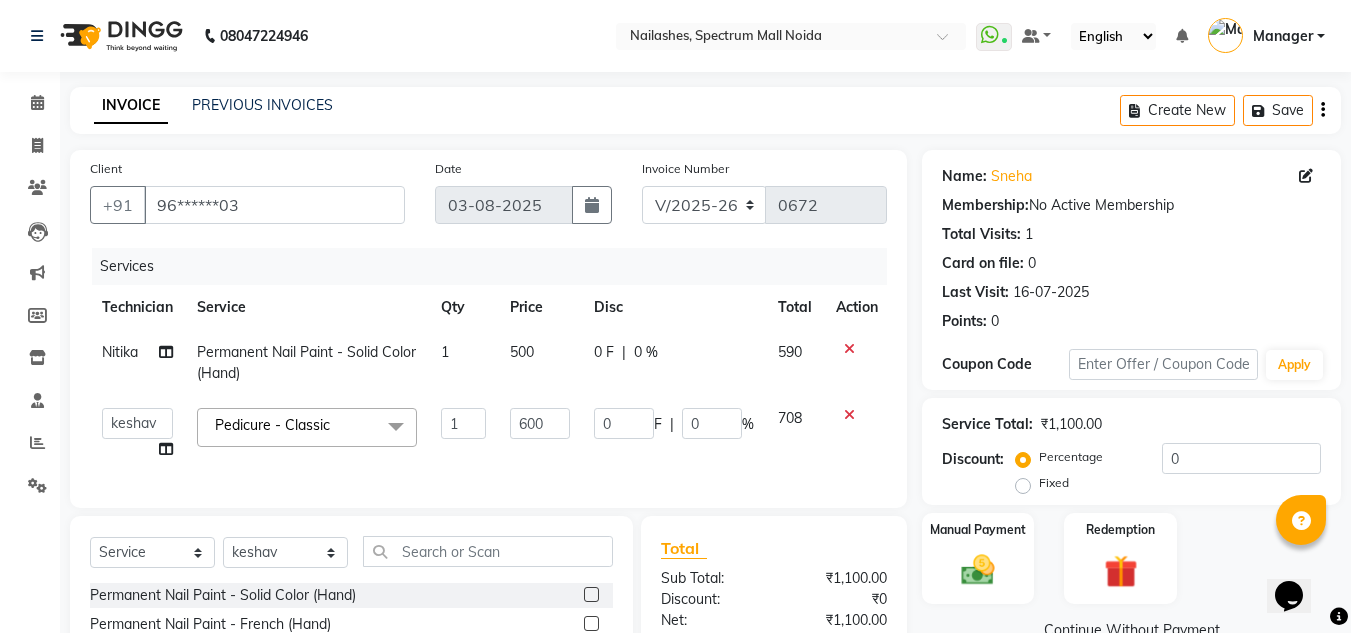 scroll, scrollTop: 223, scrollLeft: 0, axis: vertical 